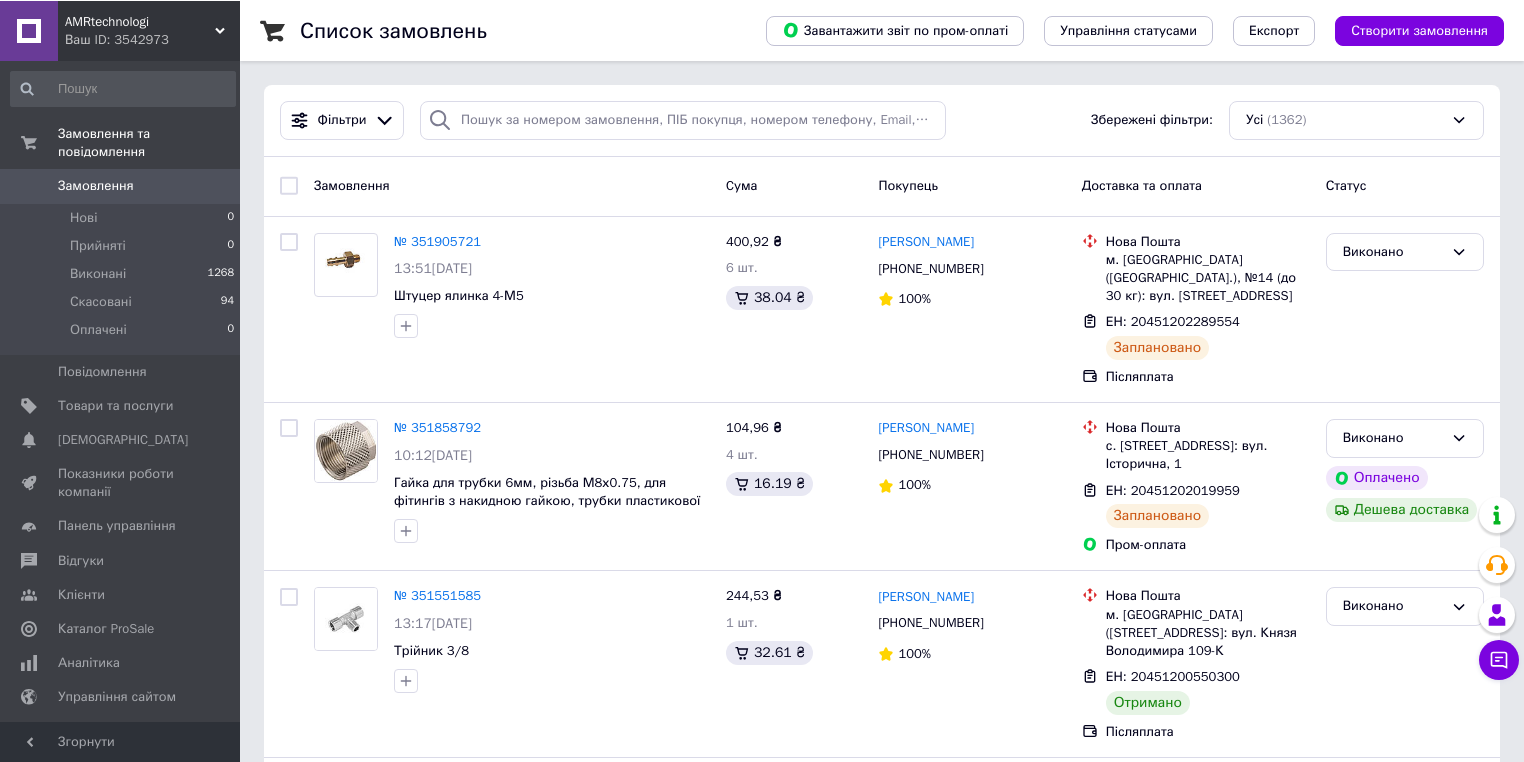scroll, scrollTop: 0, scrollLeft: 0, axis: both 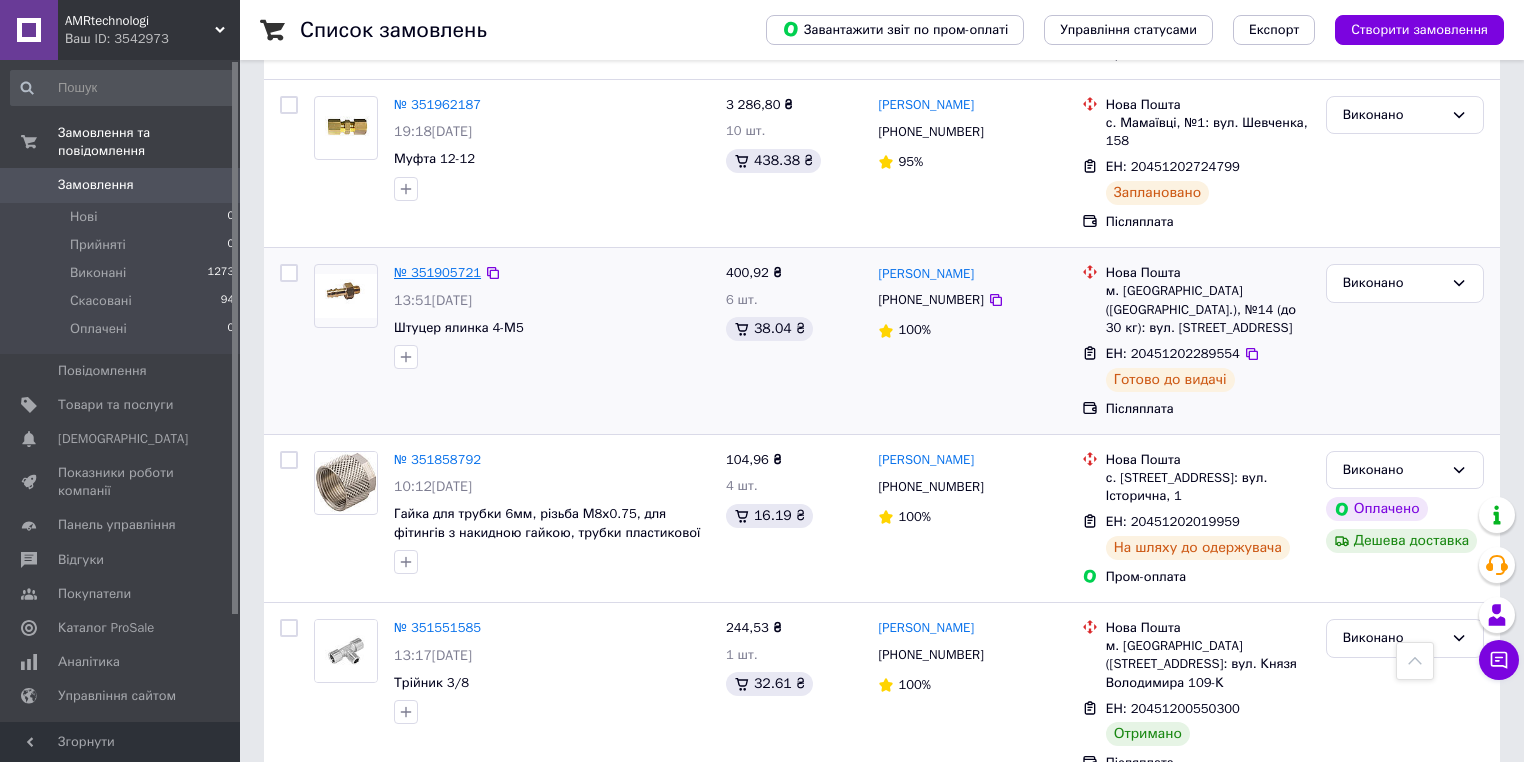 click on "№ 351905721" at bounding box center (437, 272) 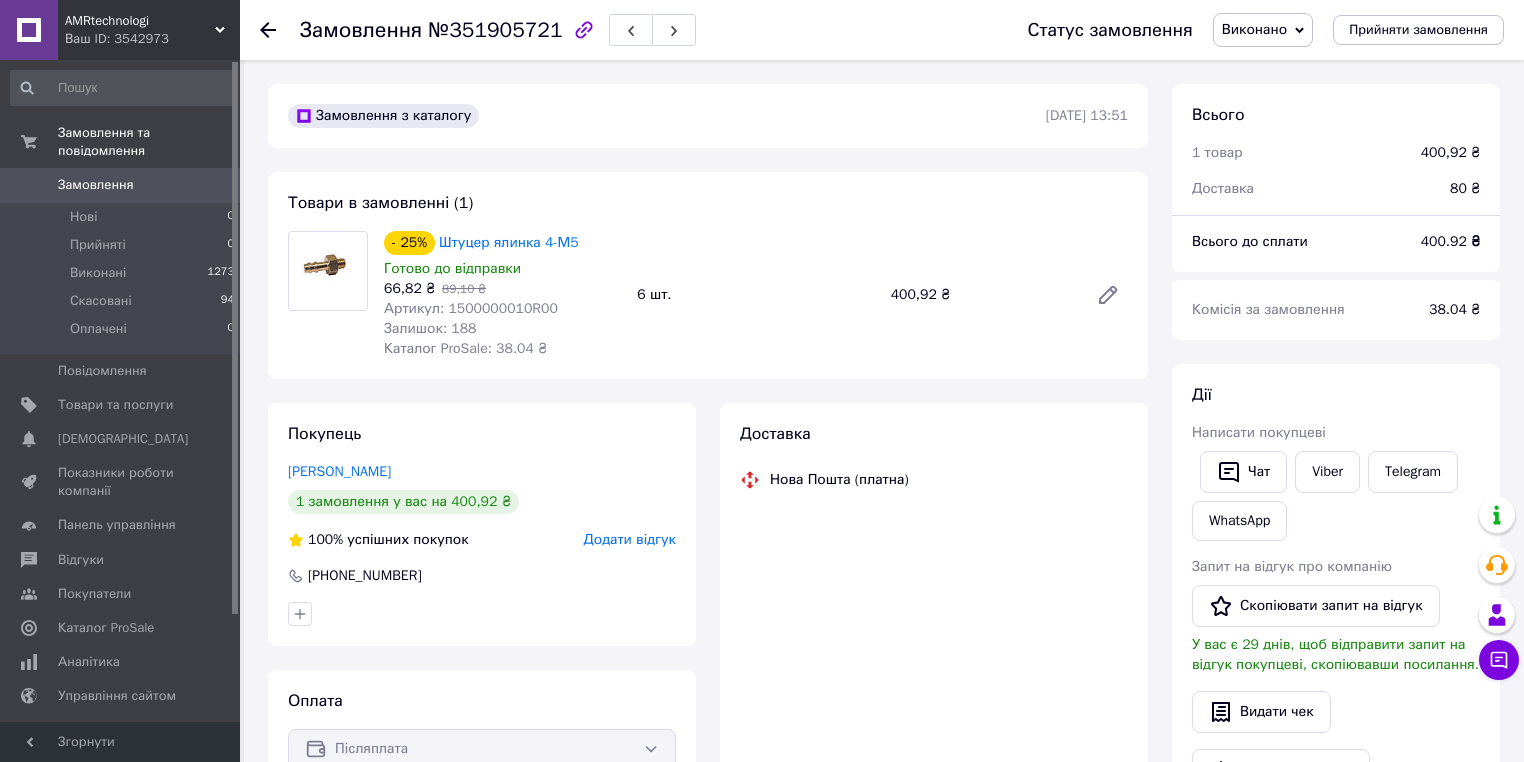 click on "Артикул: 1500000010R00" at bounding box center [471, 308] 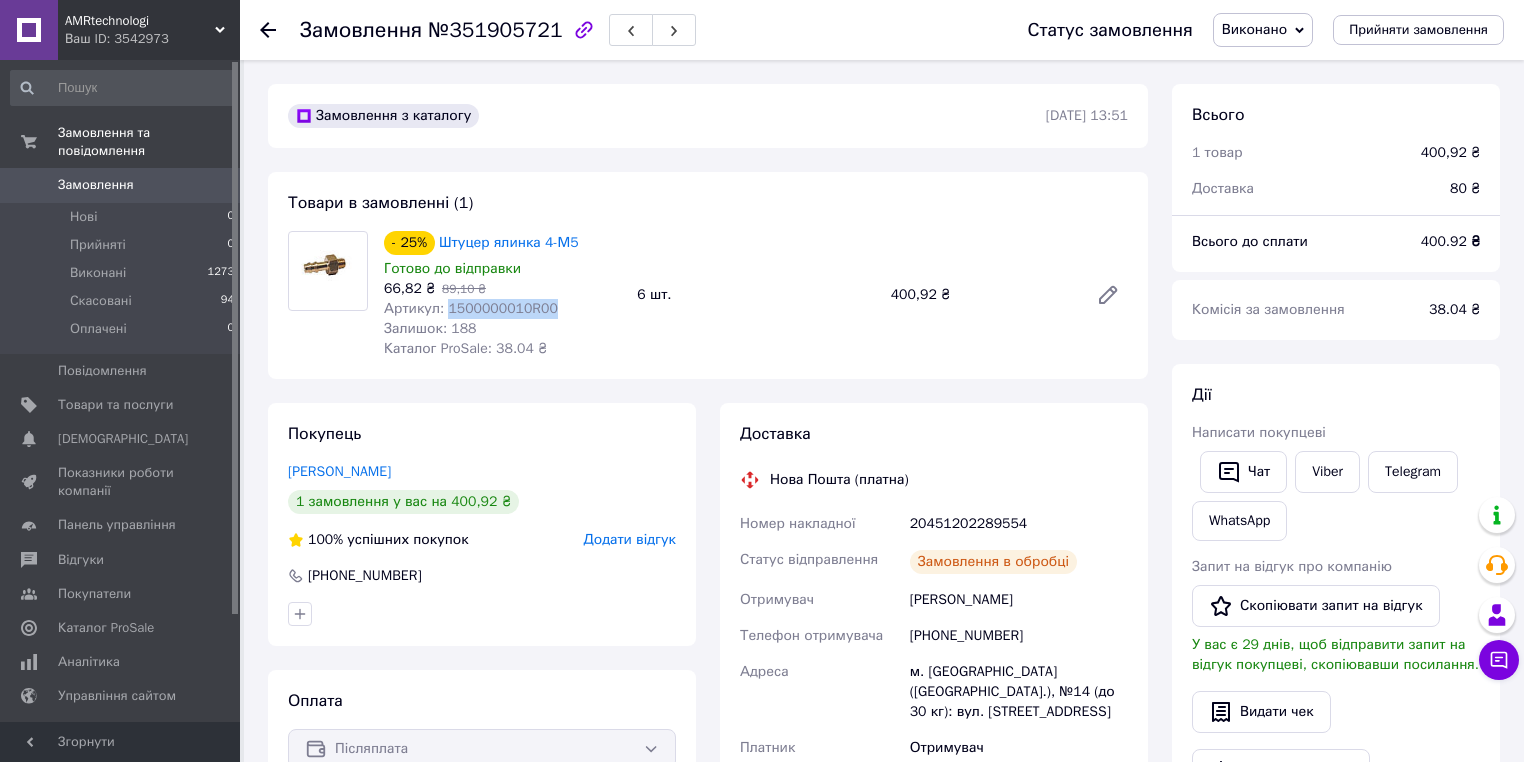 click on "Артикул: 1500000010R00" at bounding box center (471, 308) 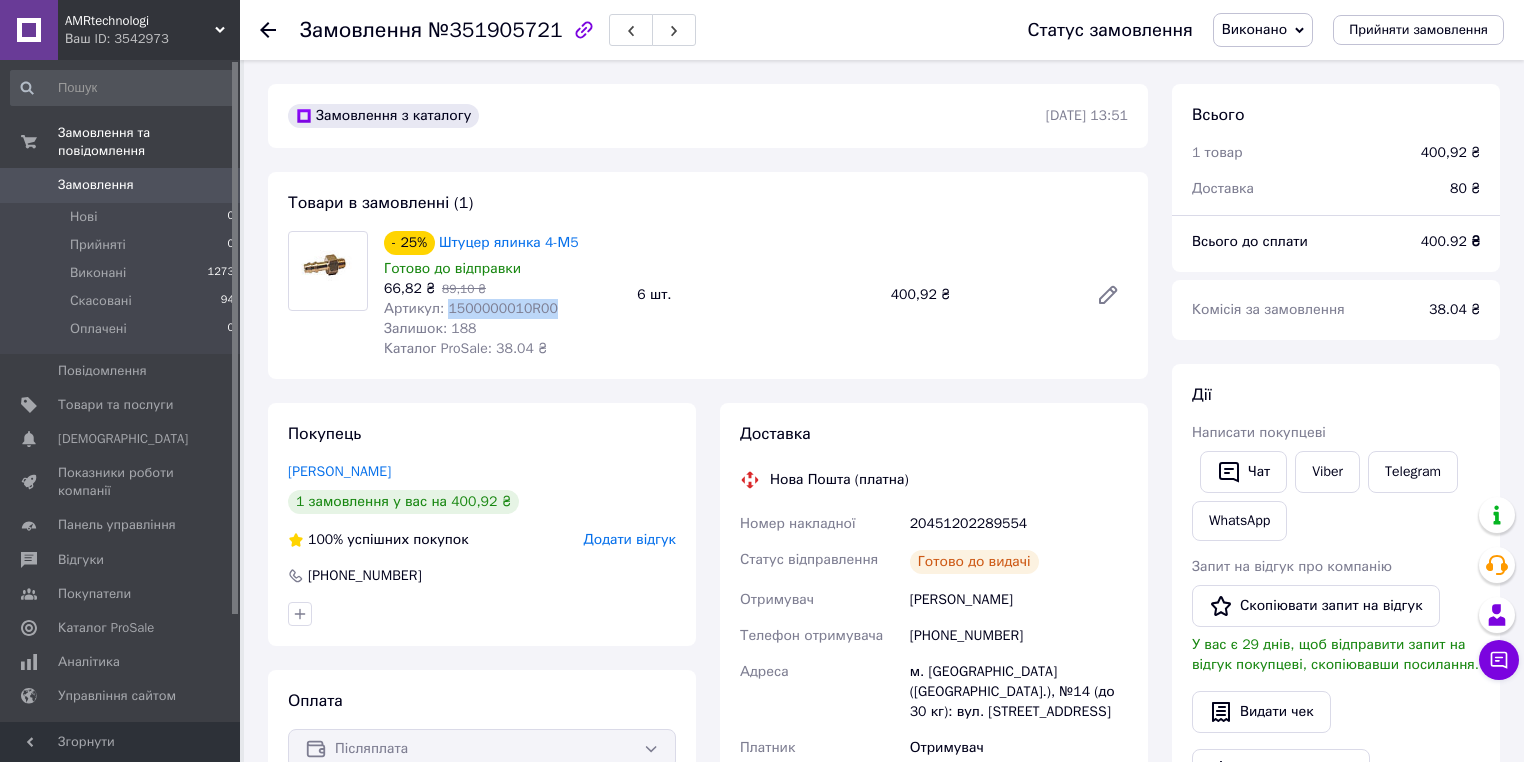 copy on "1500000010R00" 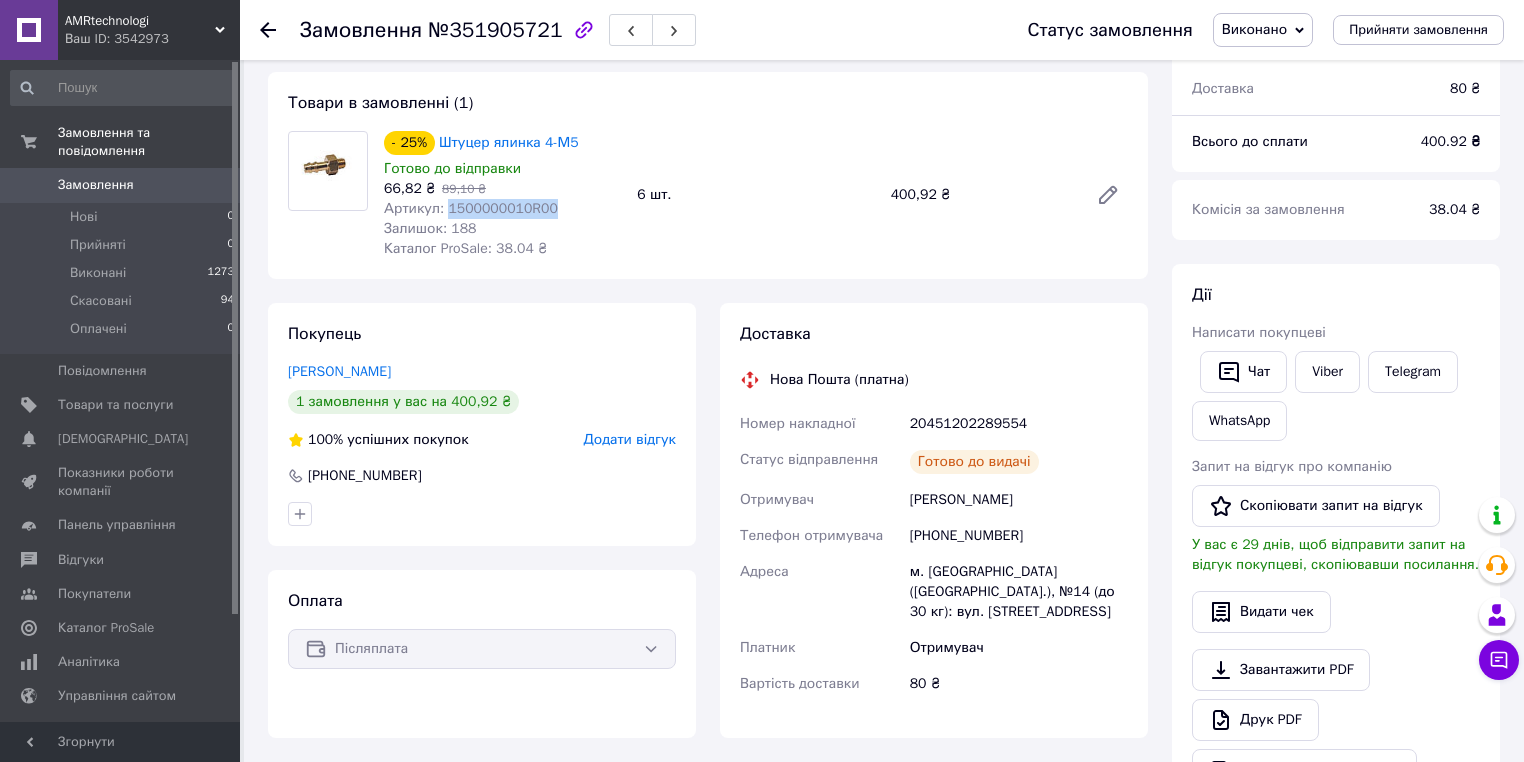 scroll, scrollTop: 80, scrollLeft: 0, axis: vertical 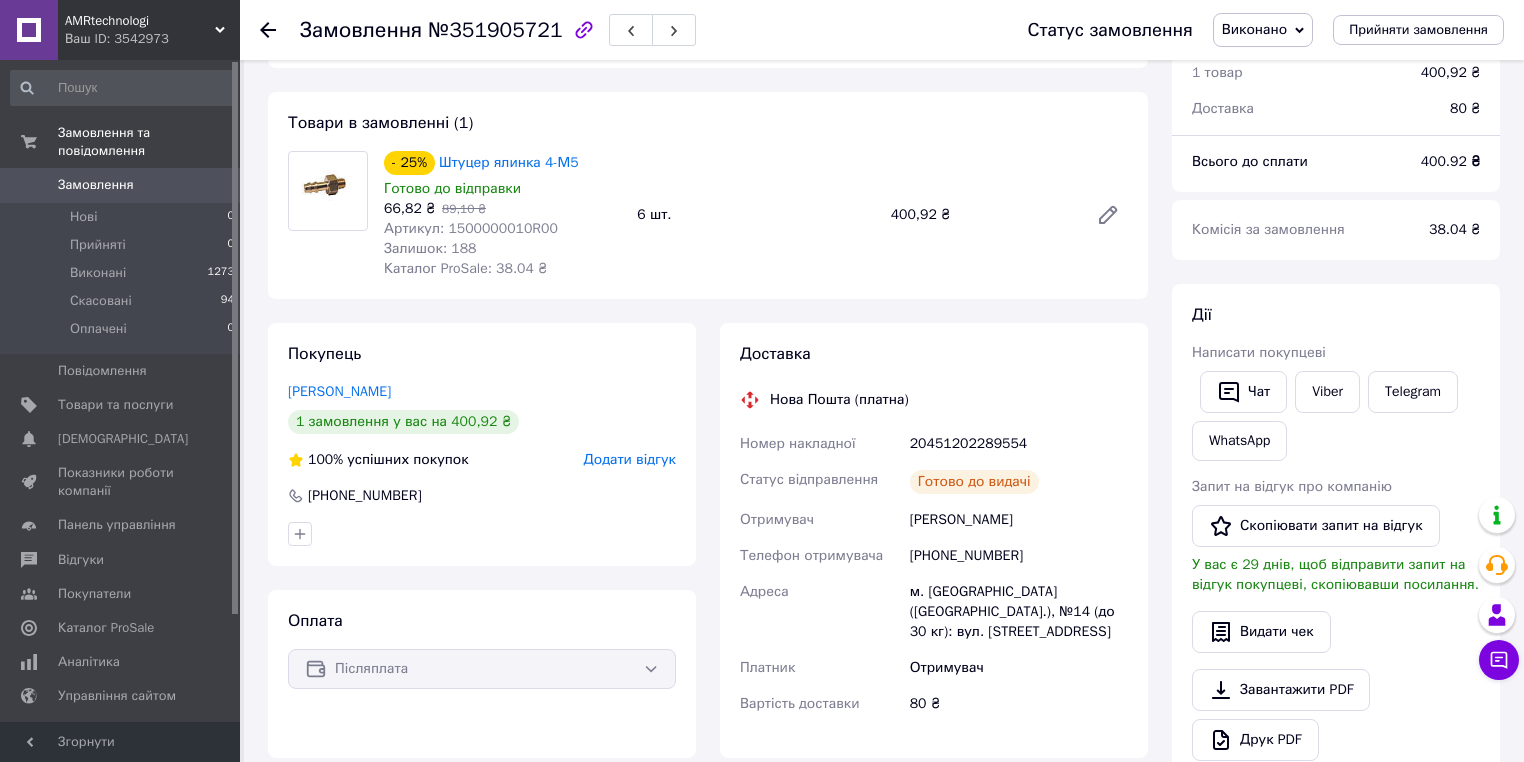 click 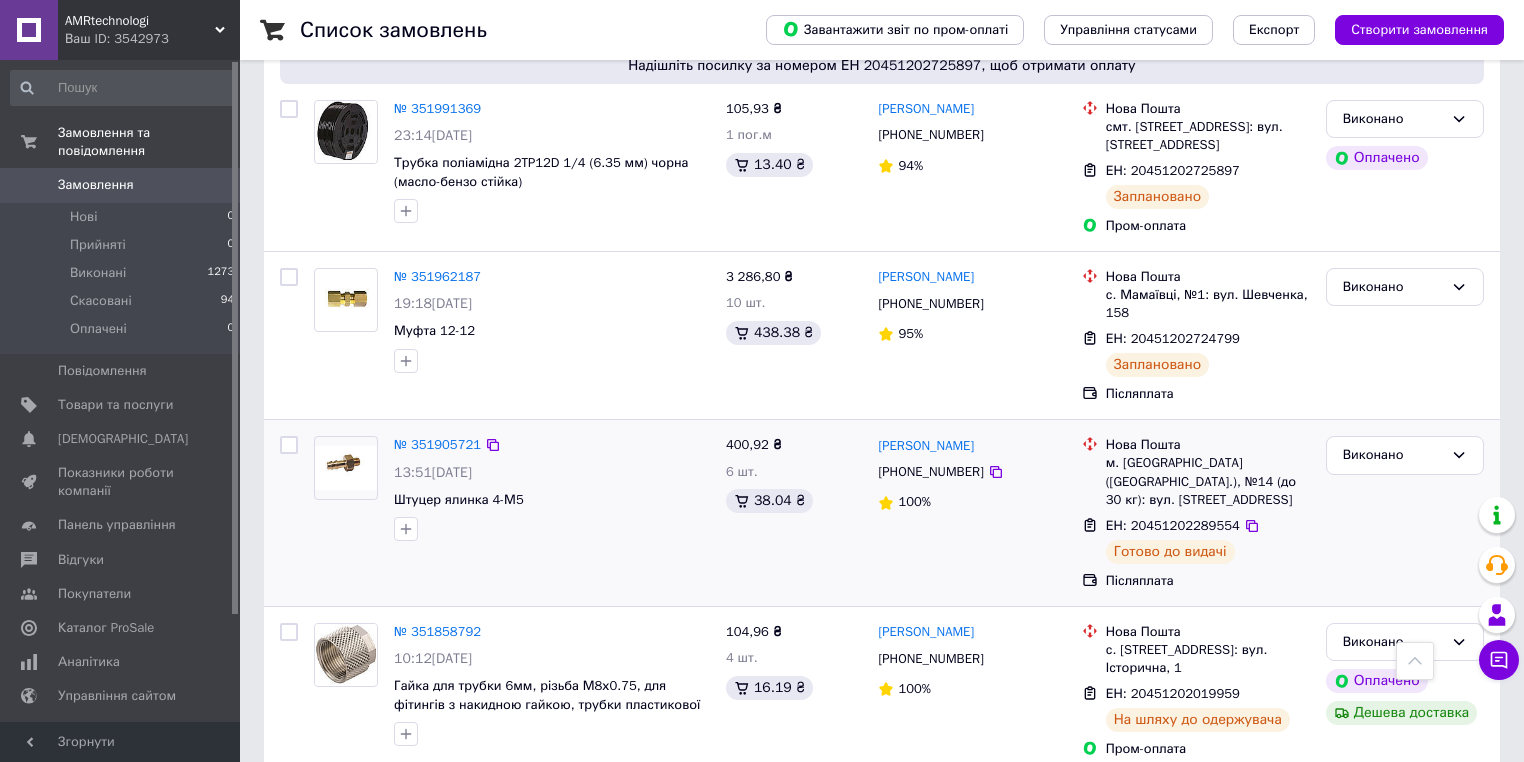 scroll, scrollTop: 880, scrollLeft: 0, axis: vertical 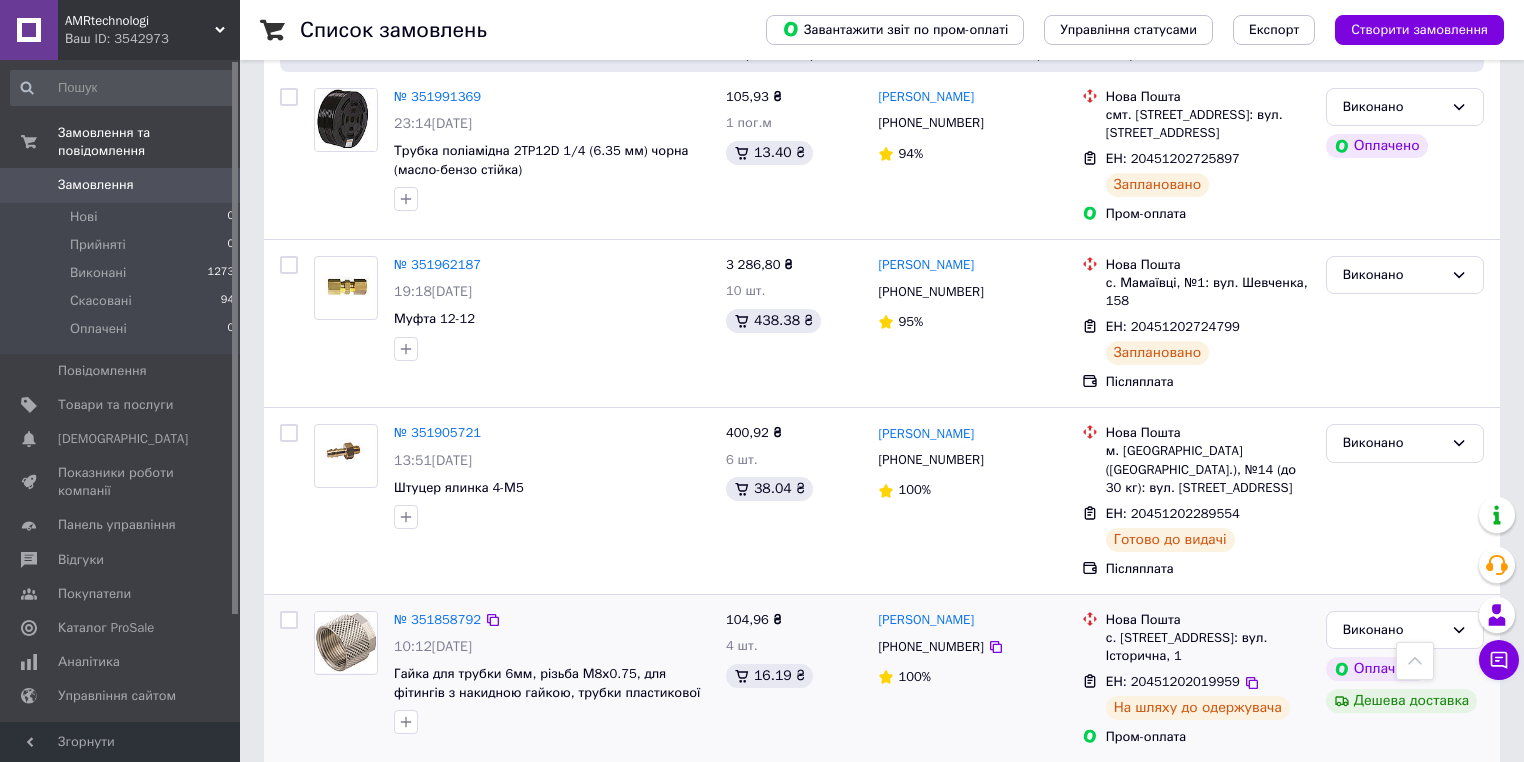 click on "№ 351858792 10:12[DATE] Гайка для трубки 6мм, різьба М8х0.75,     для фітингів з накидною гайкою, трубки пластикової         2FN700" at bounding box center (552, 673) 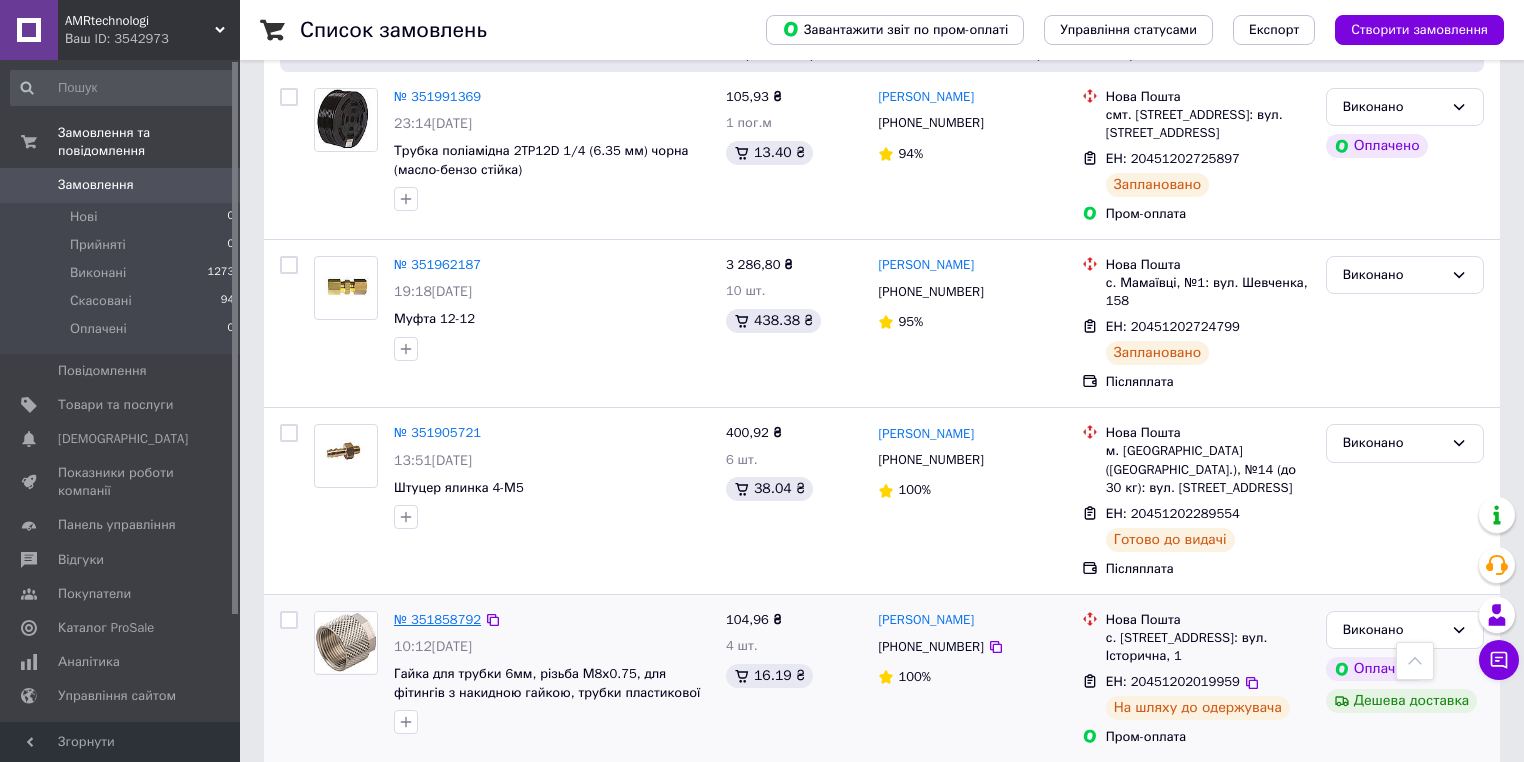 click on "№ 351858792" at bounding box center (437, 619) 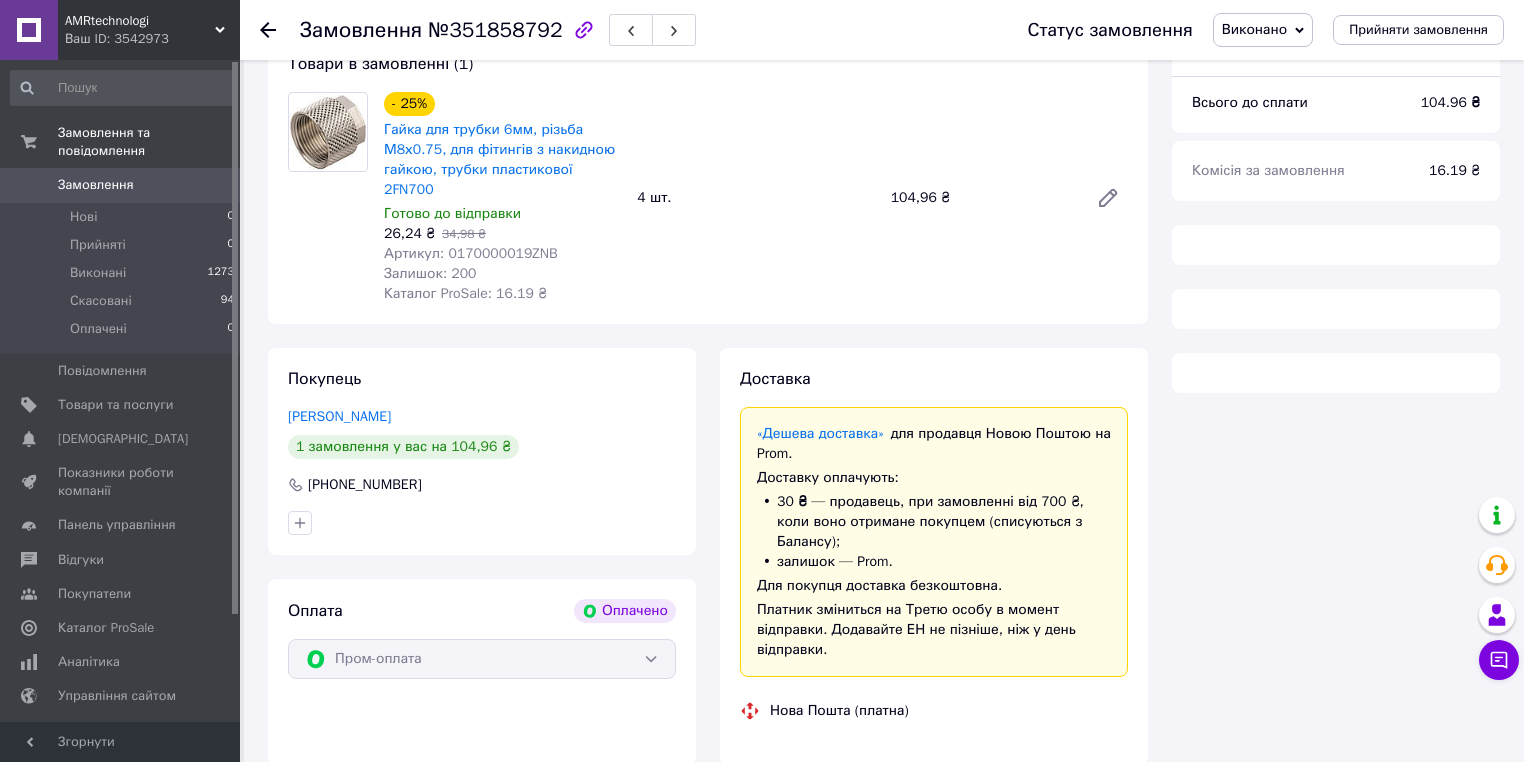 scroll, scrollTop: 173, scrollLeft: 0, axis: vertical 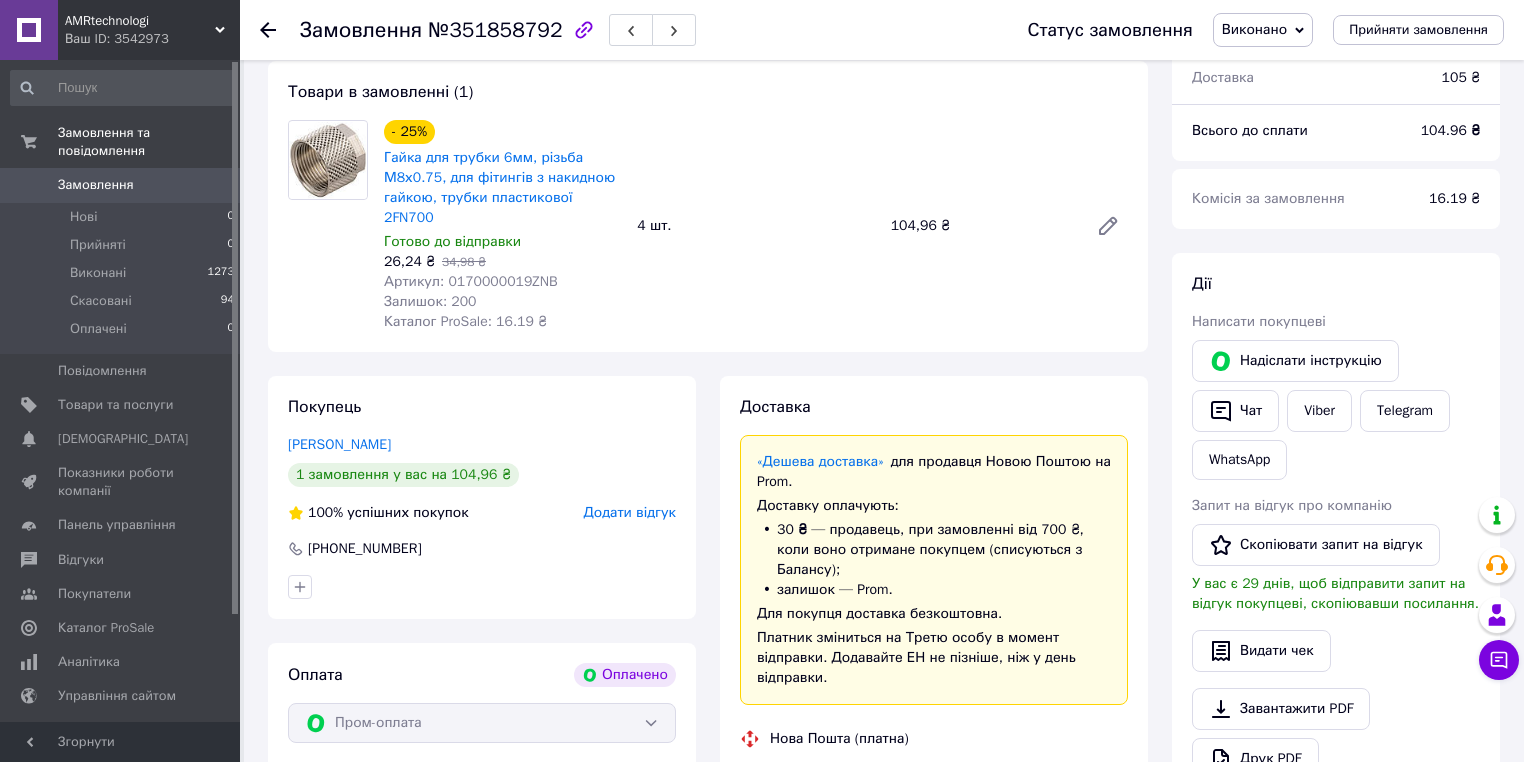 click on "Артикул: 0170000019ZNB" at bounding box center [471, 281] 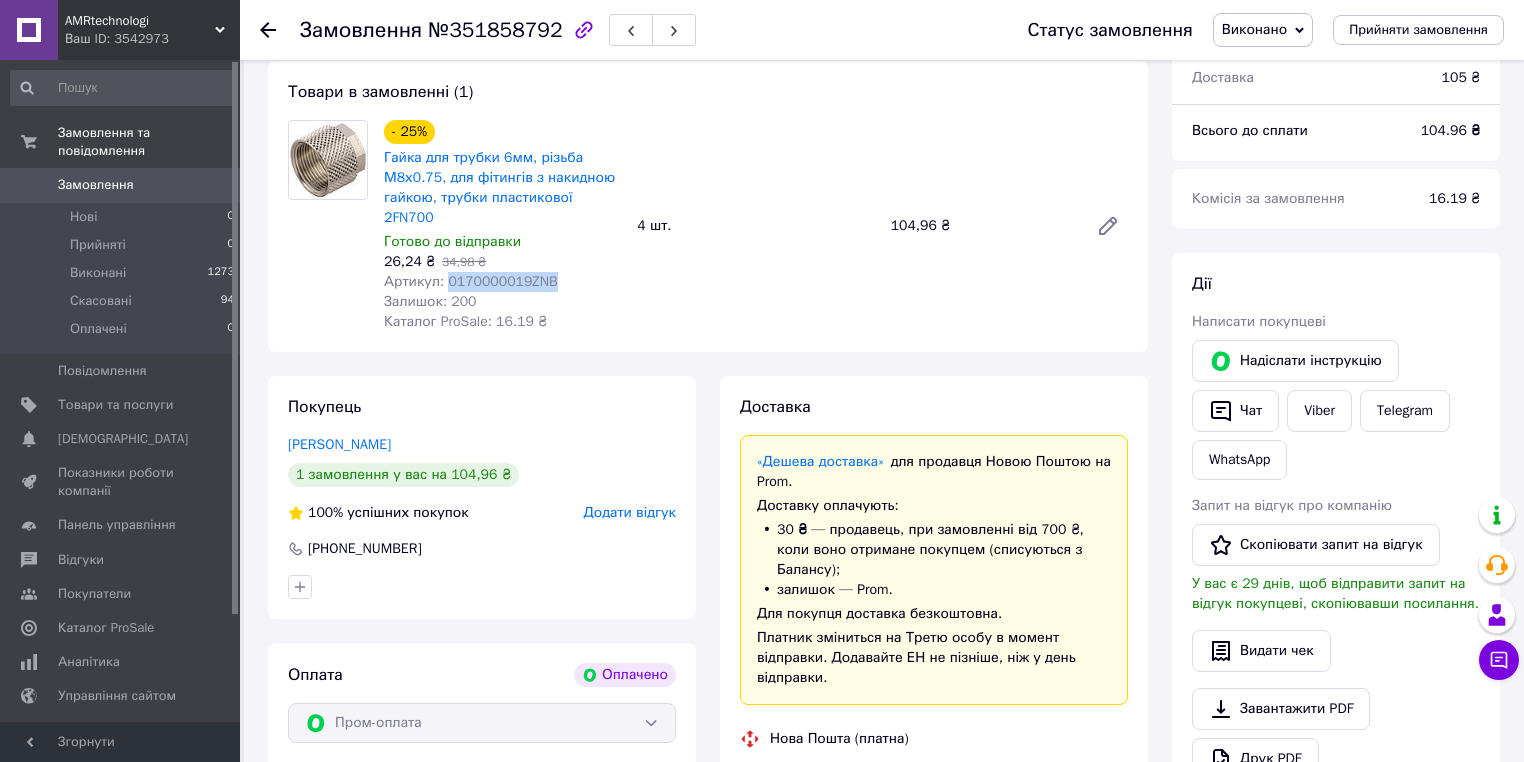 click on "Артикул: 0170000019ZNB" at bounding box center [471, 281] 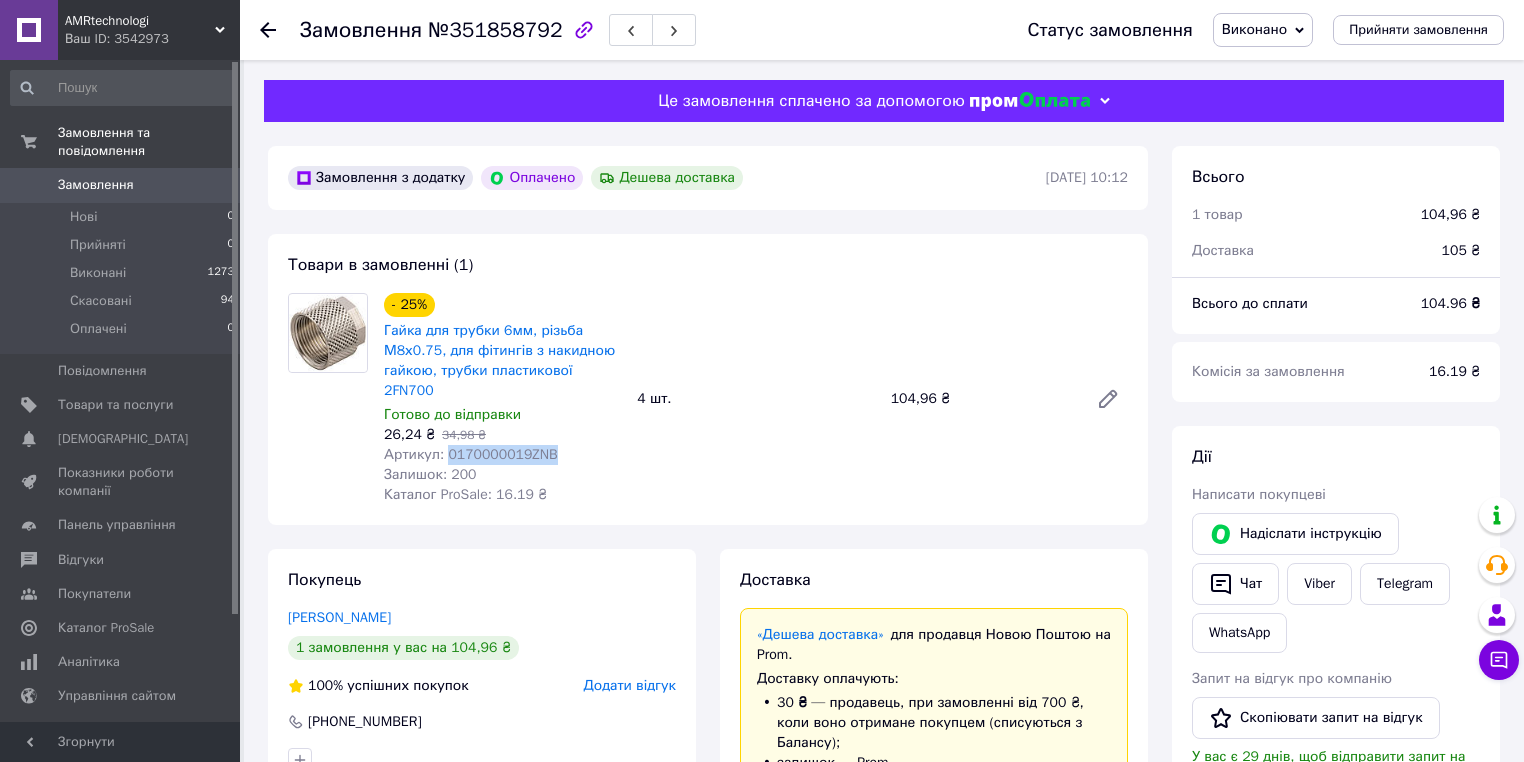 scroll, scrollTop: 0, scrollLeft: 0, axis: both 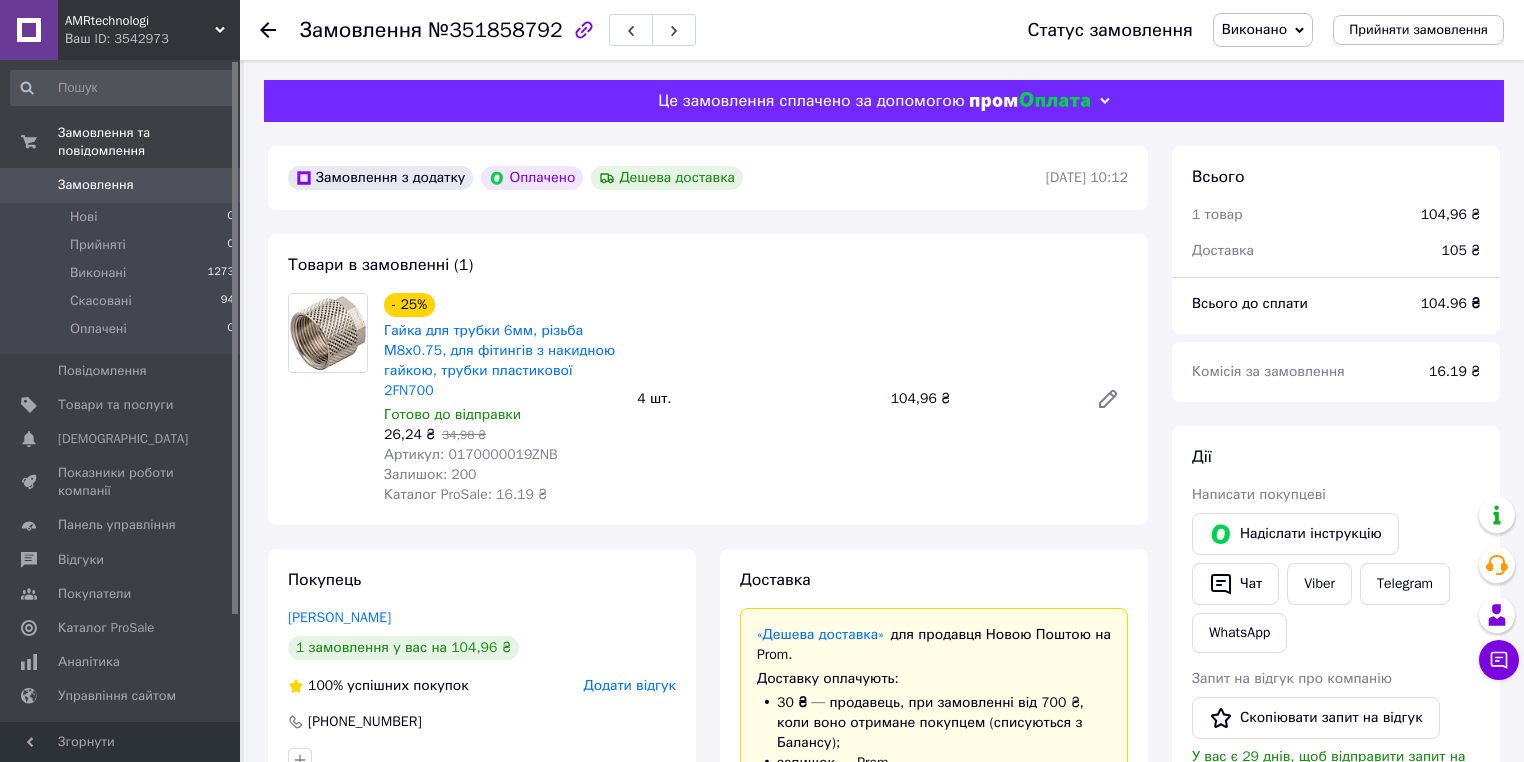 click 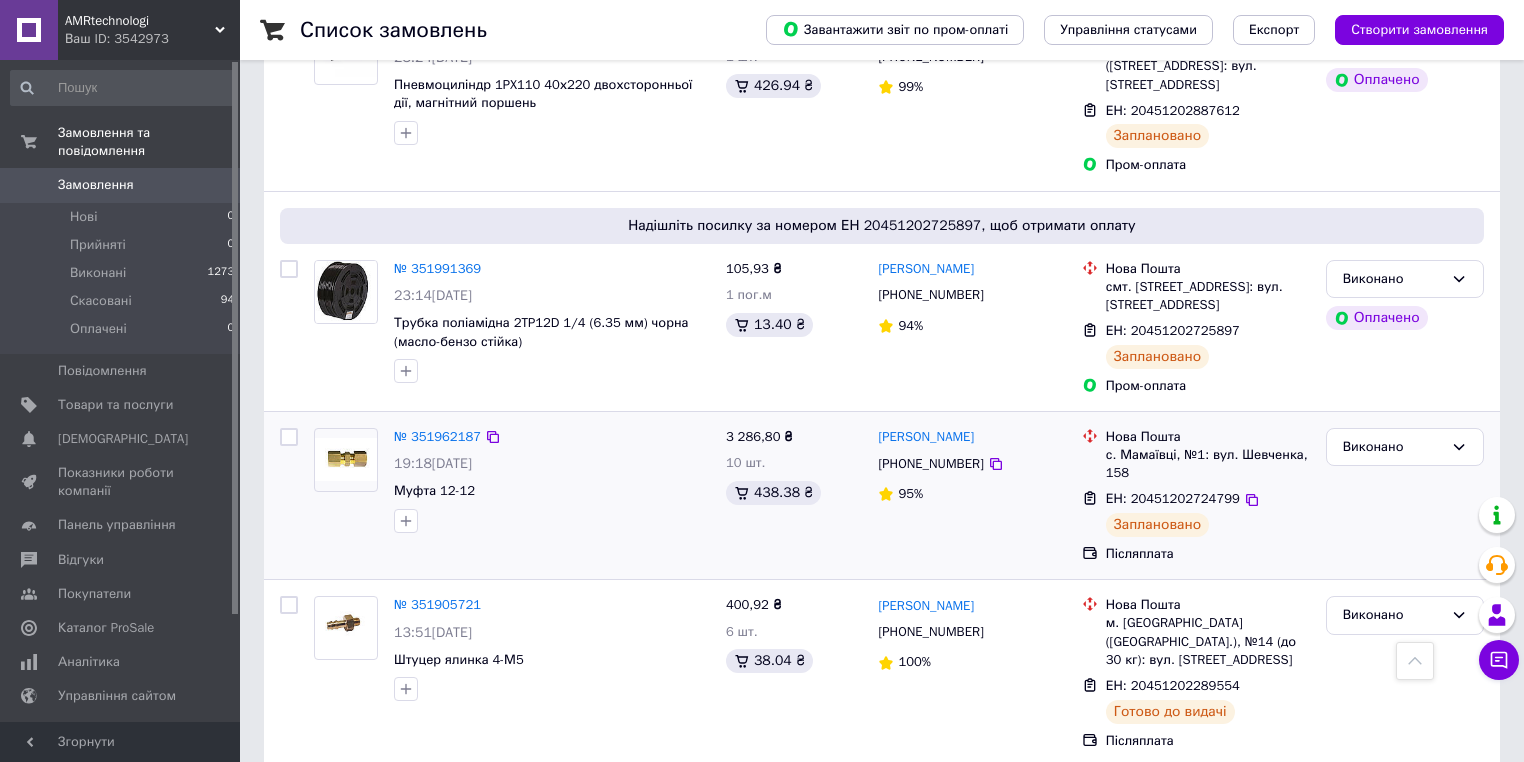 scroll, scrollTop: 800, scrollLeft: 0, axis: vertical 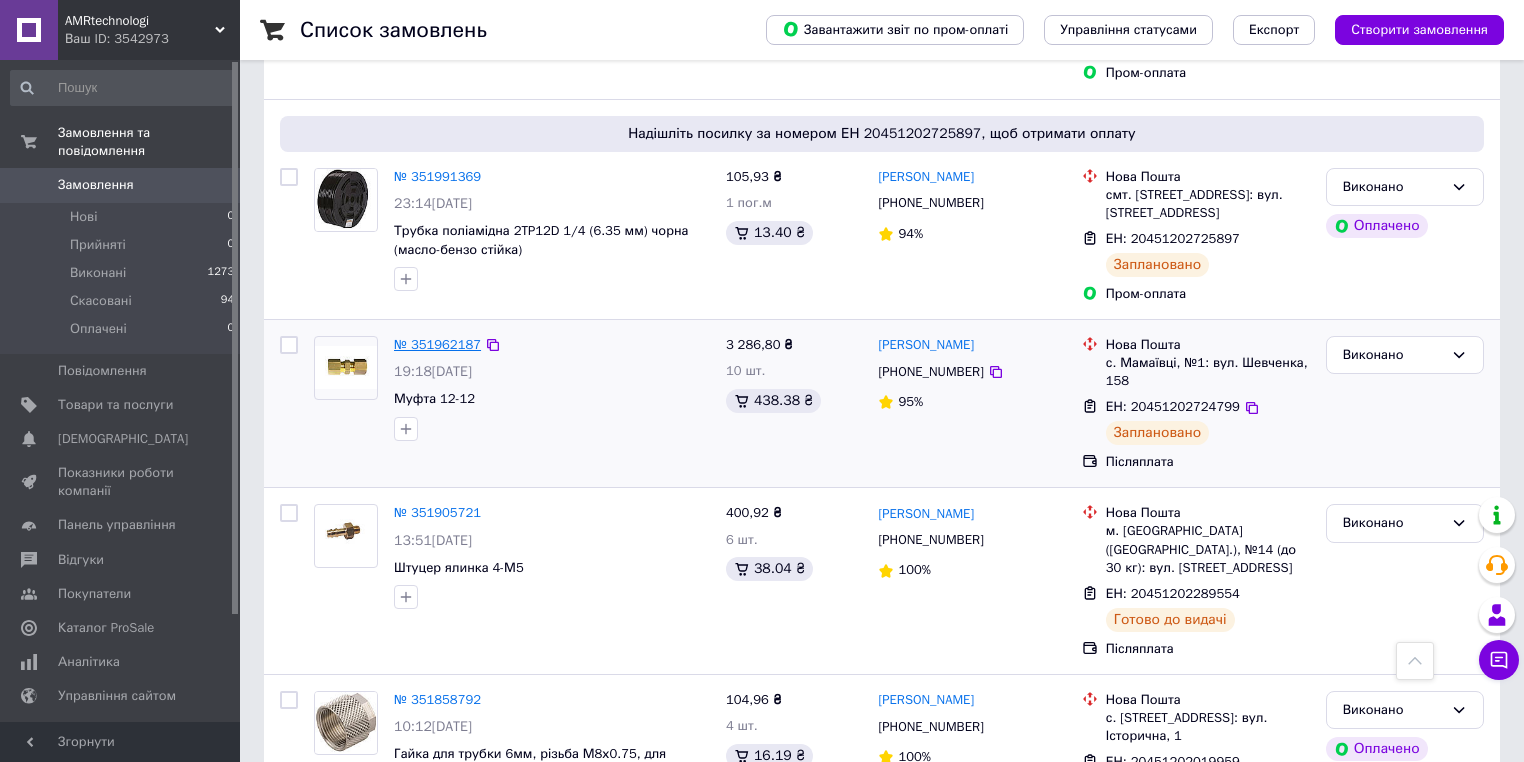 click on "№ 351962187" at bounding box center (437, 344) 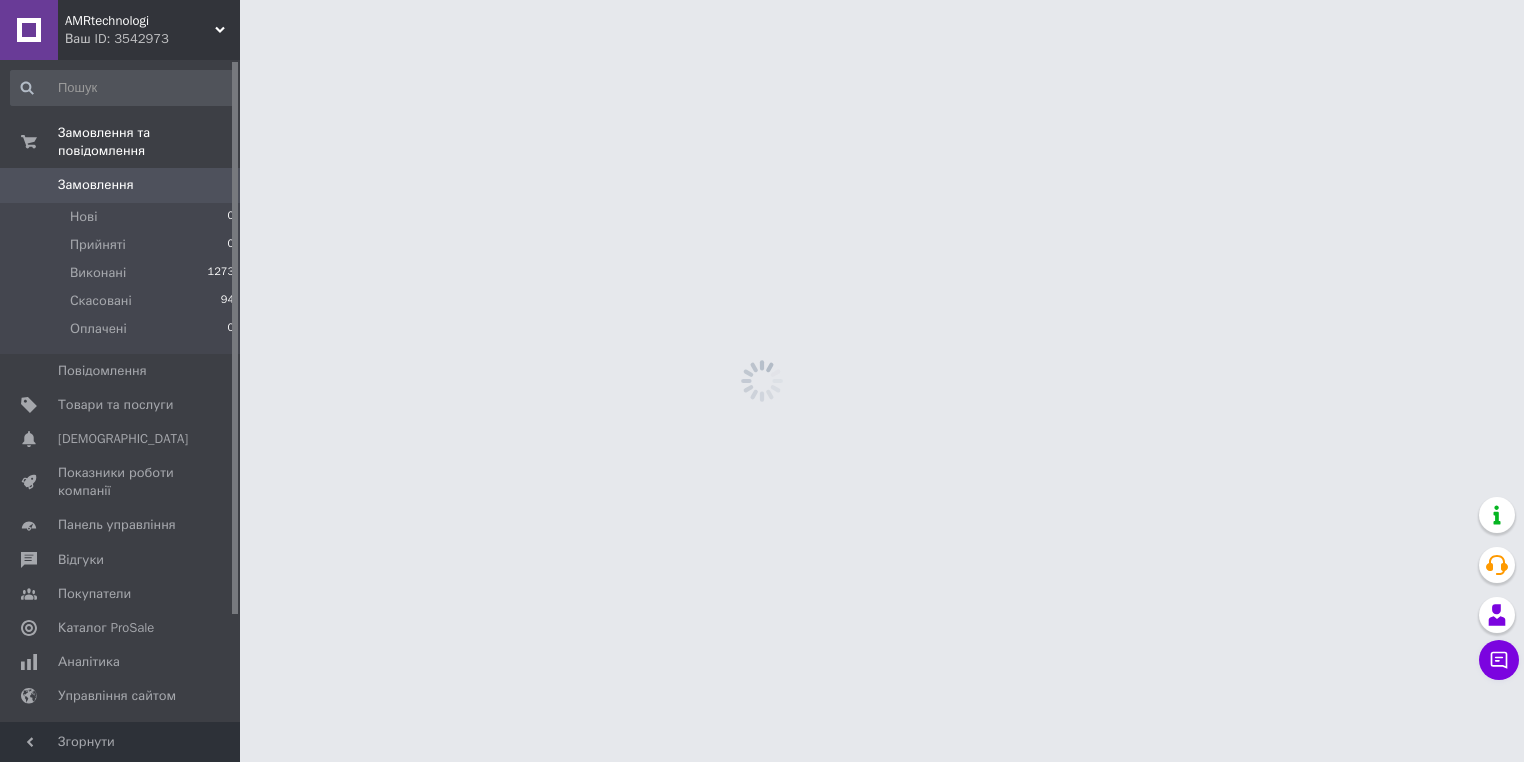 scroll, scrollTop: 0, scrollLeft: 0, axis: both 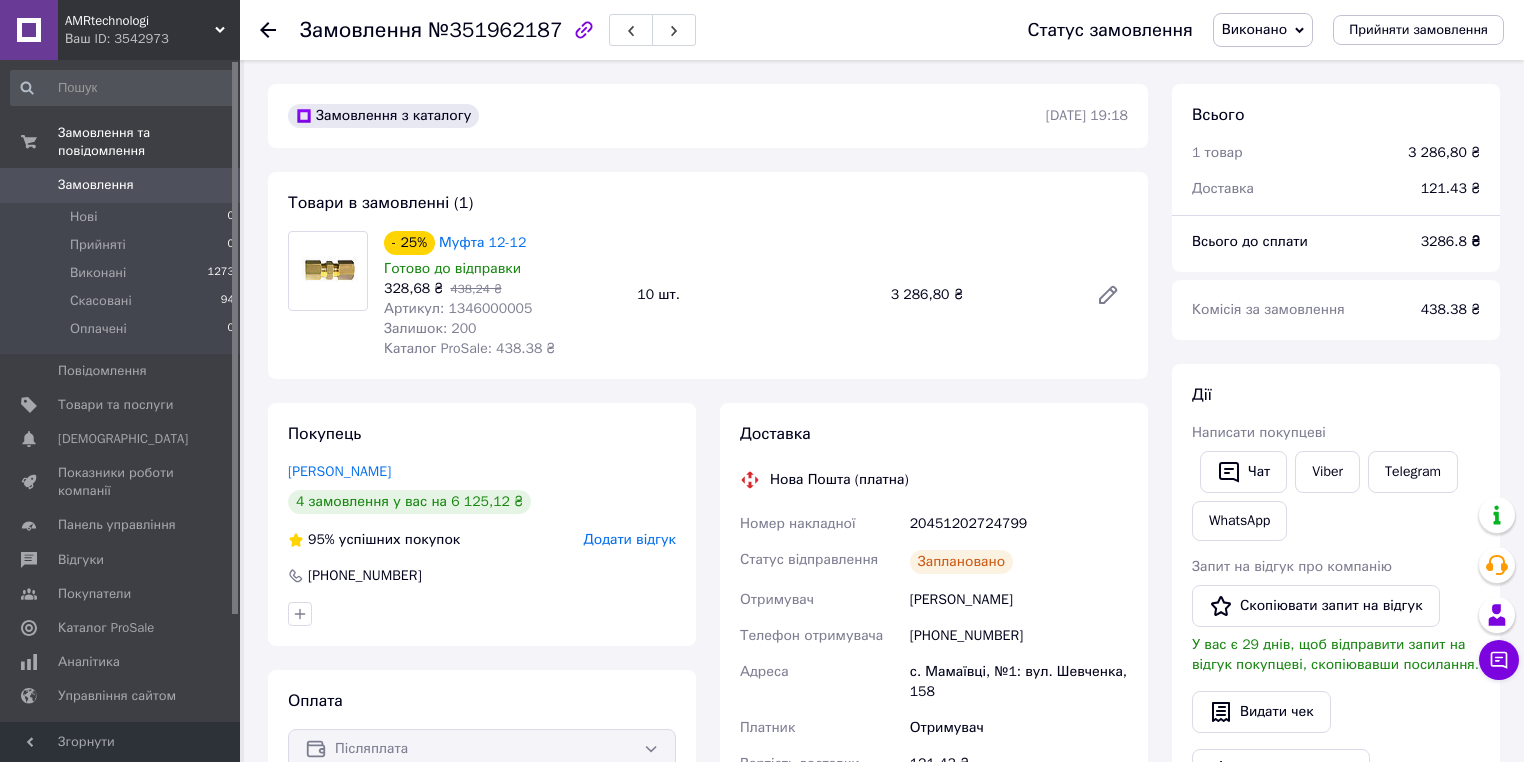 click on "Артикул: 1346000005" at bounding box center [458, 308] 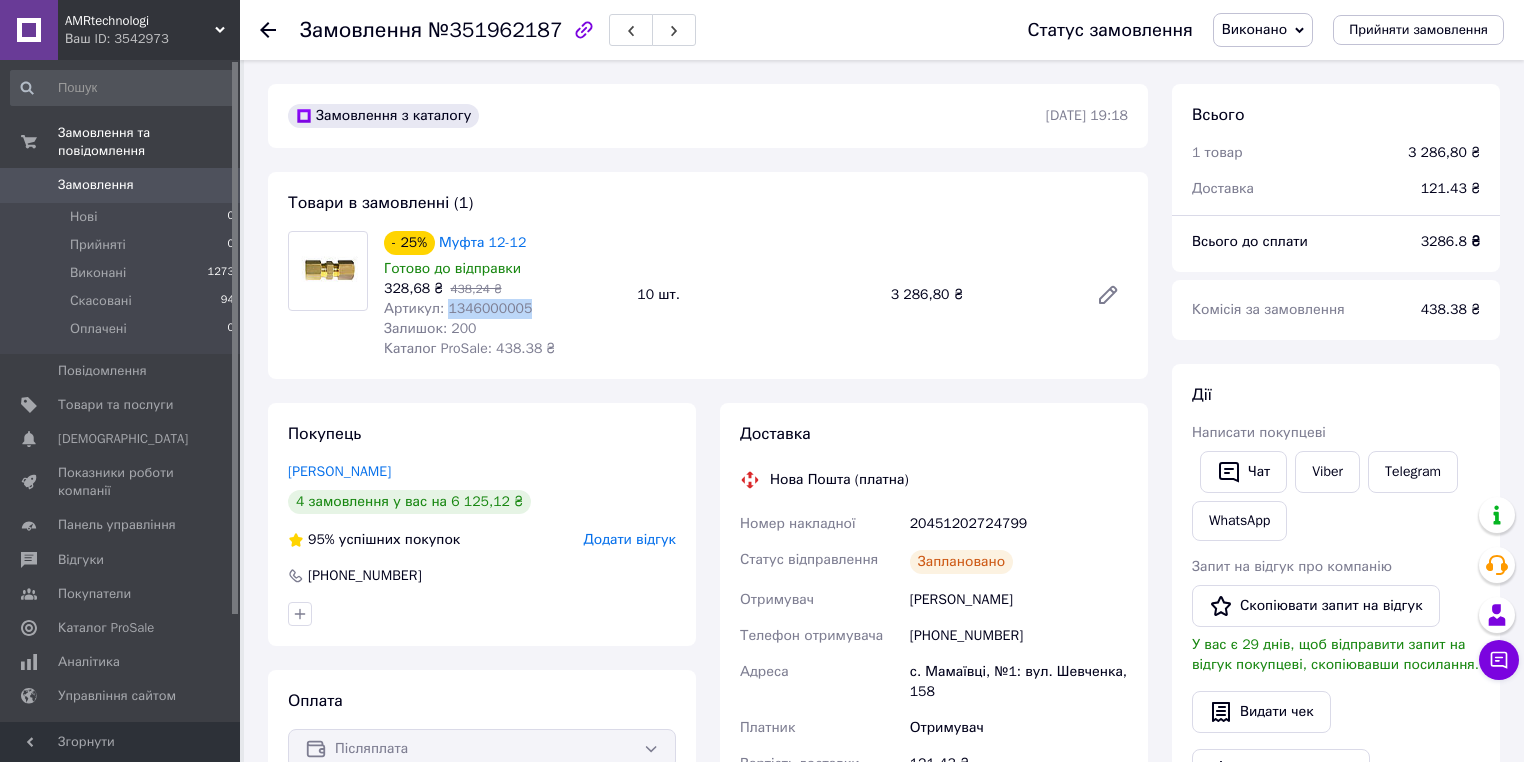 click on "Артикул: 1346000005" at bounding box center [458, 308] 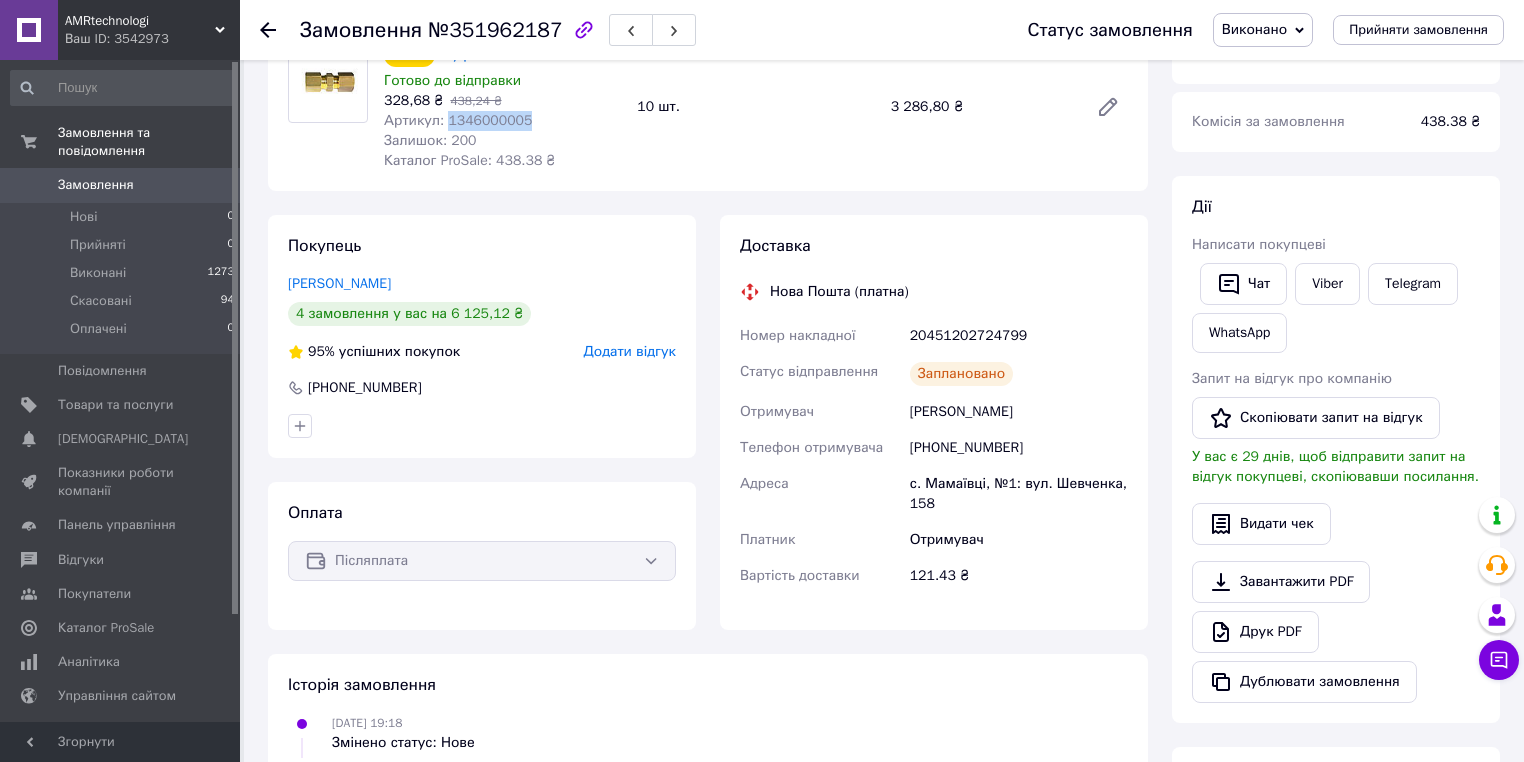 scroll, scrollTop: 80, scrollLeft: 0, axis: vertical 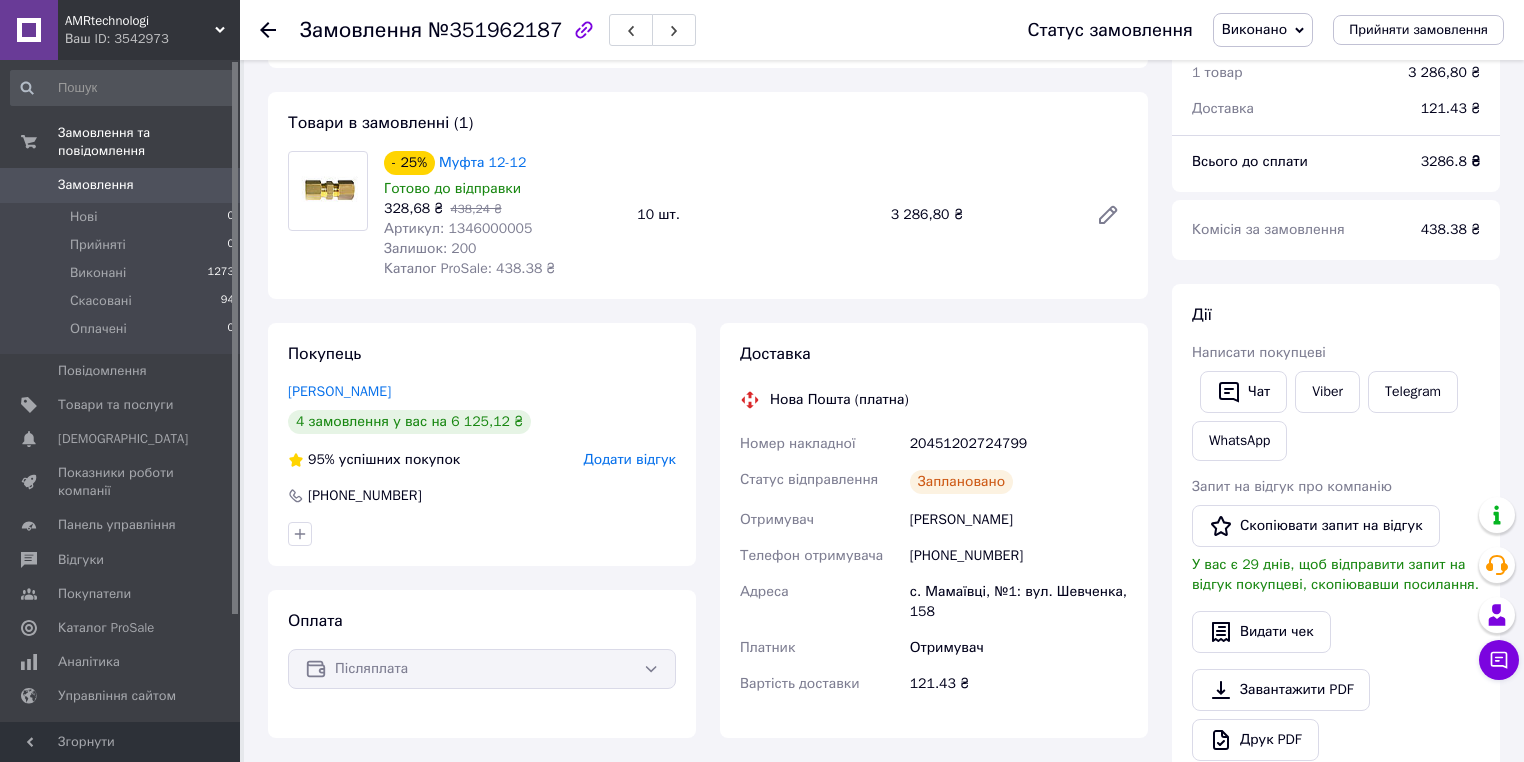 click 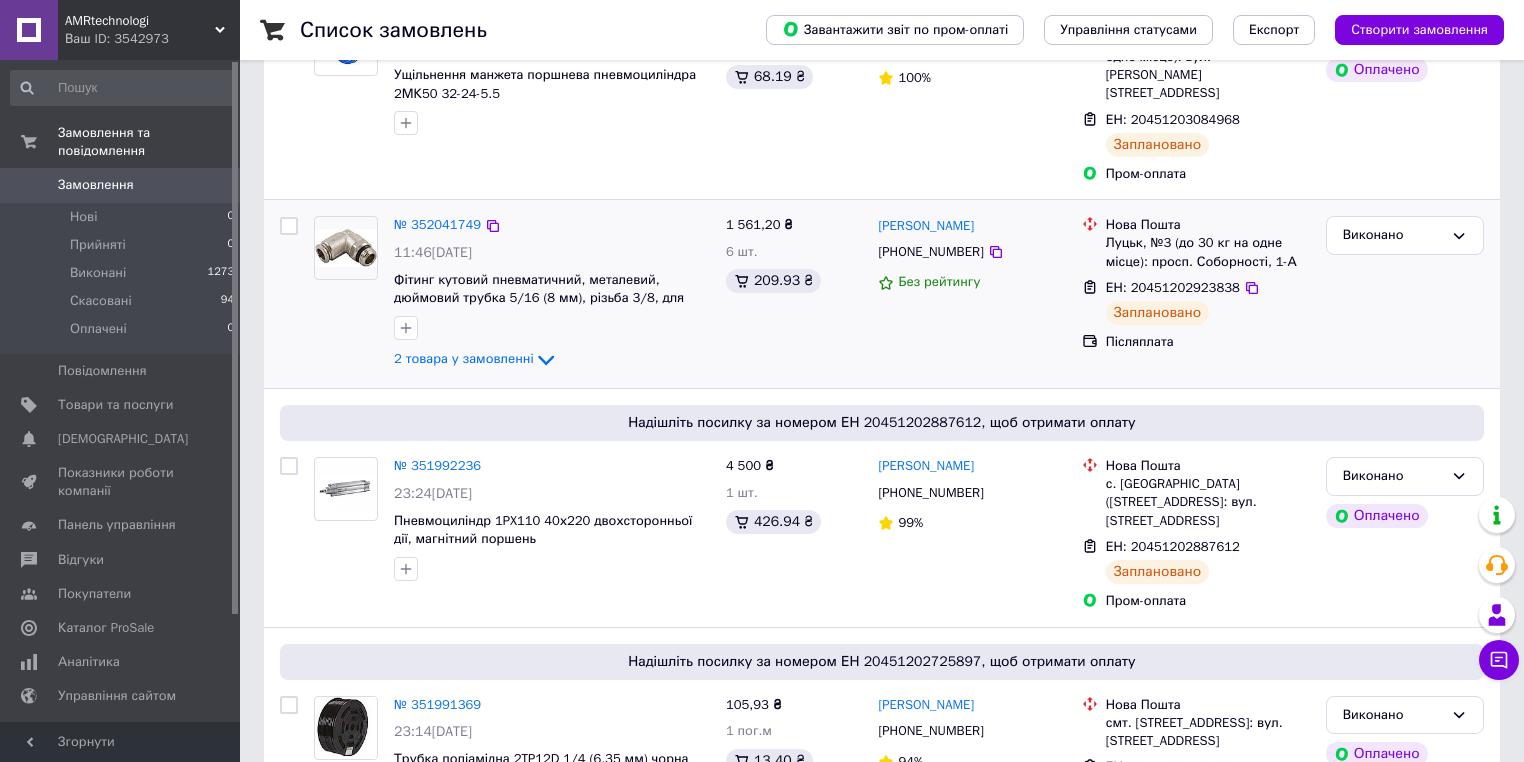 scroll, scrollTop: 560, scrollLeft: 0, axis: vertical 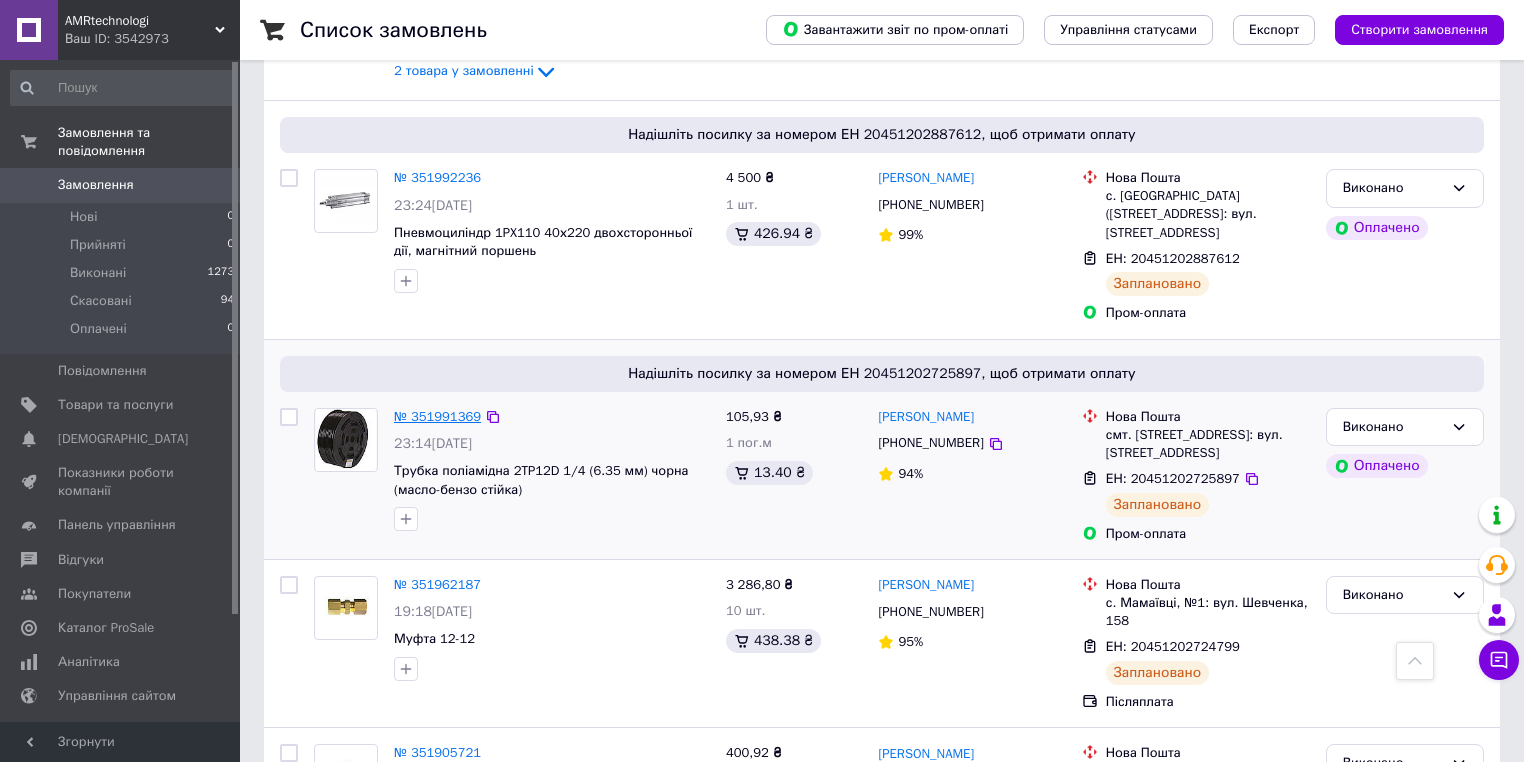 click on "№ 351991369" at bounding box center (437, 416) 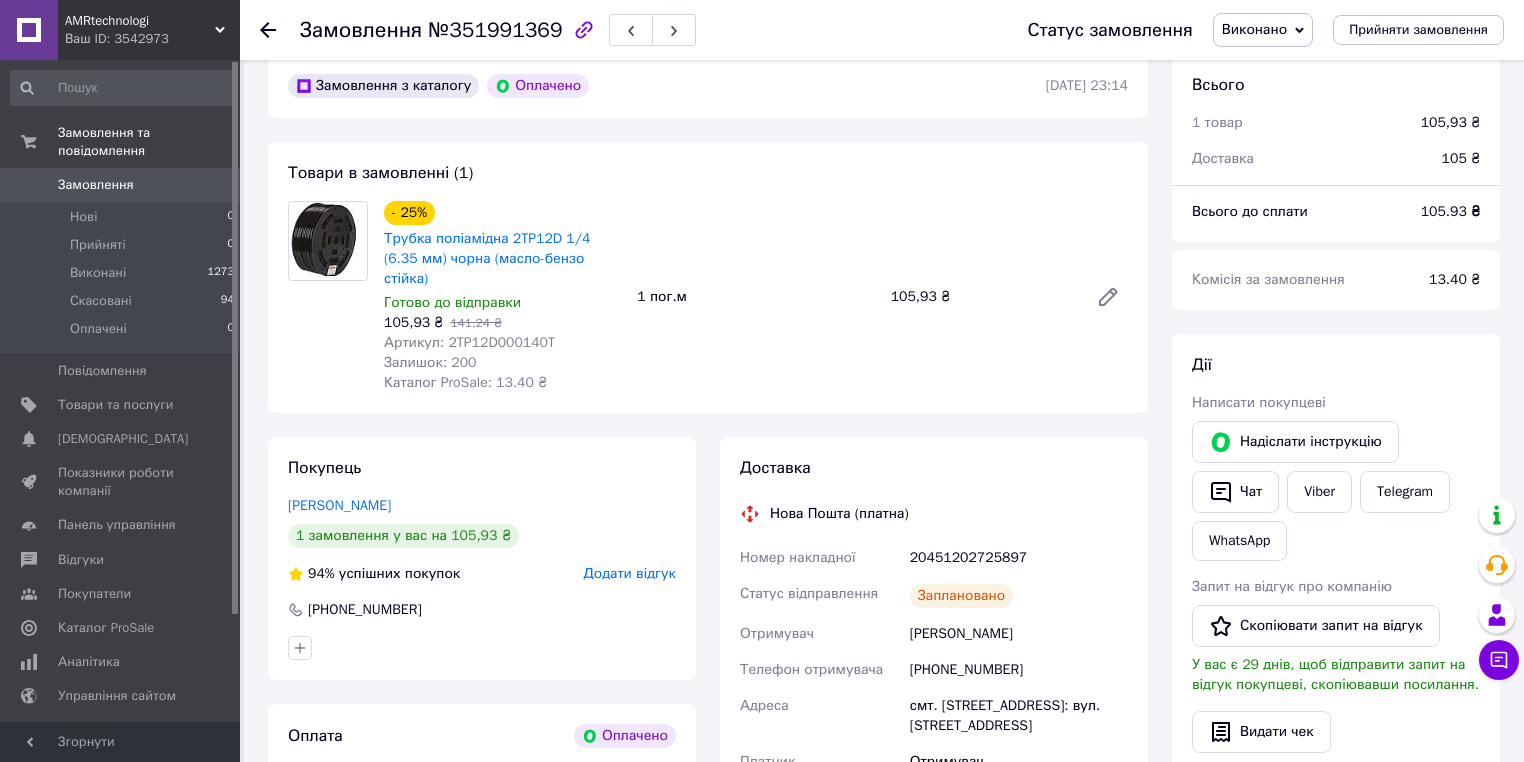 scroll, scrollTop: 80, scrollLeft: 0, axis: vertical 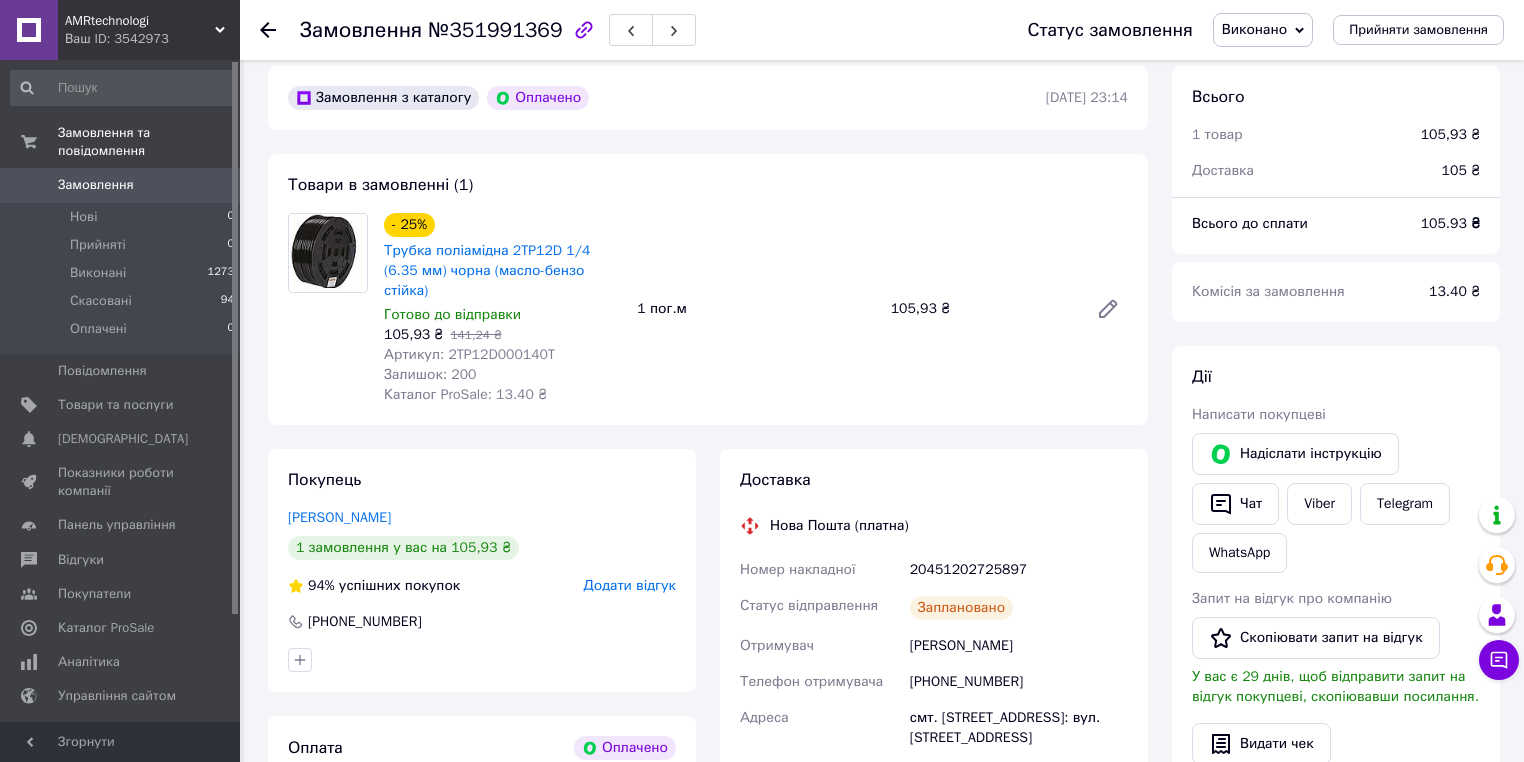 click on "Артикул: 2TP12D000140T" at bounding box center [469, 354] 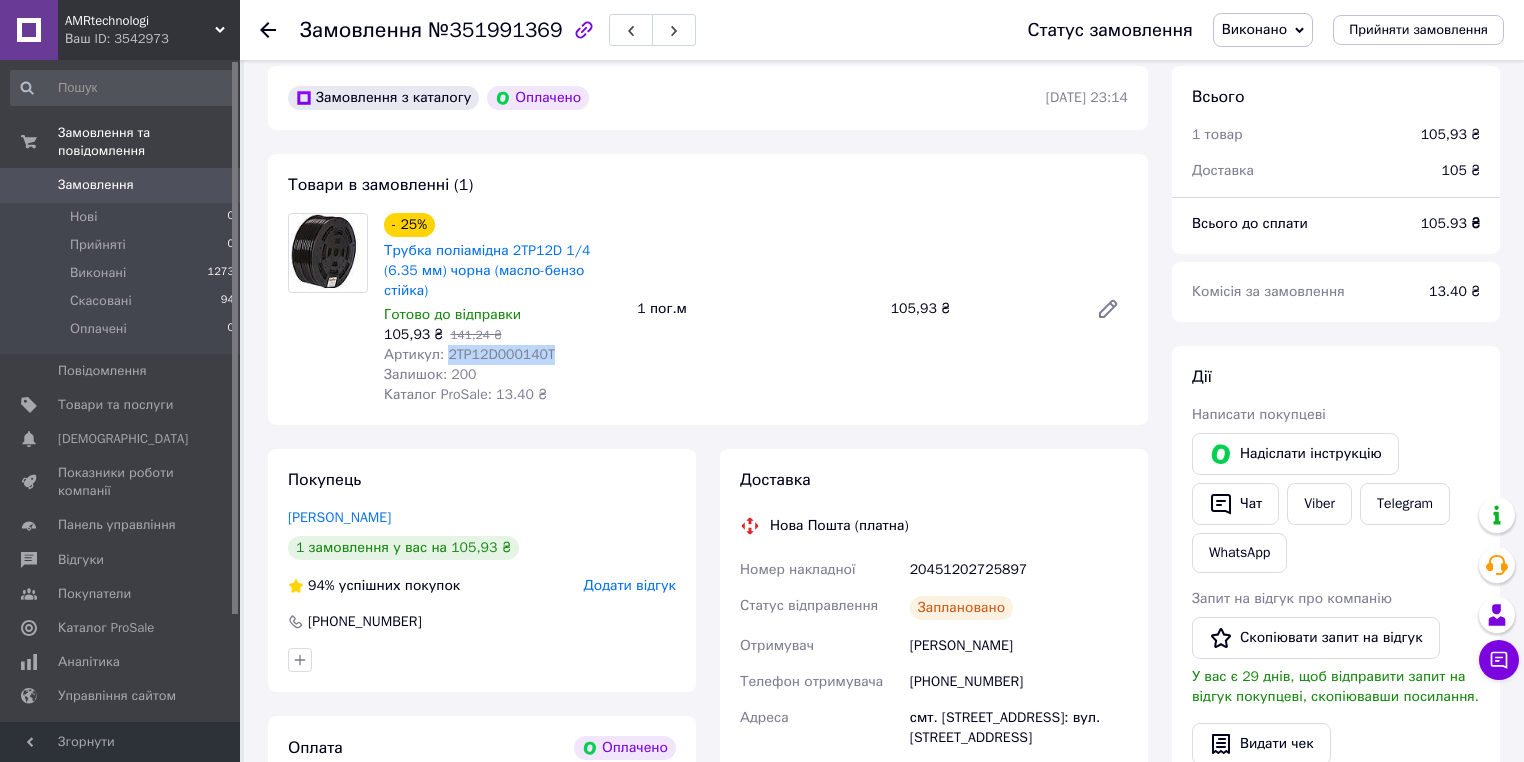 click on "Артикул: 2TP12D000140T" at bounding box center (469, 354) 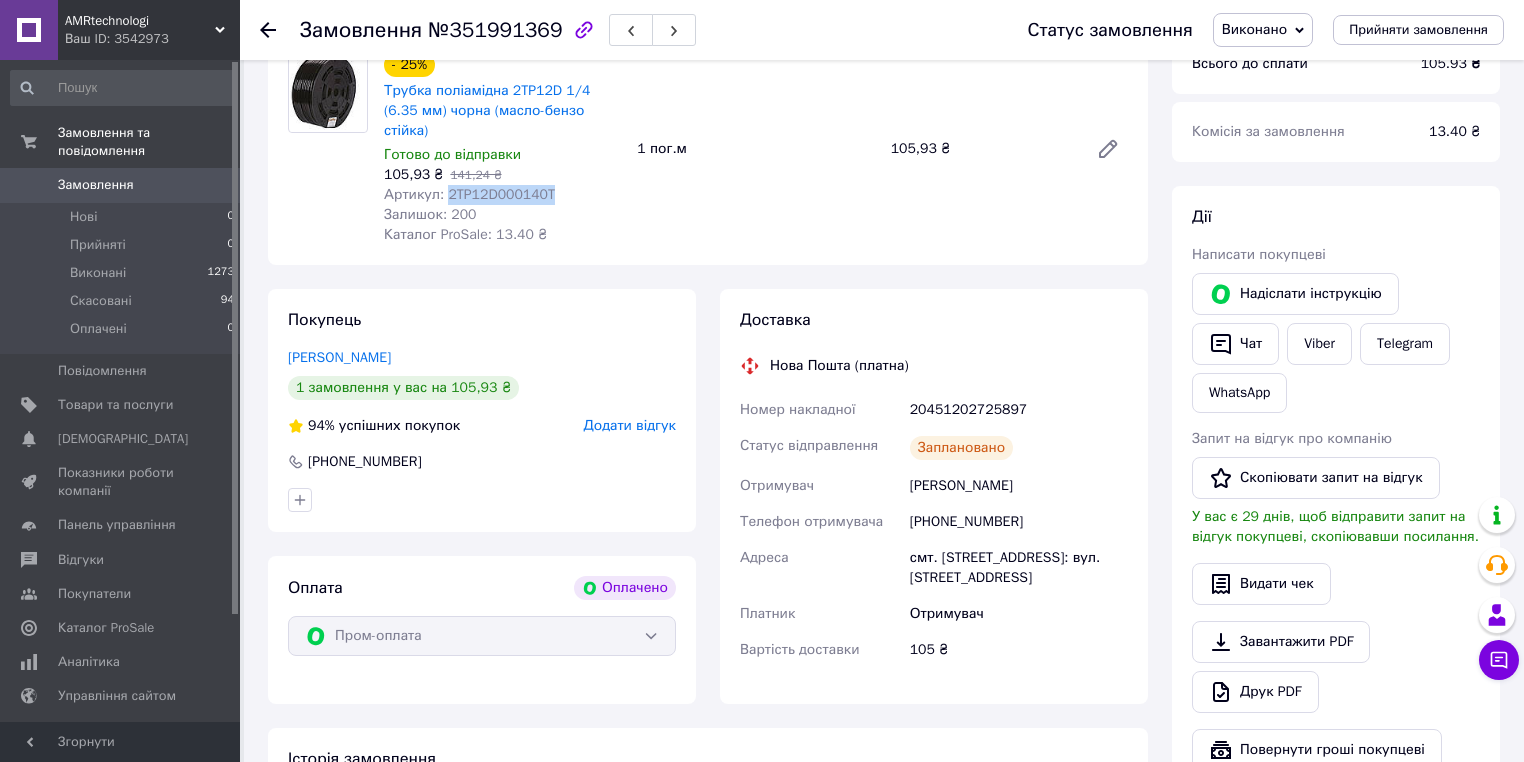 scroll, scrollTop: 755, scrollLeft: 0, axis: vertical 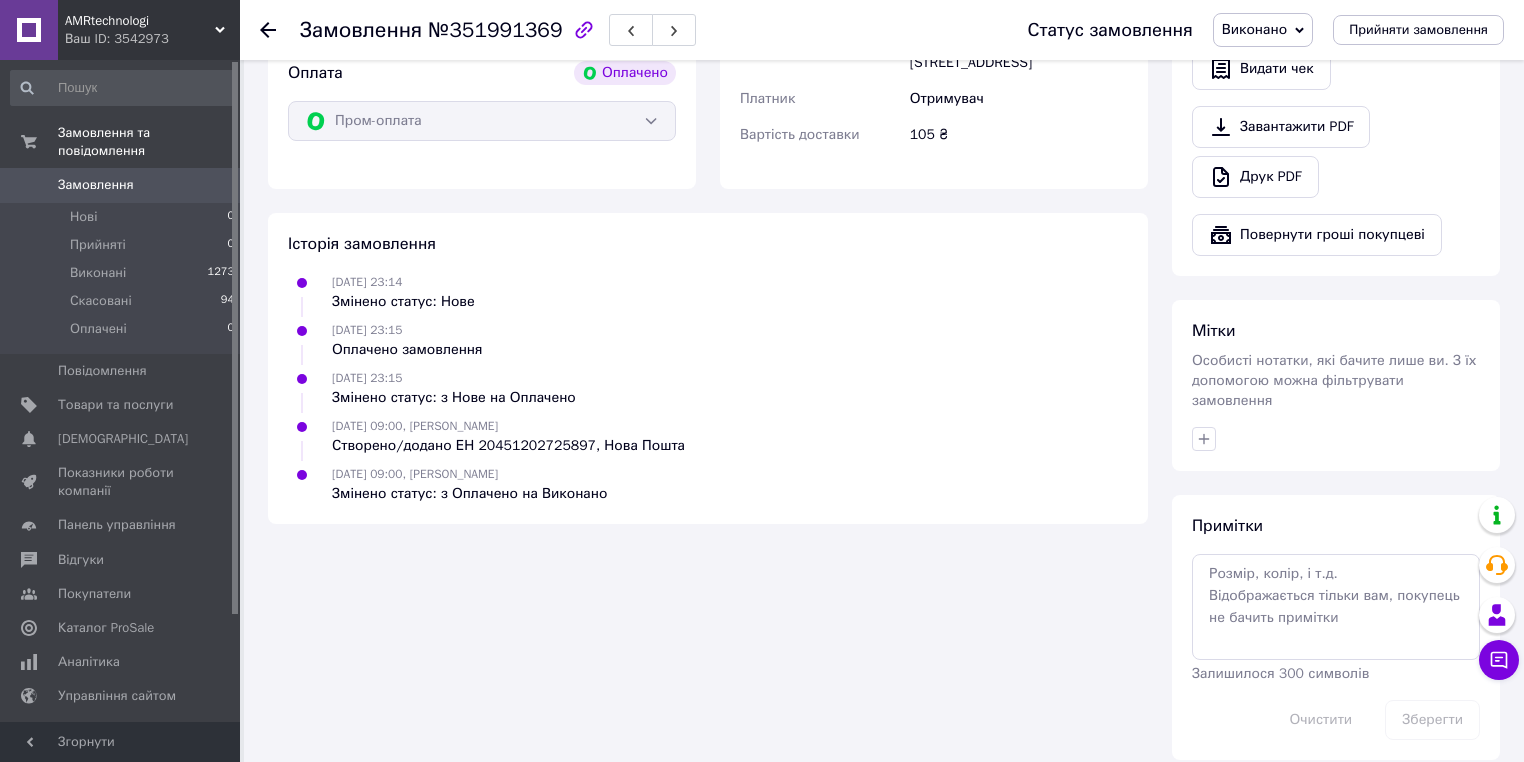 click 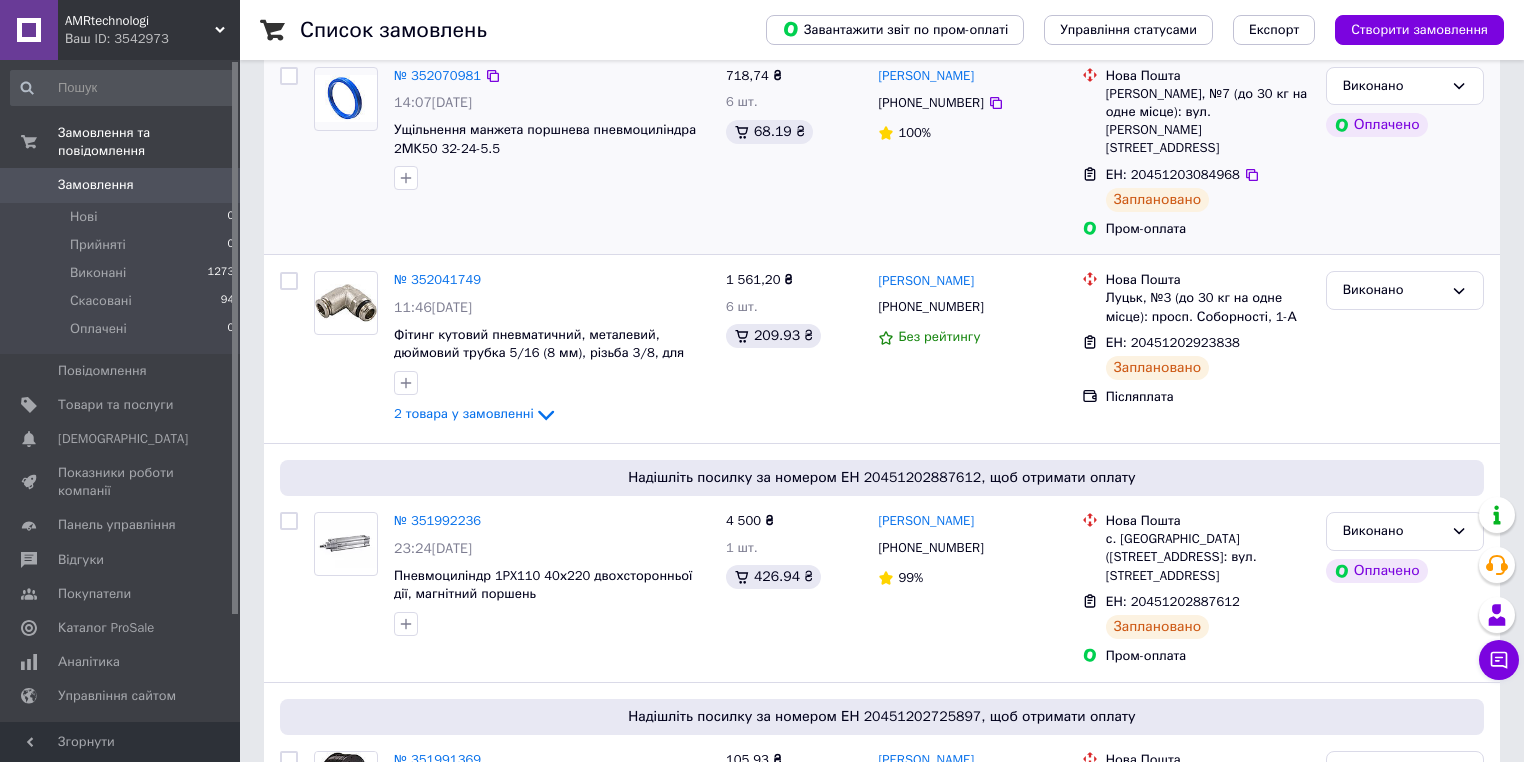 scroll, scrollTop: 240, scrollLeft: 0, axis: vertical 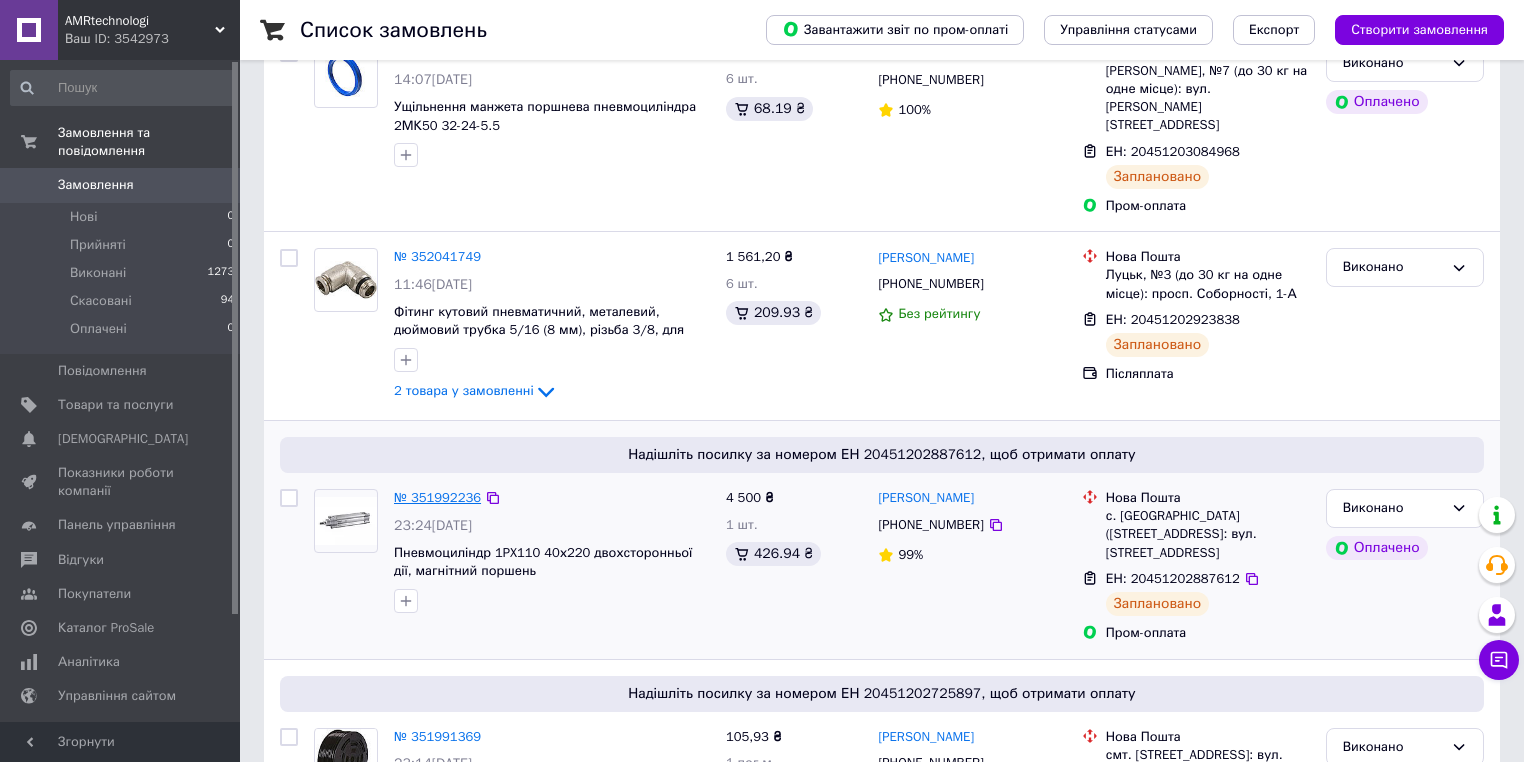 click on "№ 351992236" at bounding box center (437, 497) 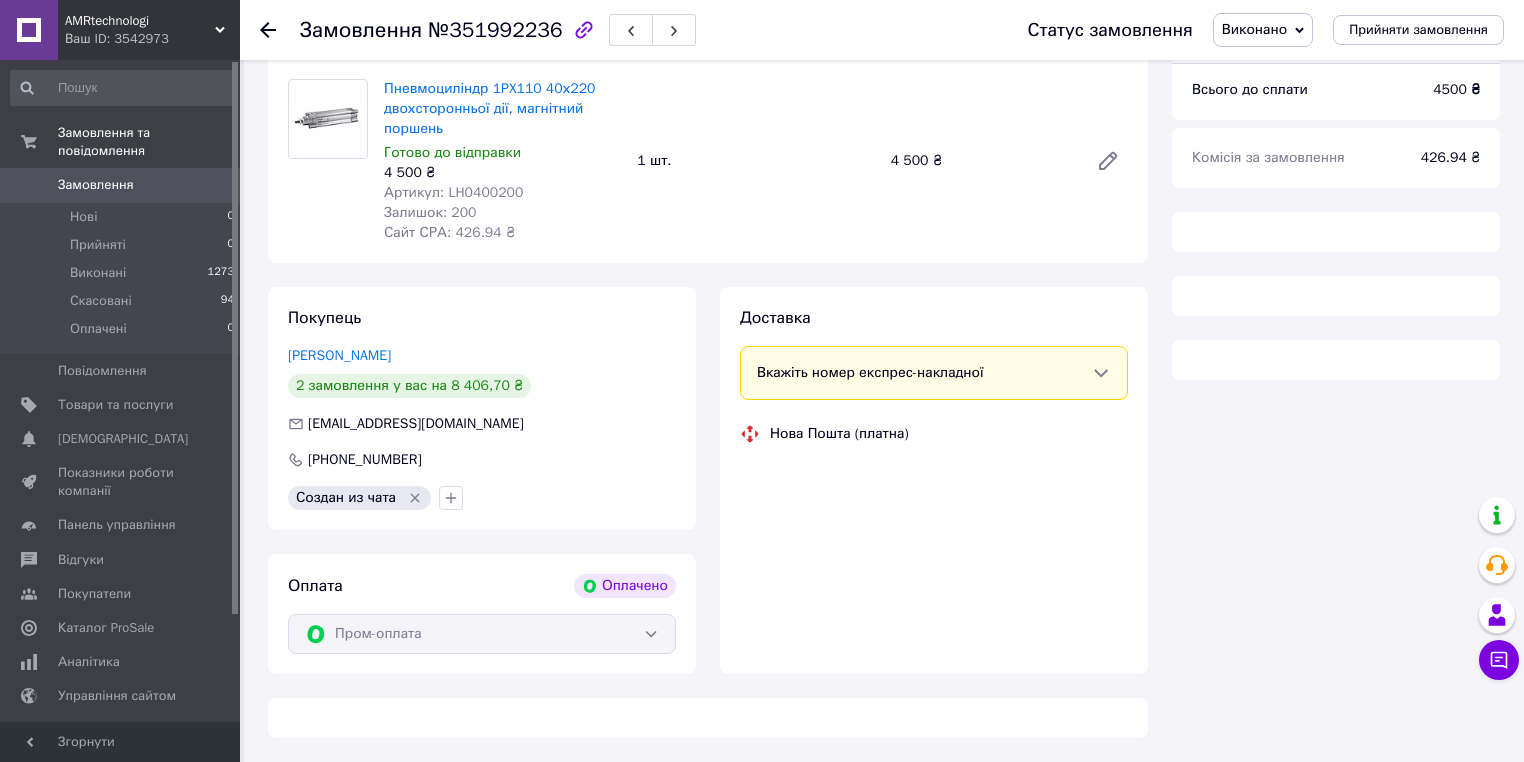 scroll, scrollTop: 240, scrollLeft: 0, axis: vertical 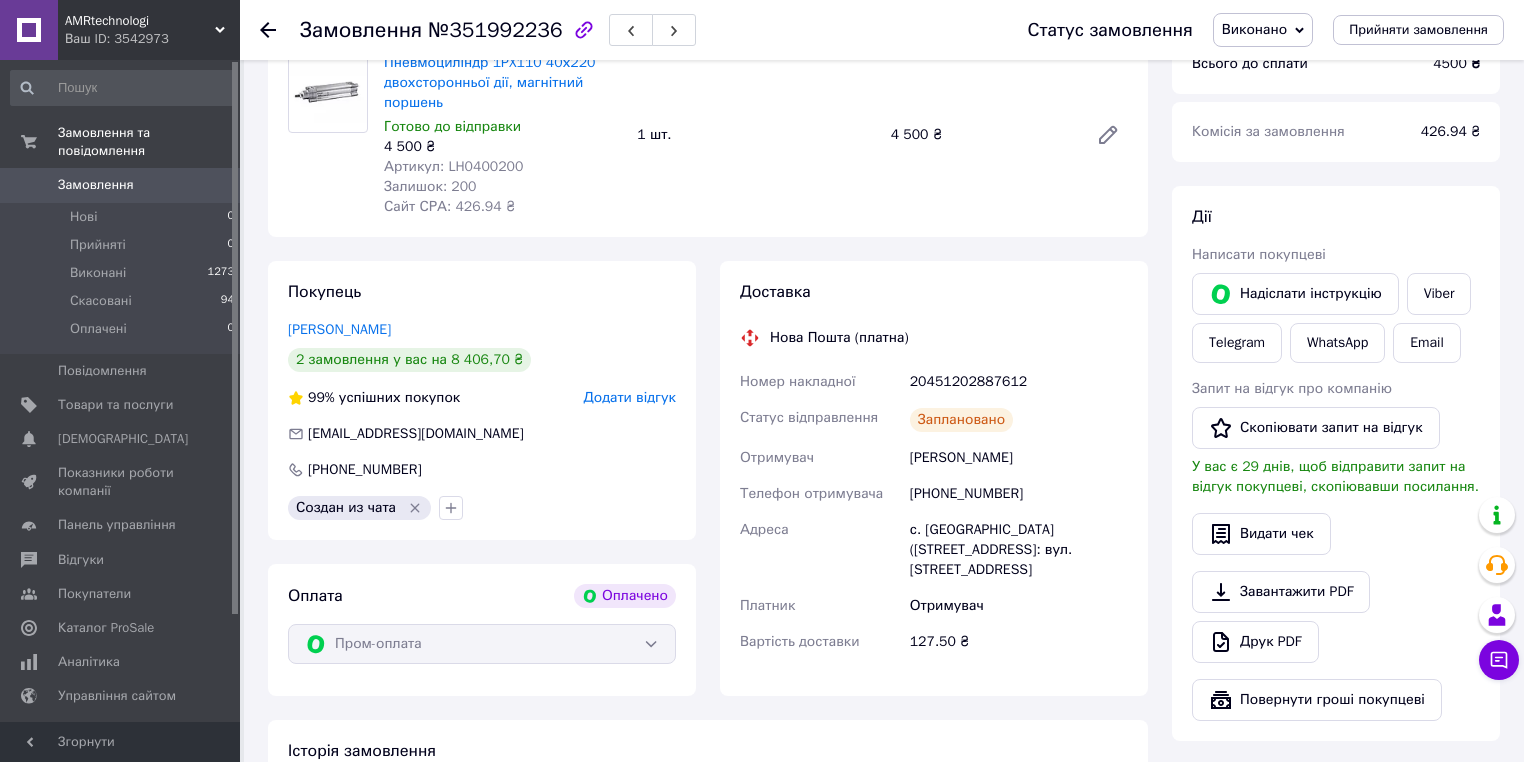 click on "Артикул: LH0400200" at bounding box center [453, 166] 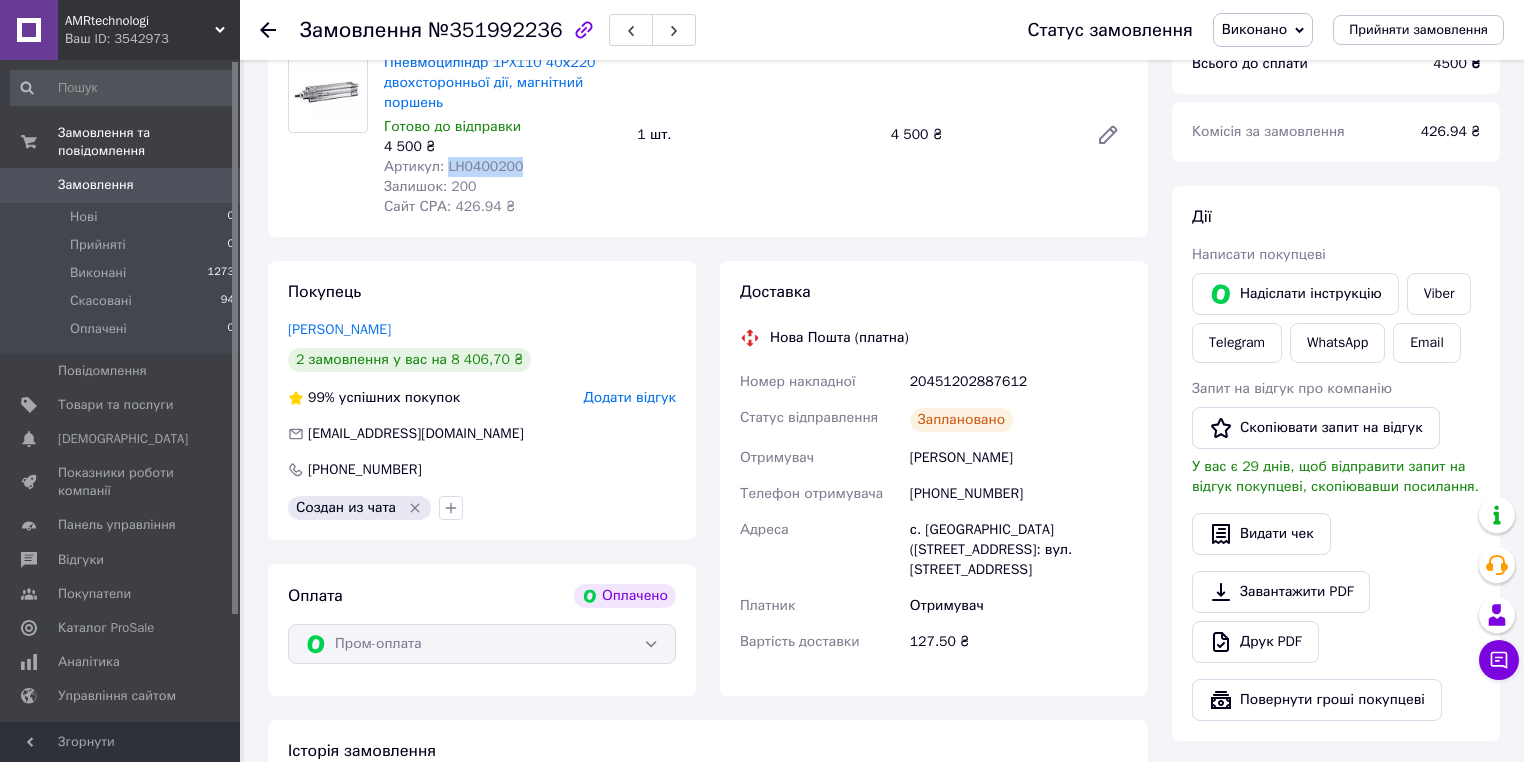 click on "Артикул: LH0400200" at bounding box center (453, 166) 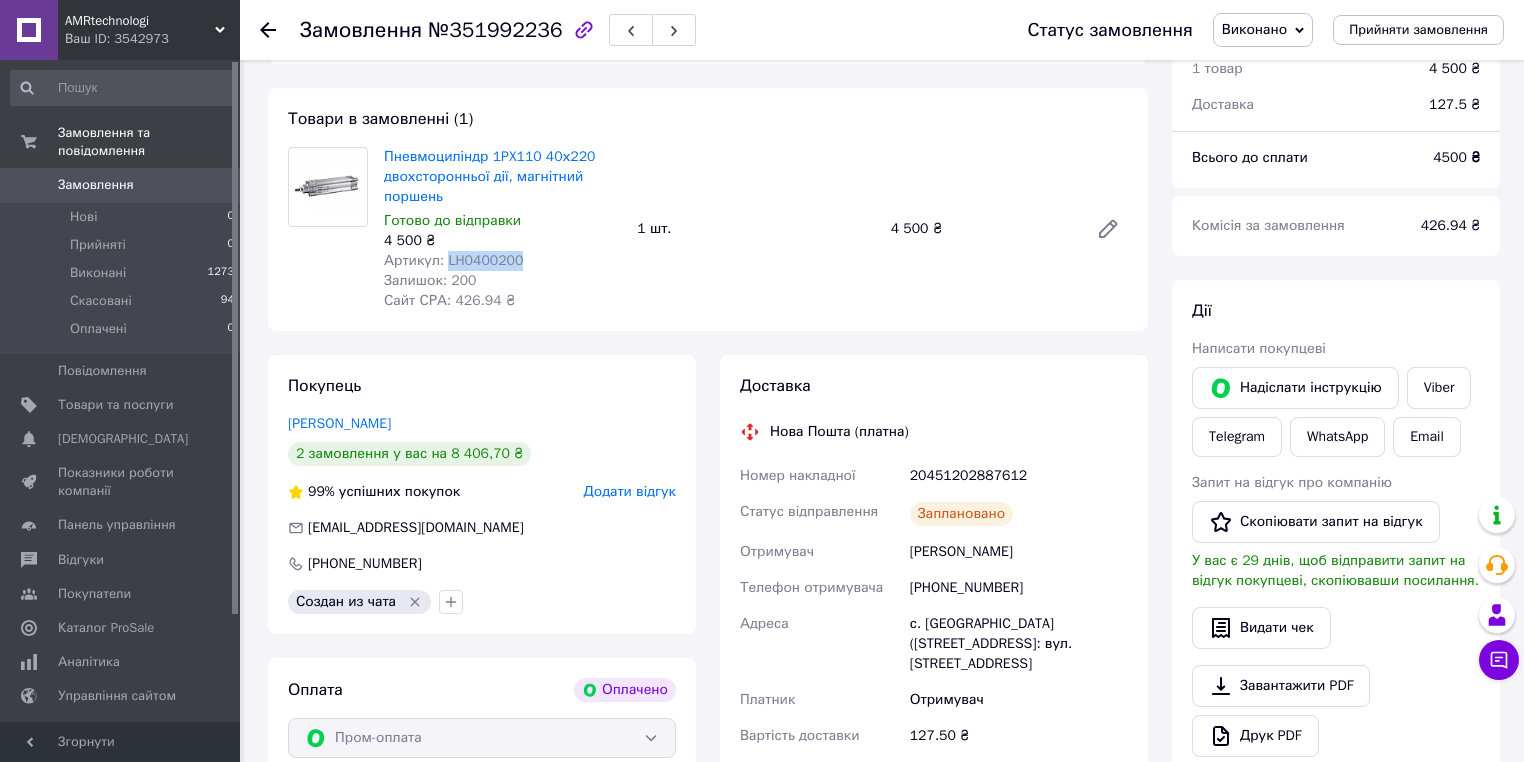 scroll, scrollTop: 0, scrollLeft: 0, axis: both 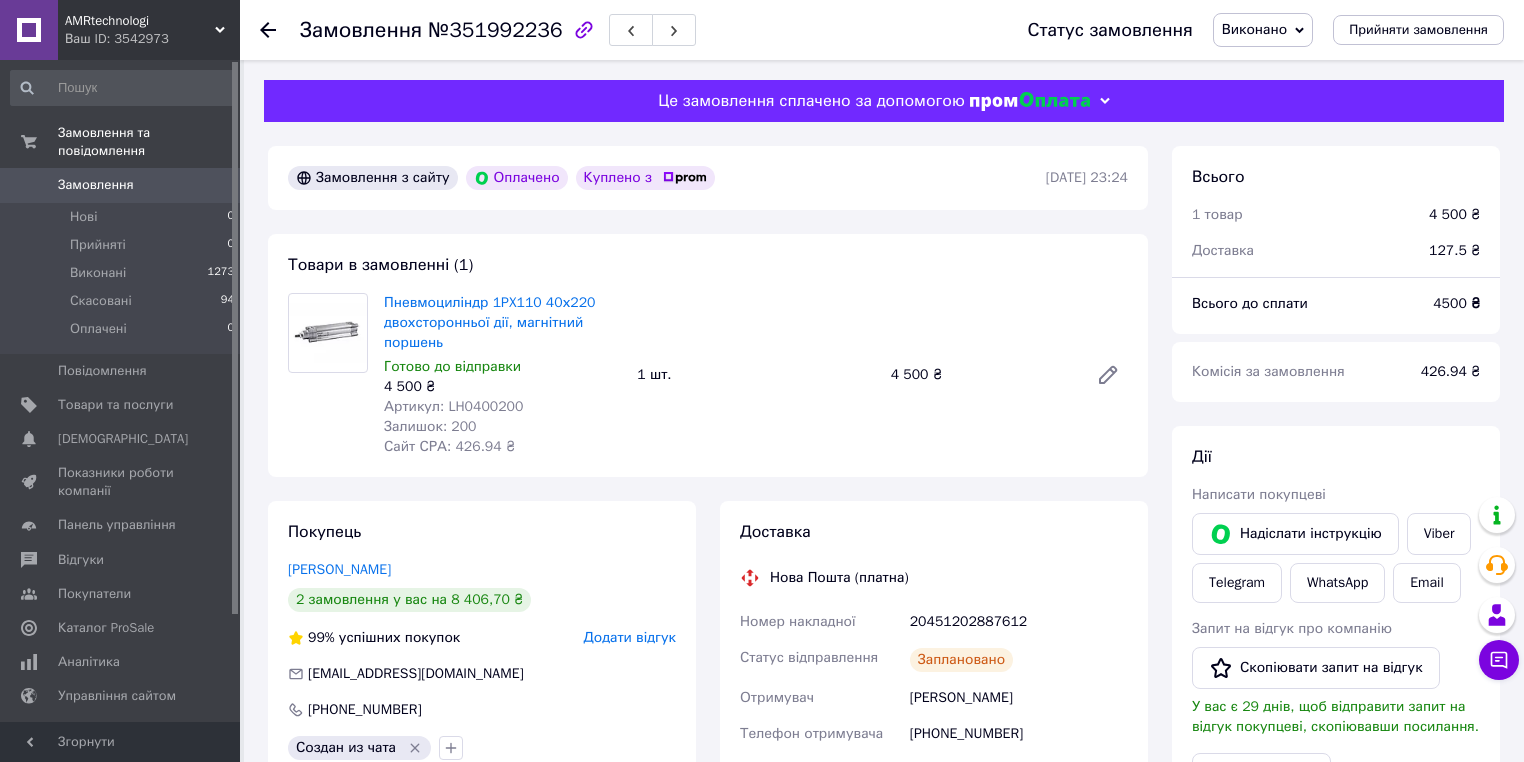 click 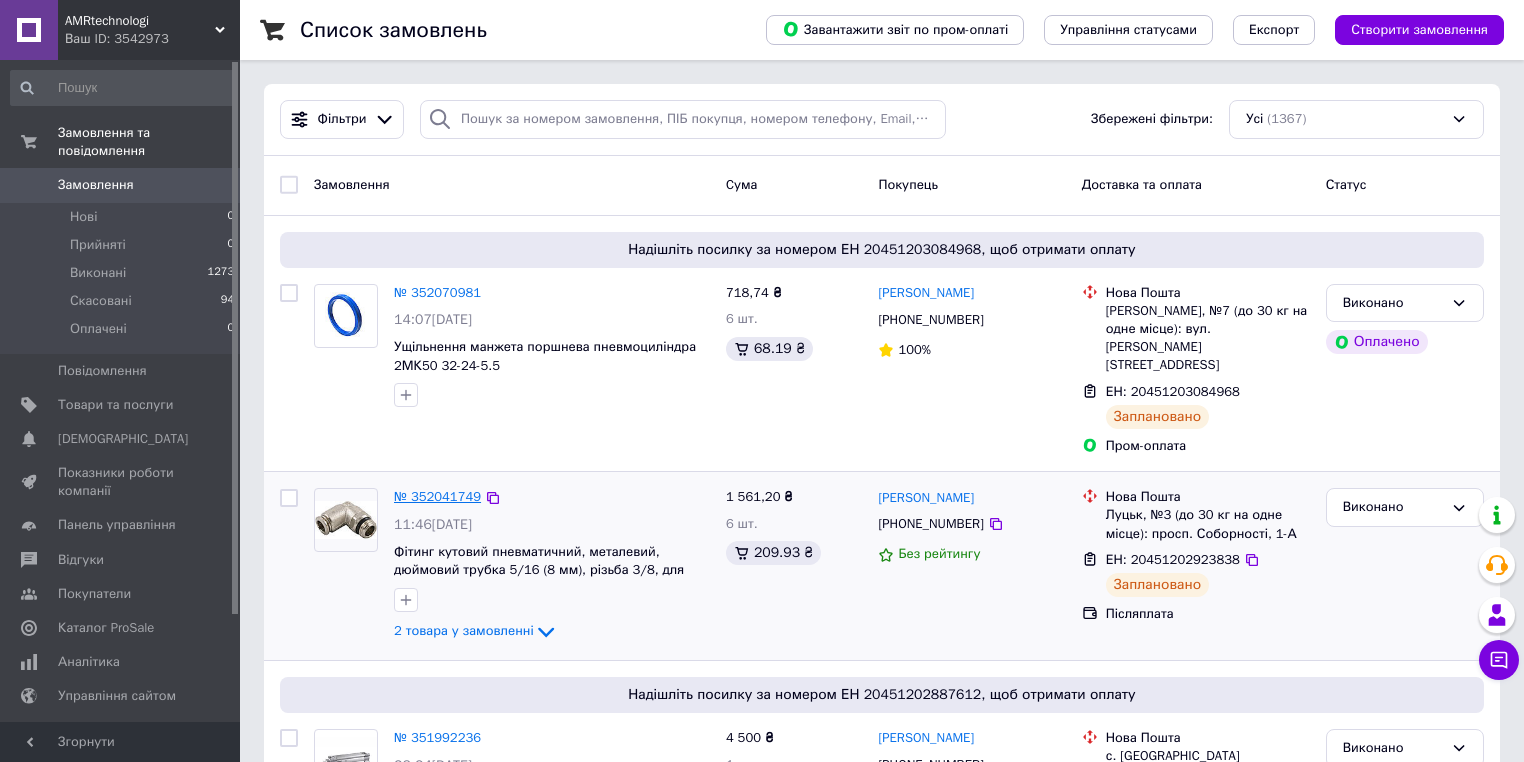 click on "№ 352041749" at bounding box center (437, 496) 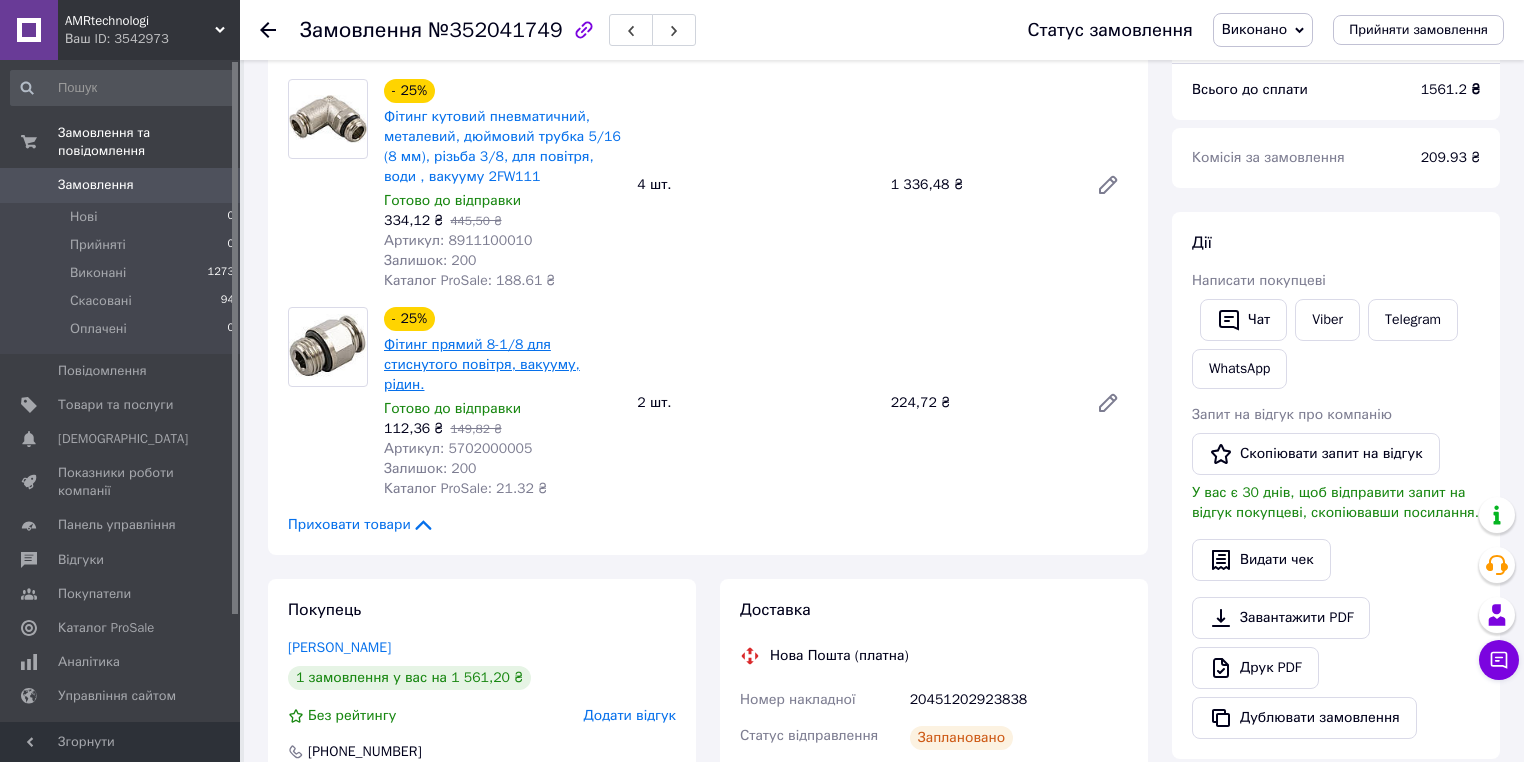 scroll, scrollTop: 160, scrollLeft: 0, axis: vertical 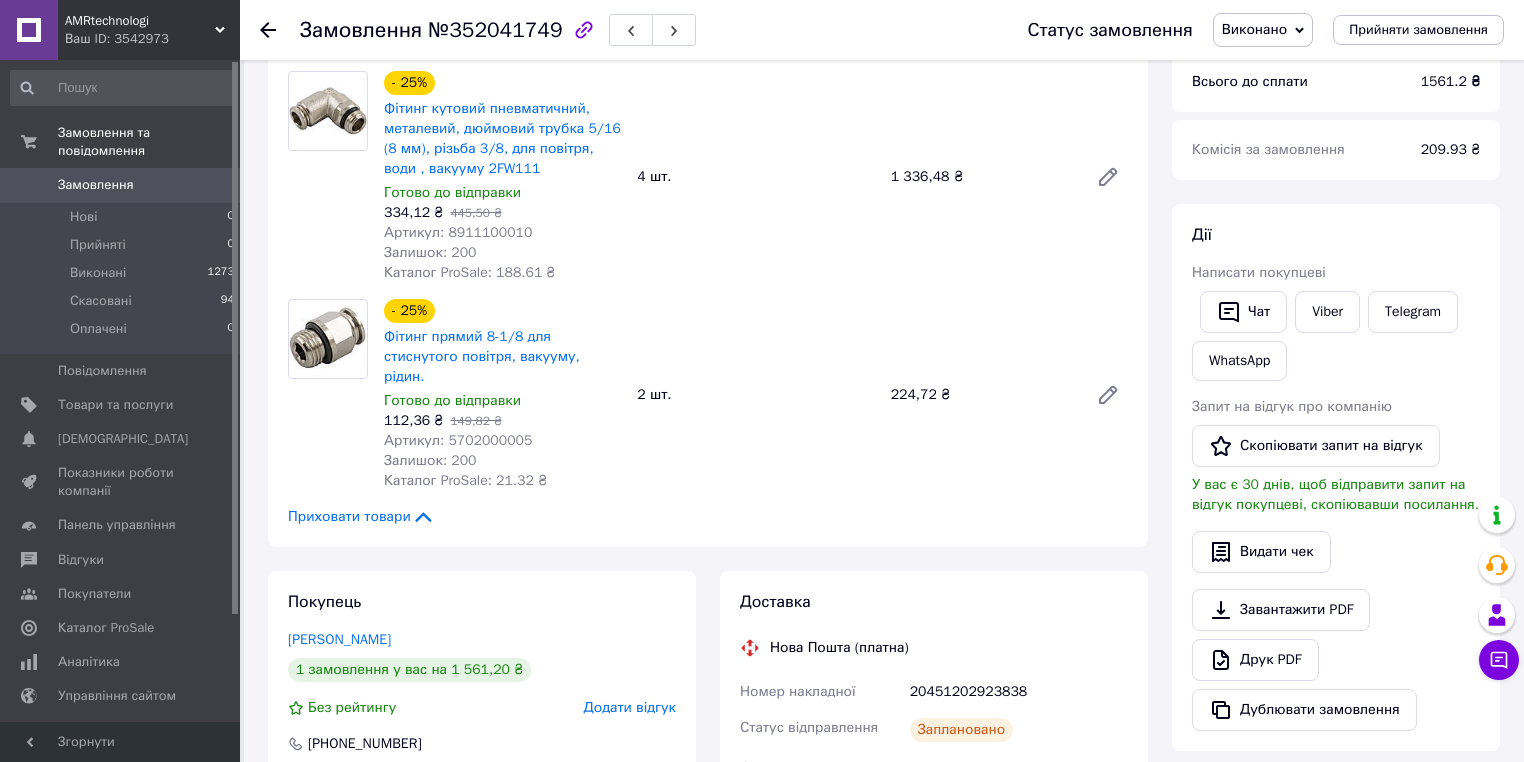 click on "Артикул: 8911100010" at bounding box center [458, 232] 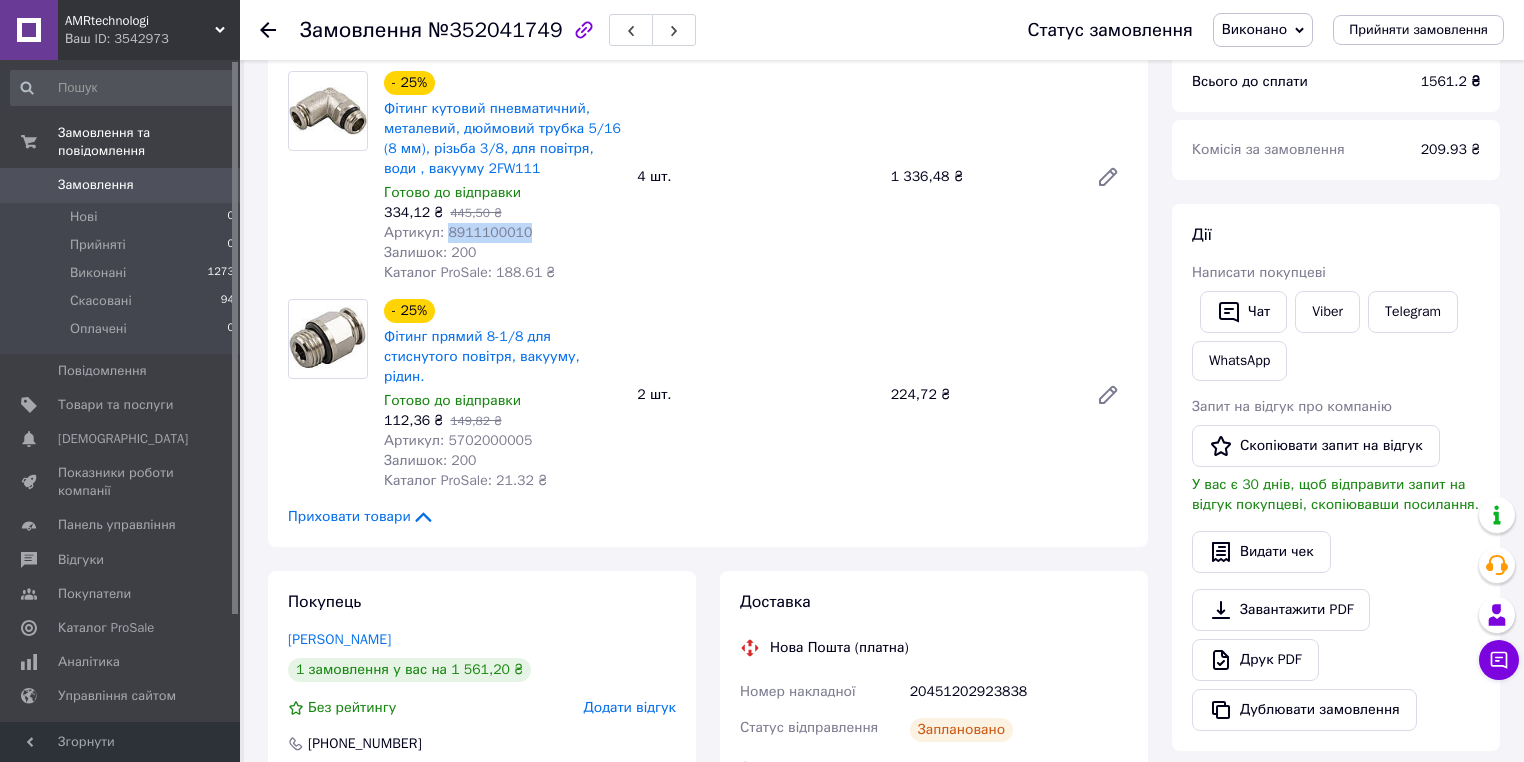 click on "Артикул: 8911100010" at bounding box center (458, 232) 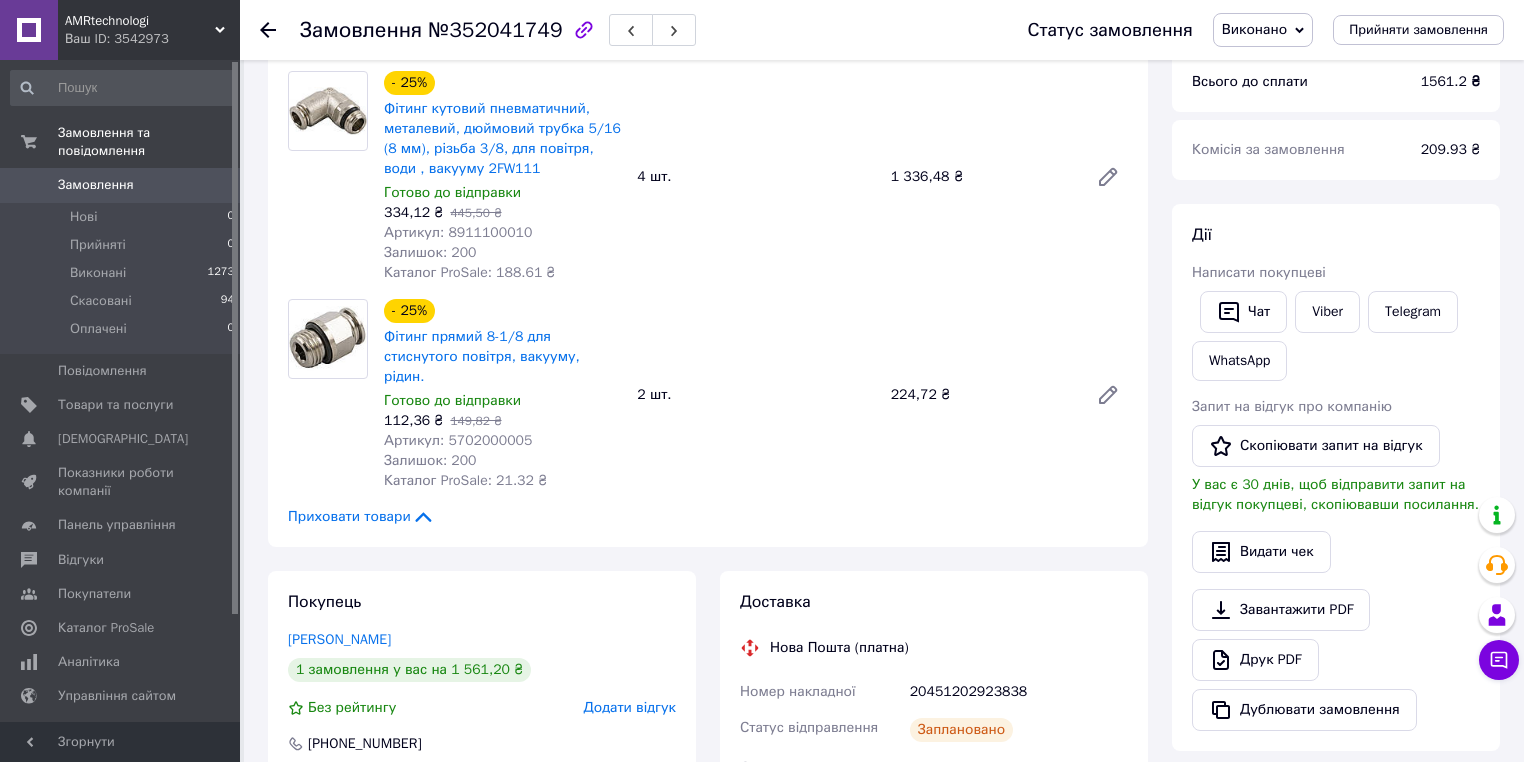 click on "Артикул: 5702000005" at bounding box center [458, 440] 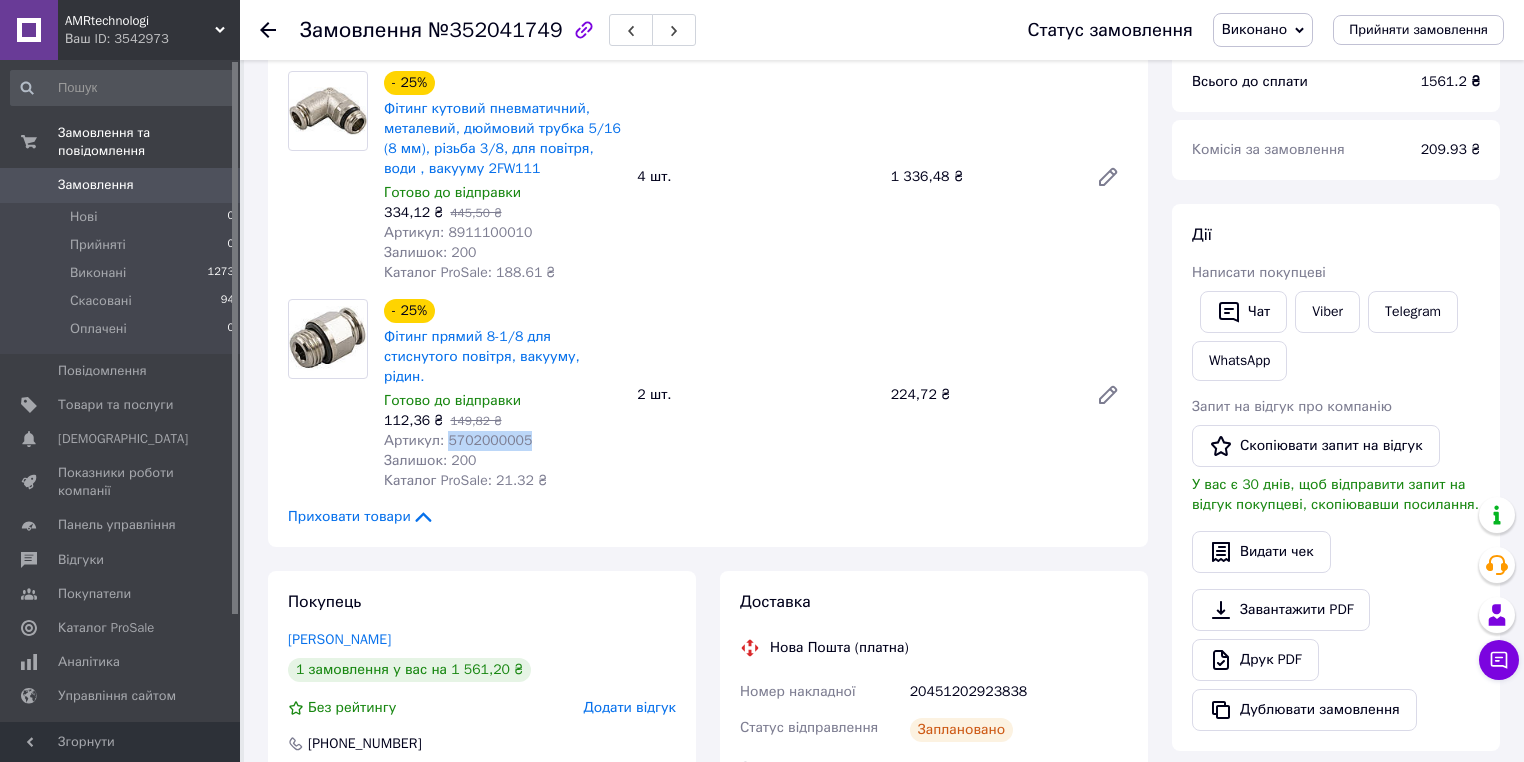 click on "Артикул: 5702000005" at bounding box center [458, 440] 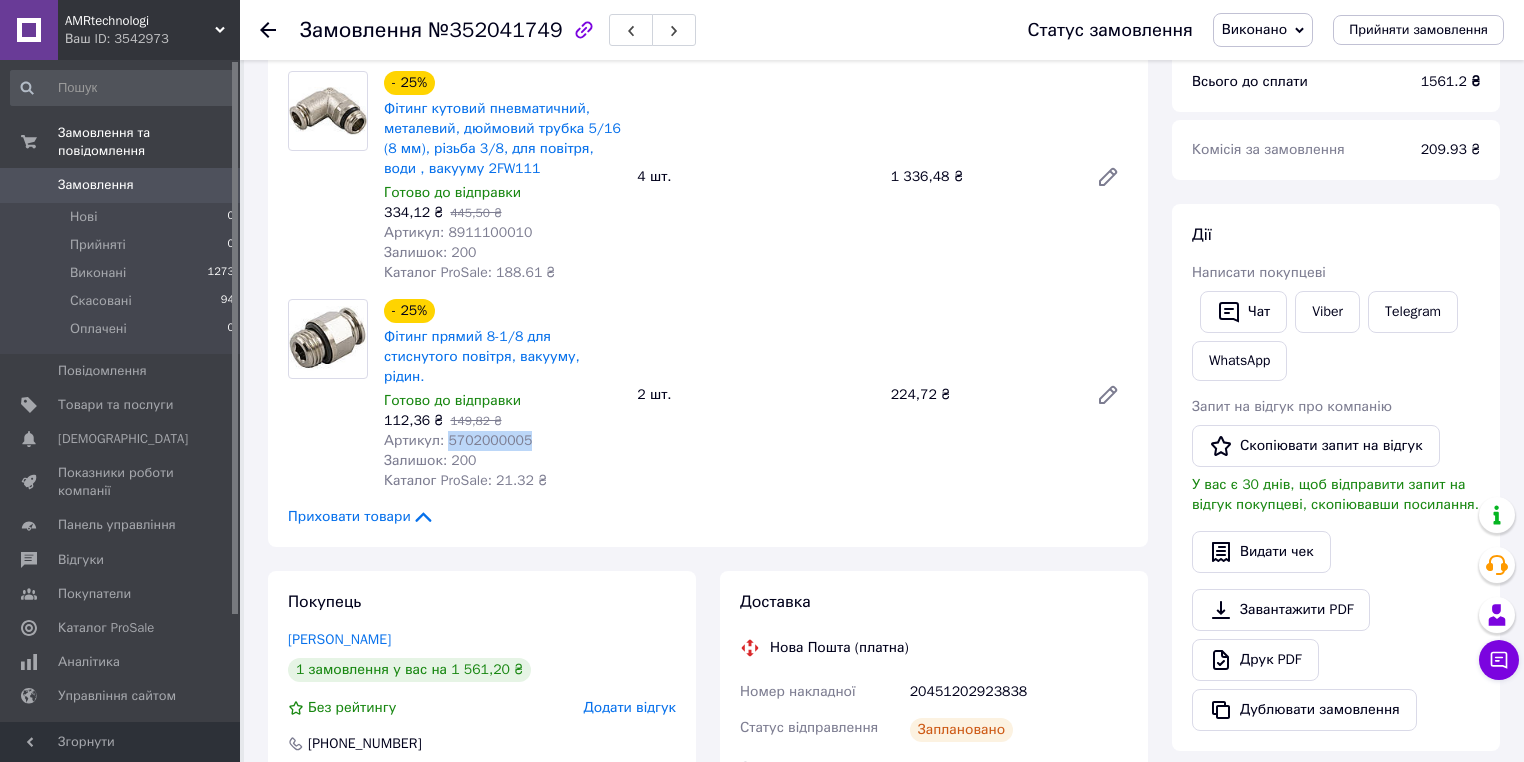 scroll, scrollTop: 0, scrollLeft: 0, axis: both 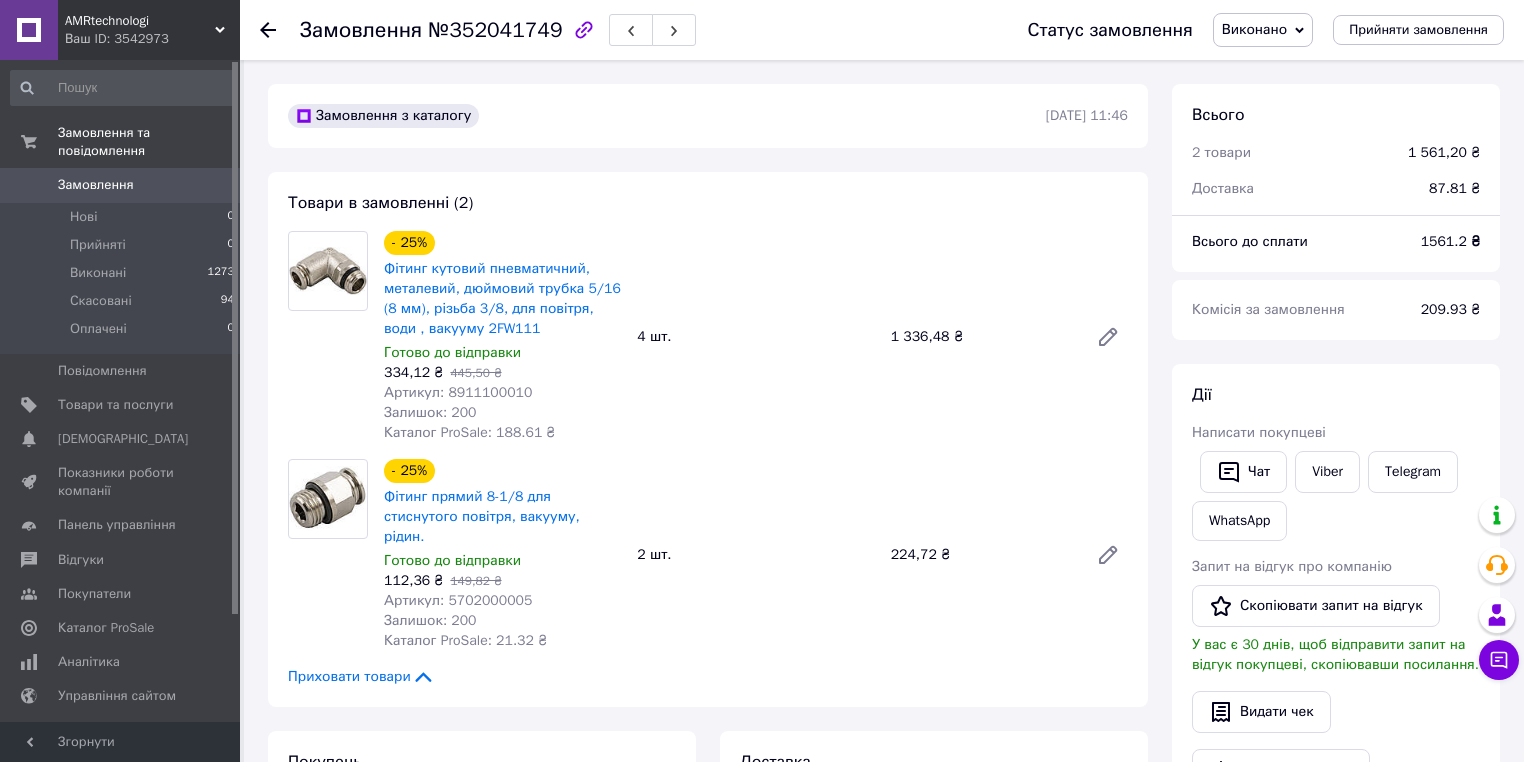 click 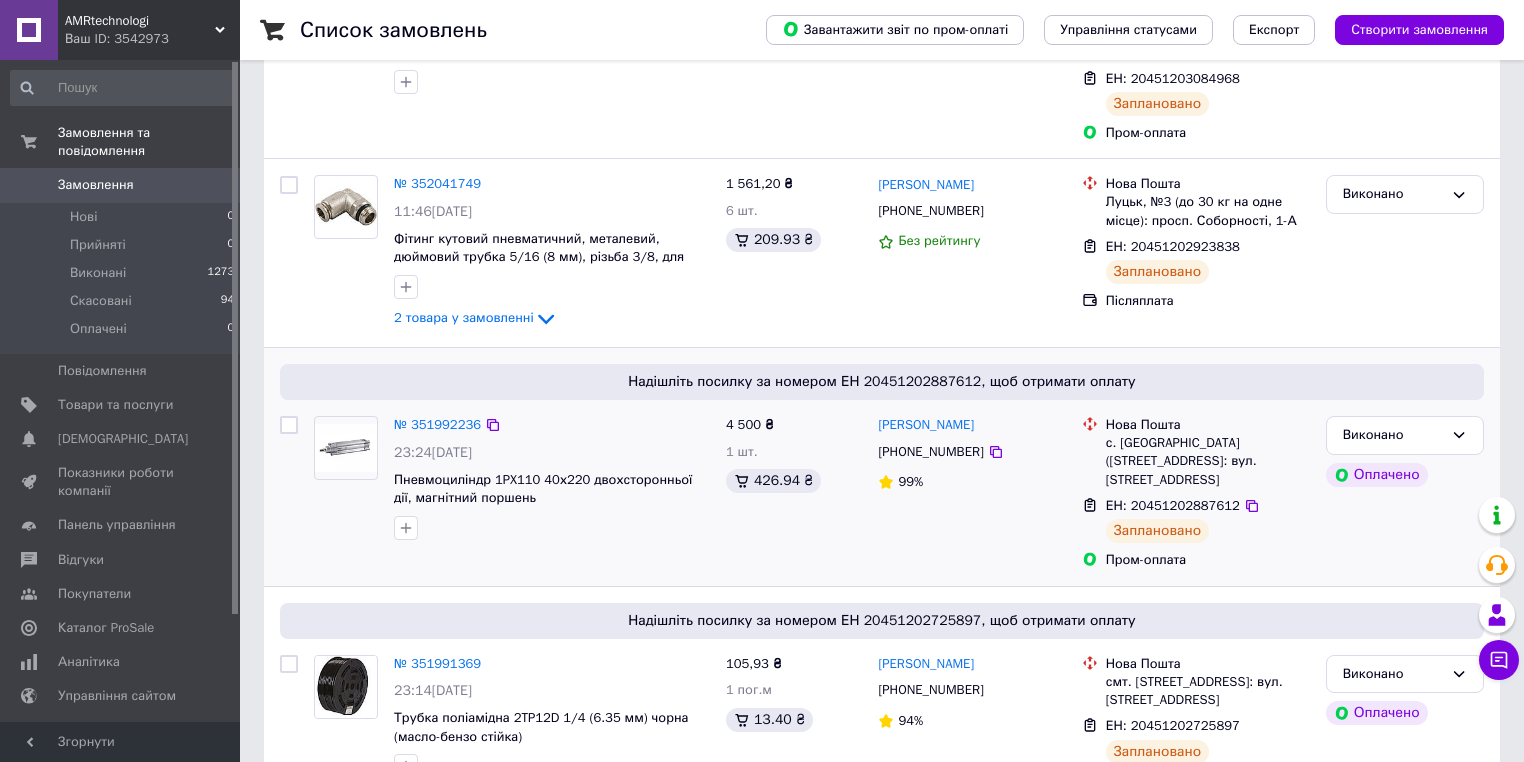 scroll, scrollTop: 320, scrollLeft: 0, axis: vertical 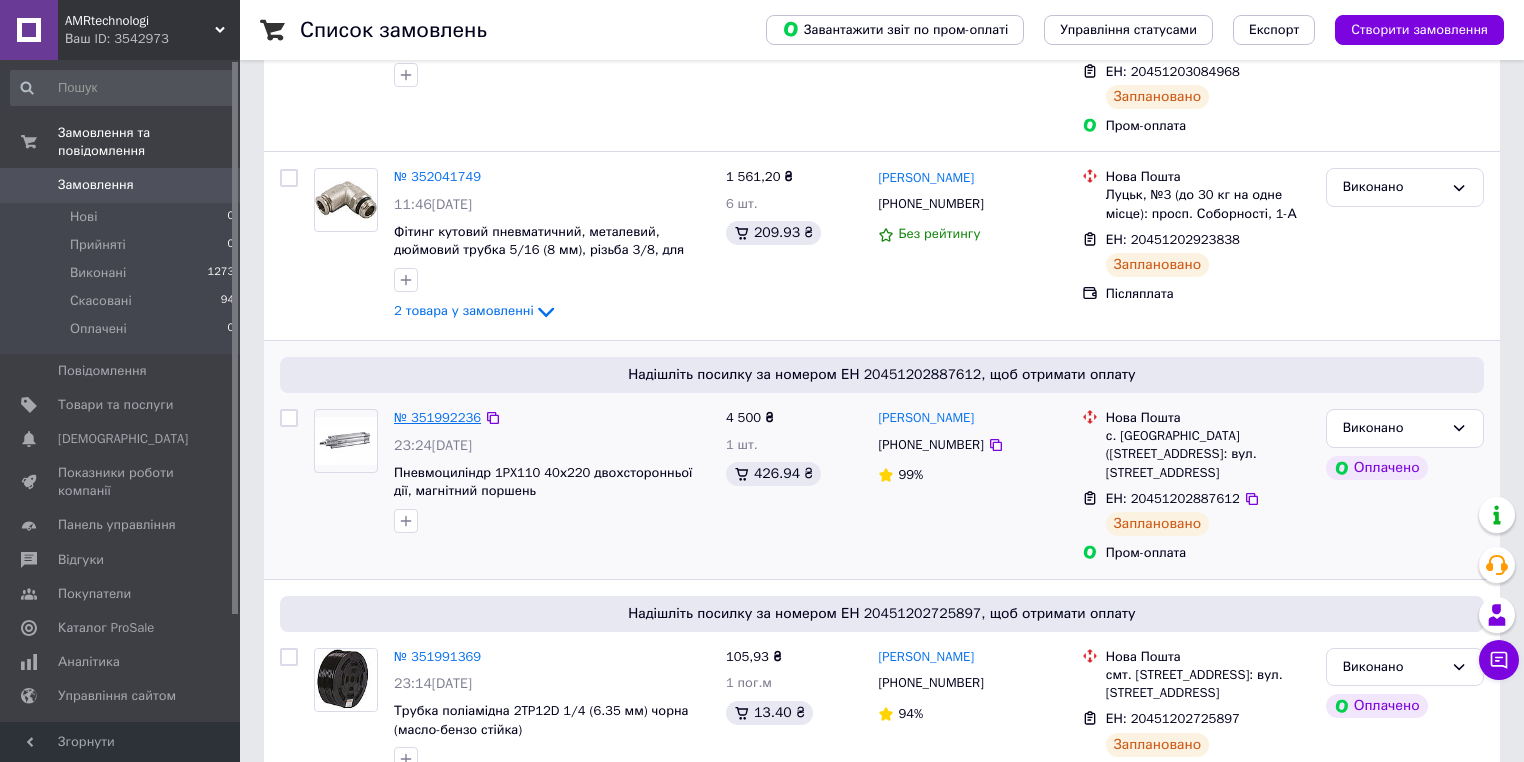 click on "№ 351992236" at bounding box center [437, 417] 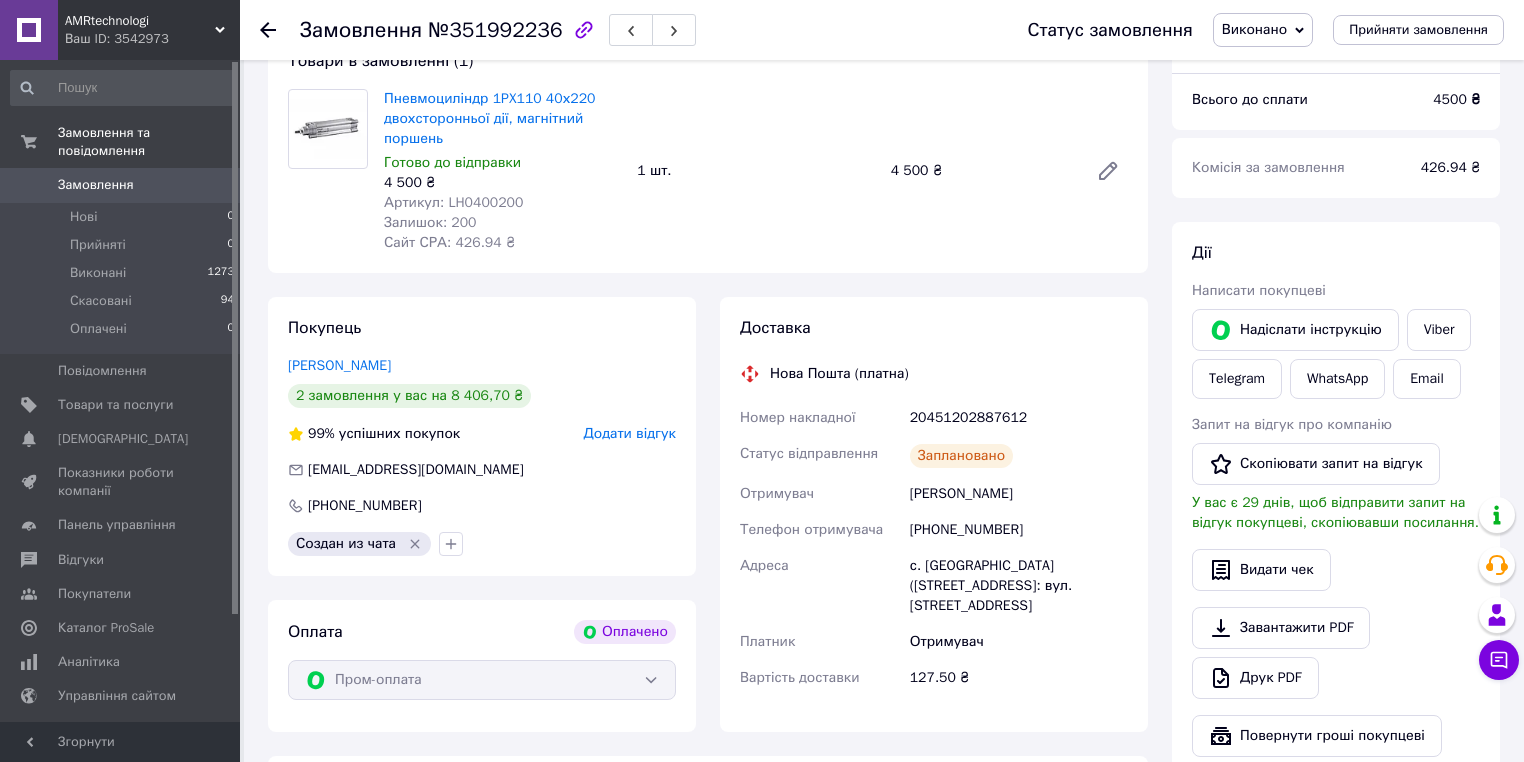 scroll, scrollTop: 160, scrollLeft: 0, axis: vertical 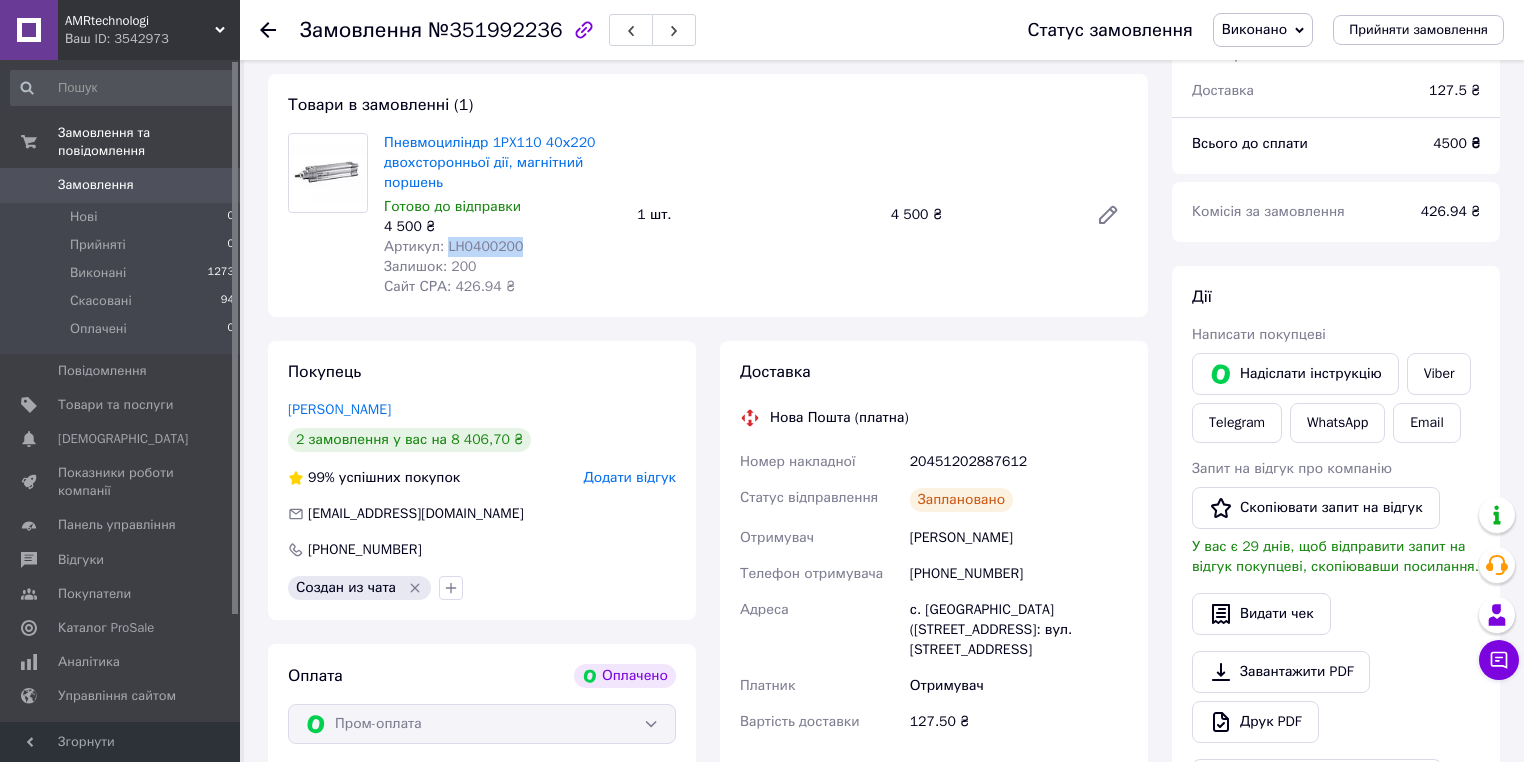 drag, startPoint x: 521, startPoint y: 257, endPoint x: 444, endPoint y: 257, distance: 77 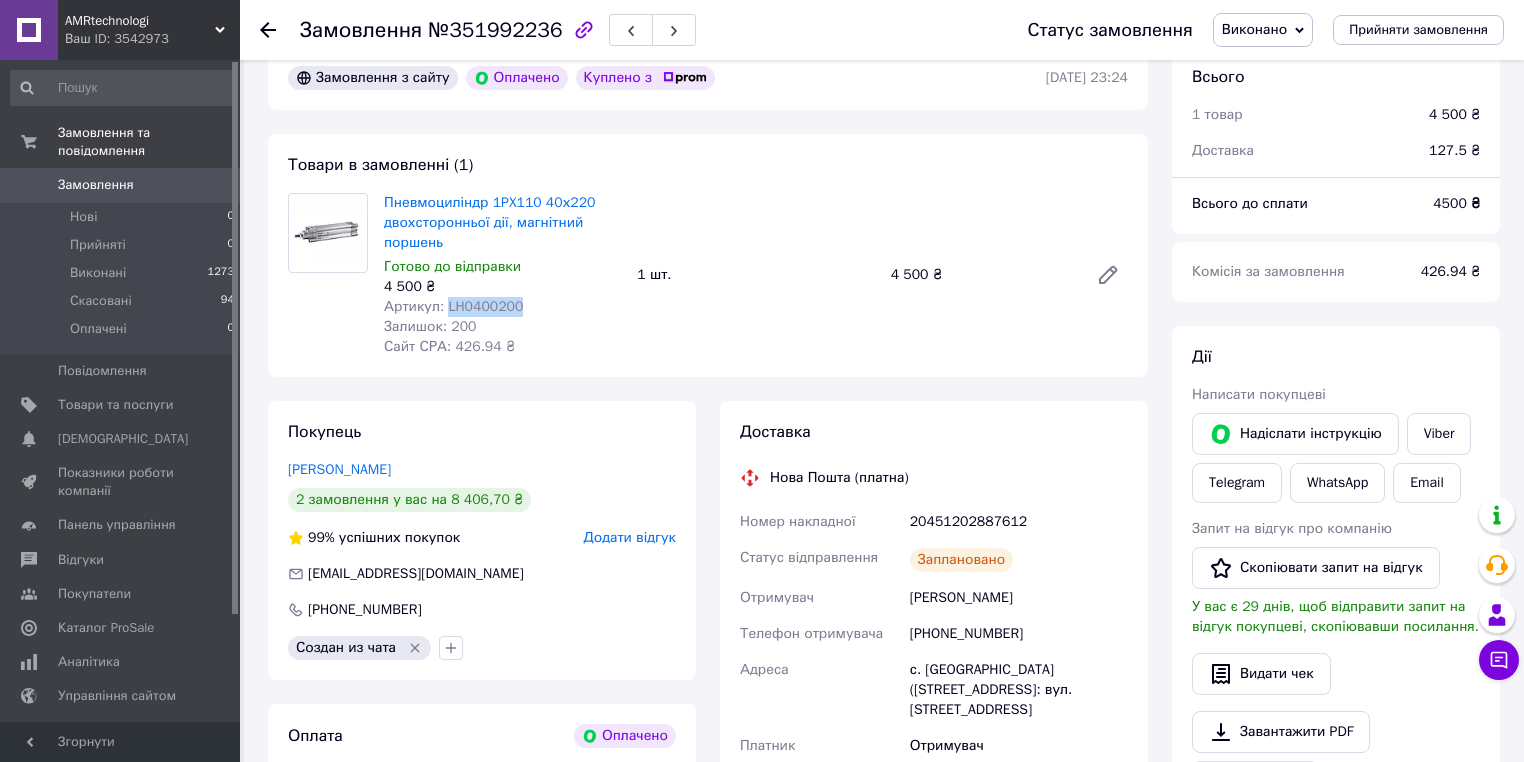 scroll, scrollTop: 0, scrollLeft: 0, axis: both 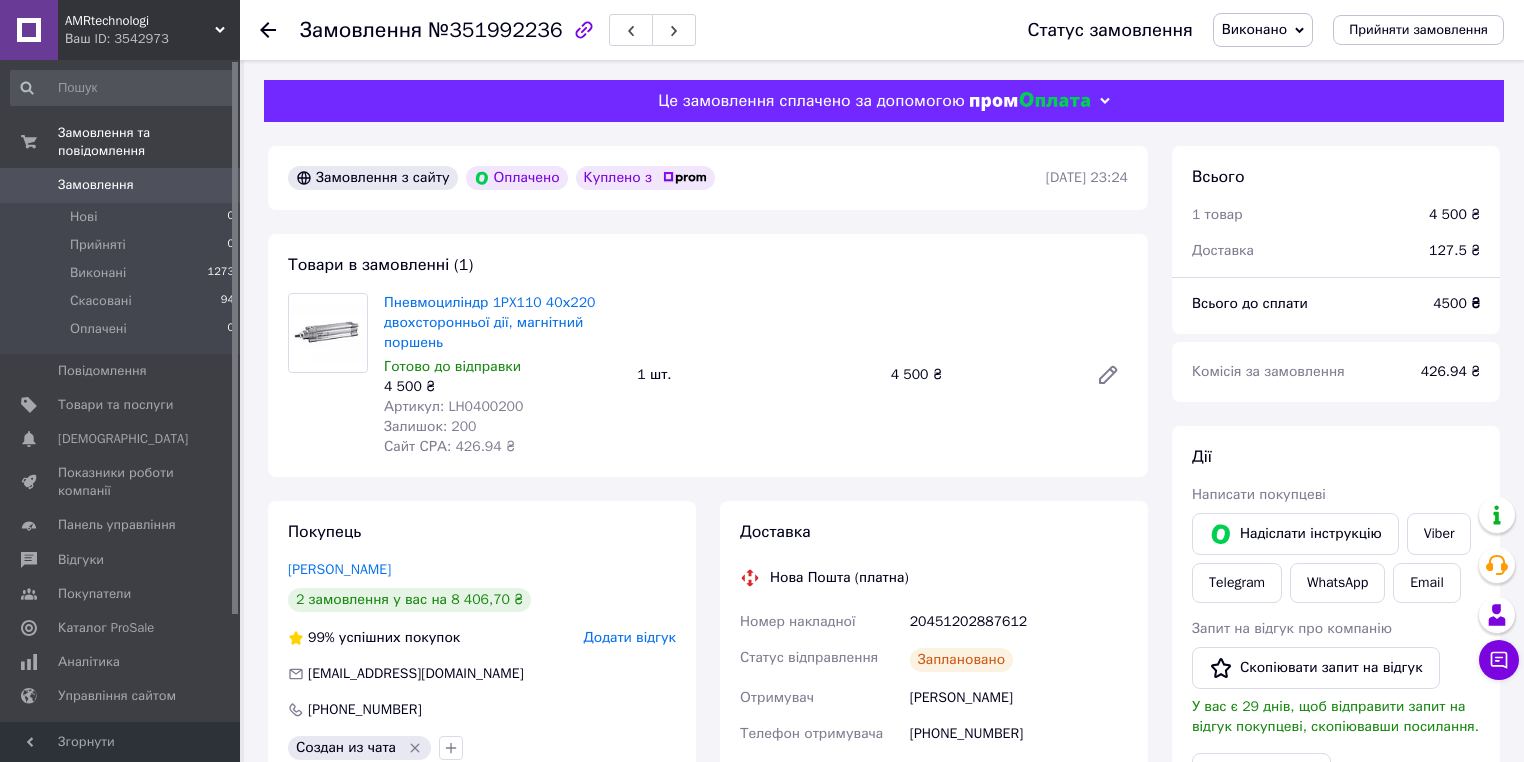 click 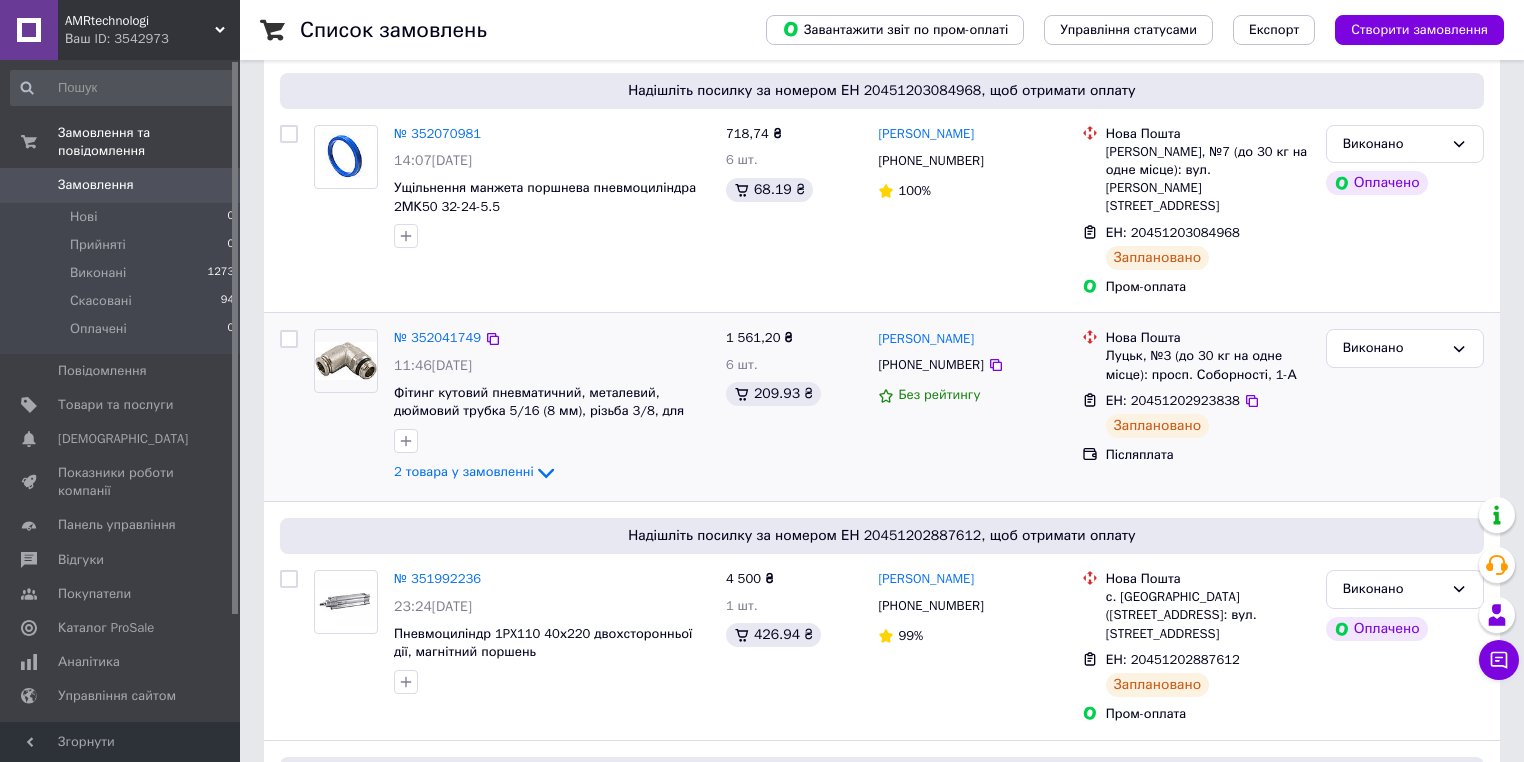 scroll, scrollTop: 160, scrollLeft: 0, axis: vertical 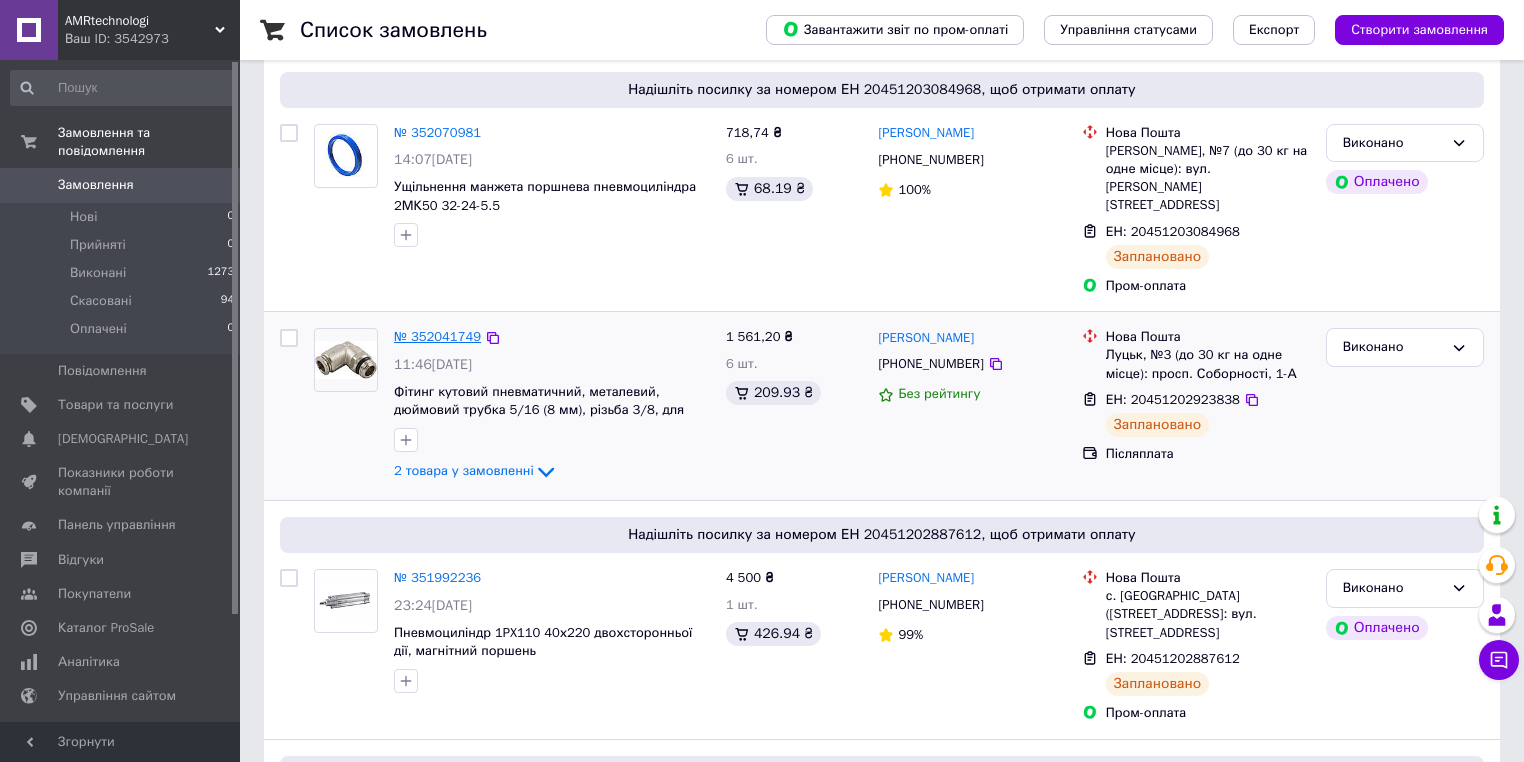 click on "№ 352041749" at bounding box center (437, 336) 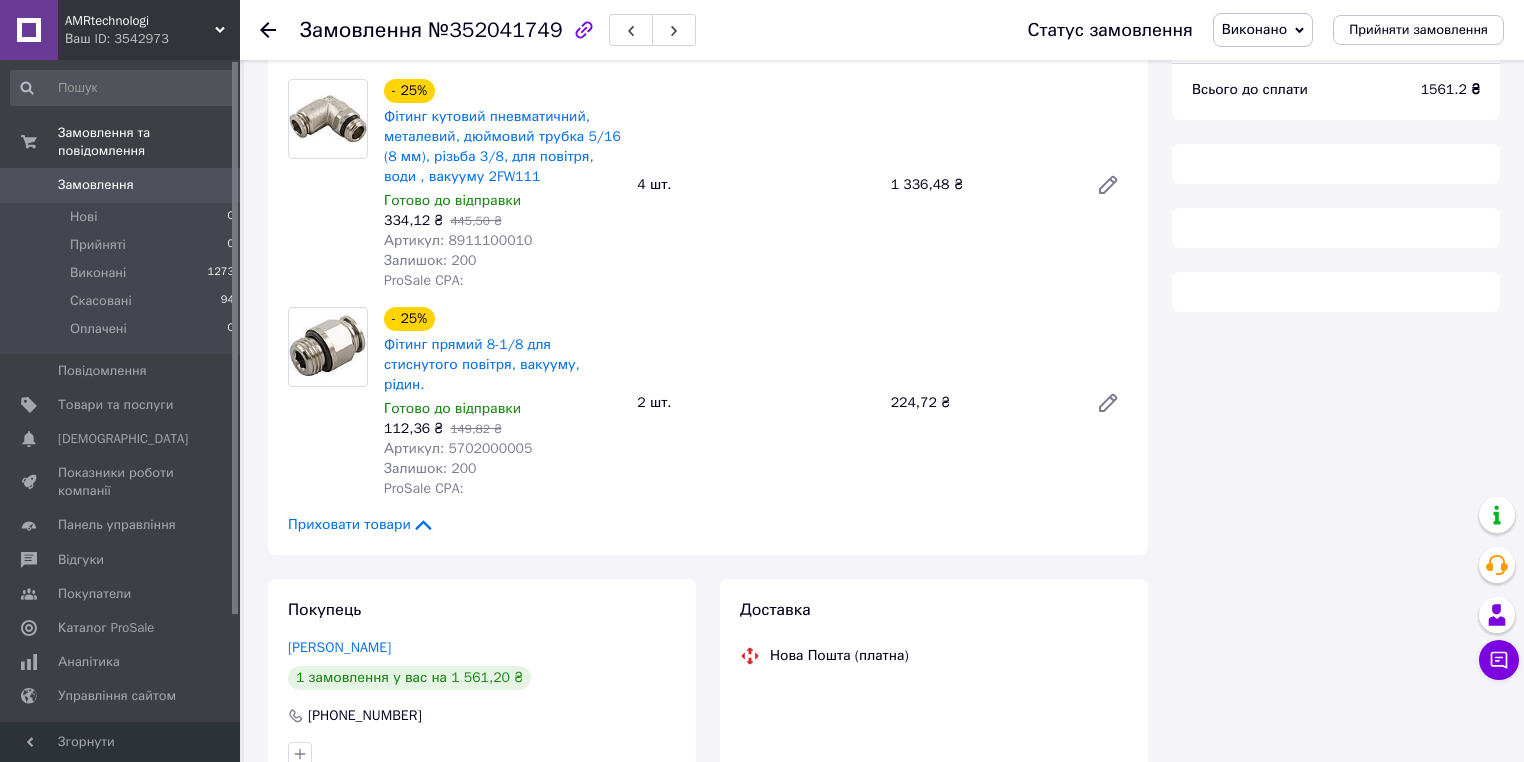 scroll, scrollTop: 160, scrollLeft: 0, axis: vertical 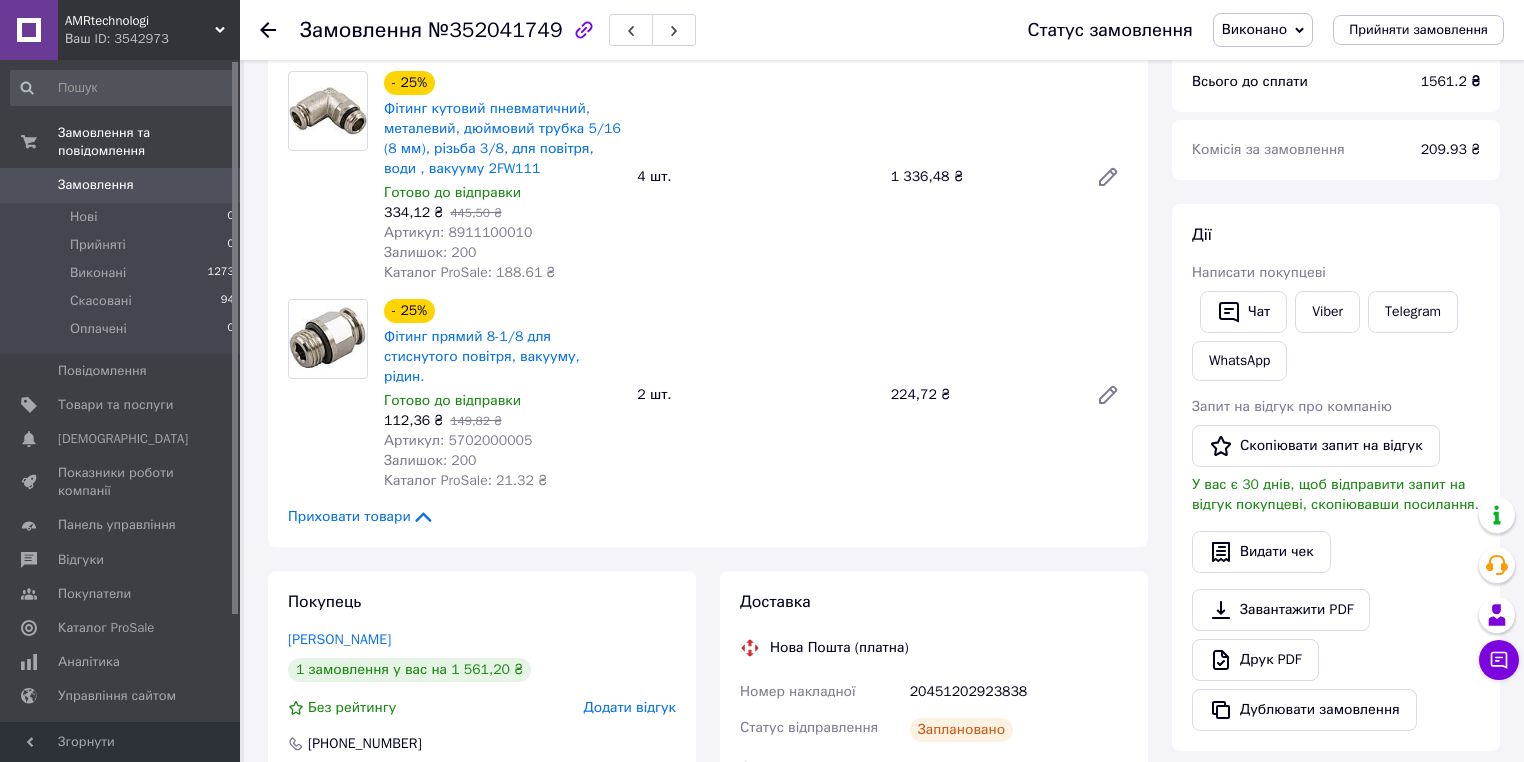 click on "Артикул: 8911100010" at bounding box center (458, 232) 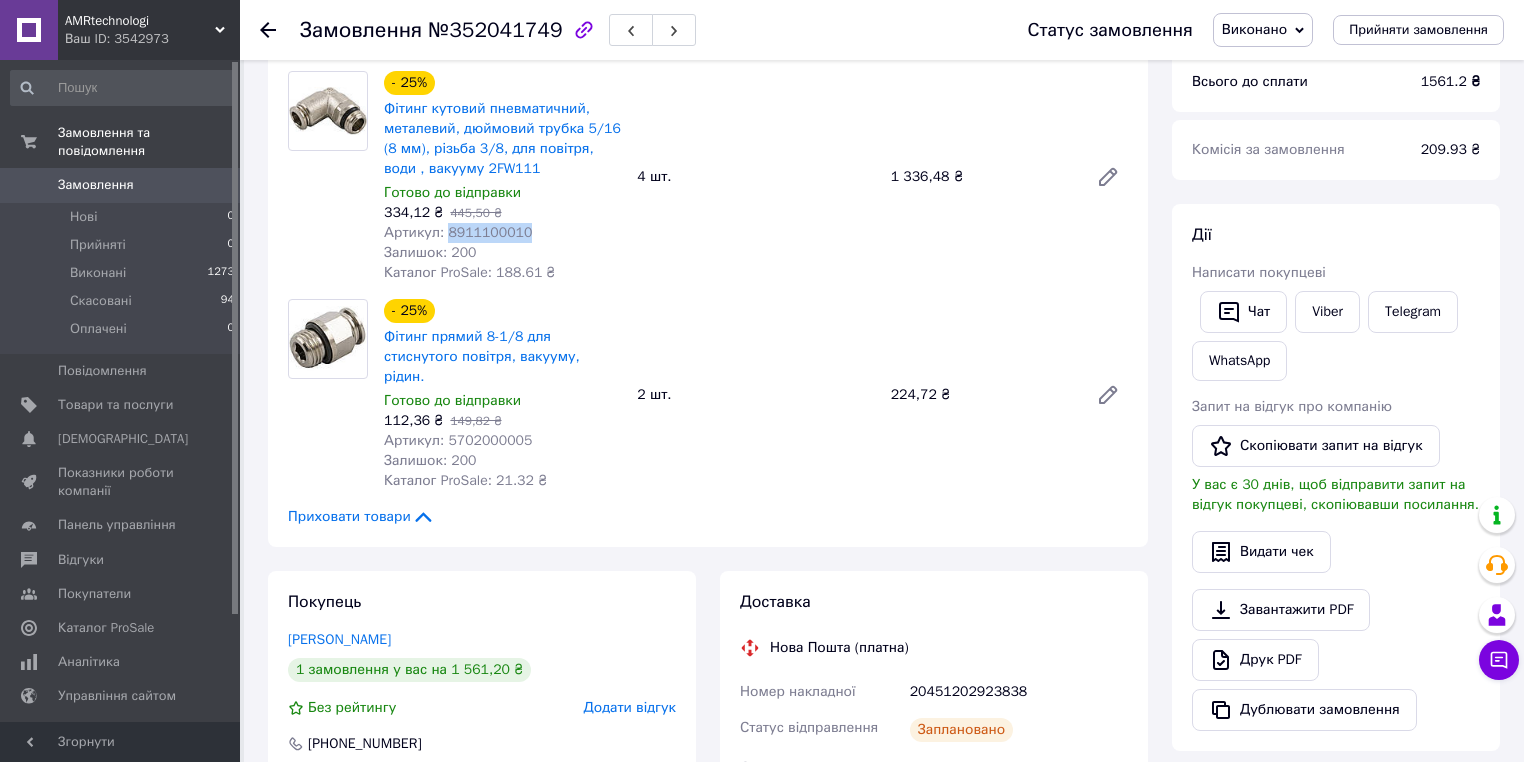 click on "Артикул: 8911100010" at bounding box center (458, 232) 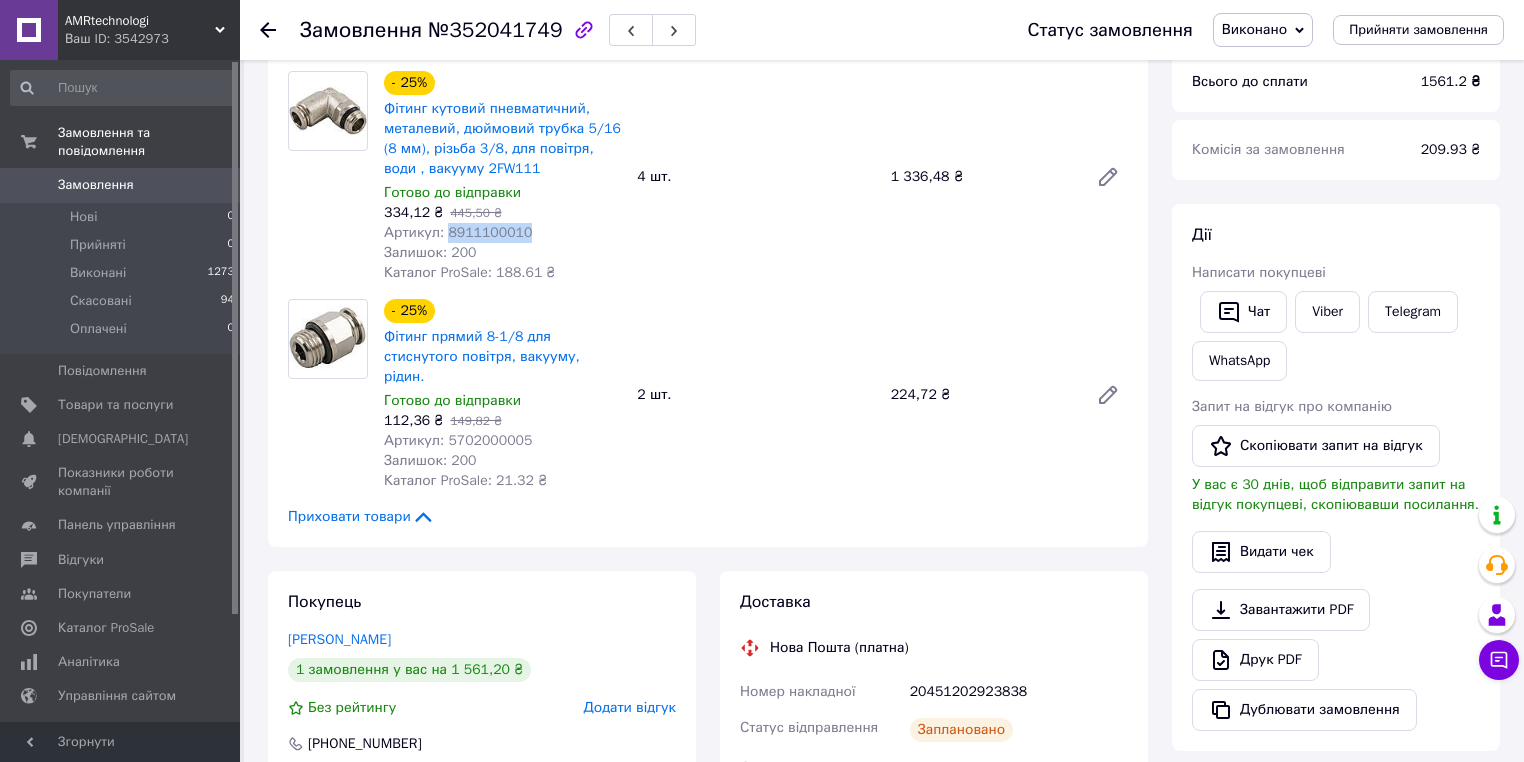 copy on "8911100010" 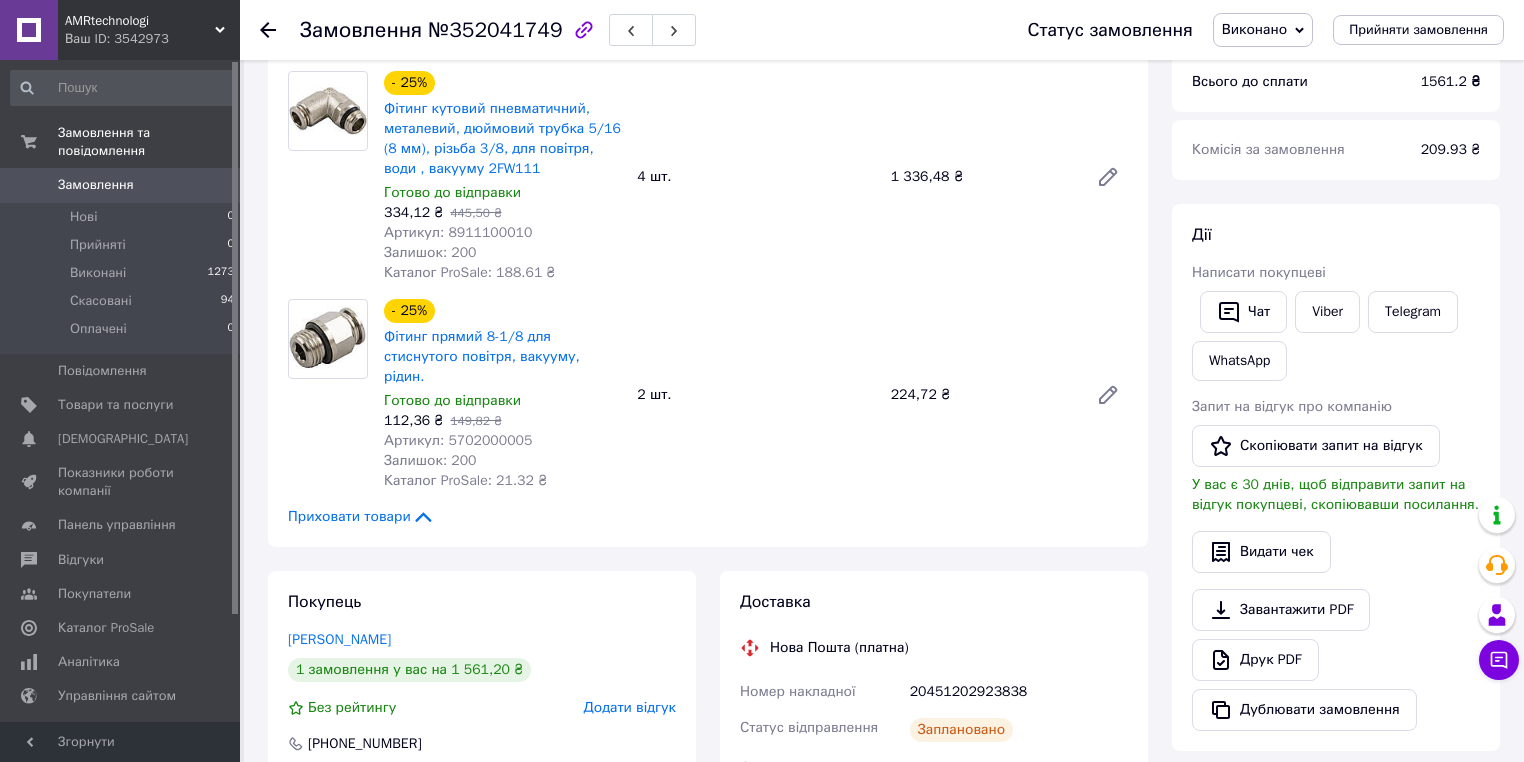 click on "Артикул: 5702000005" at bounding box center [458, 440] 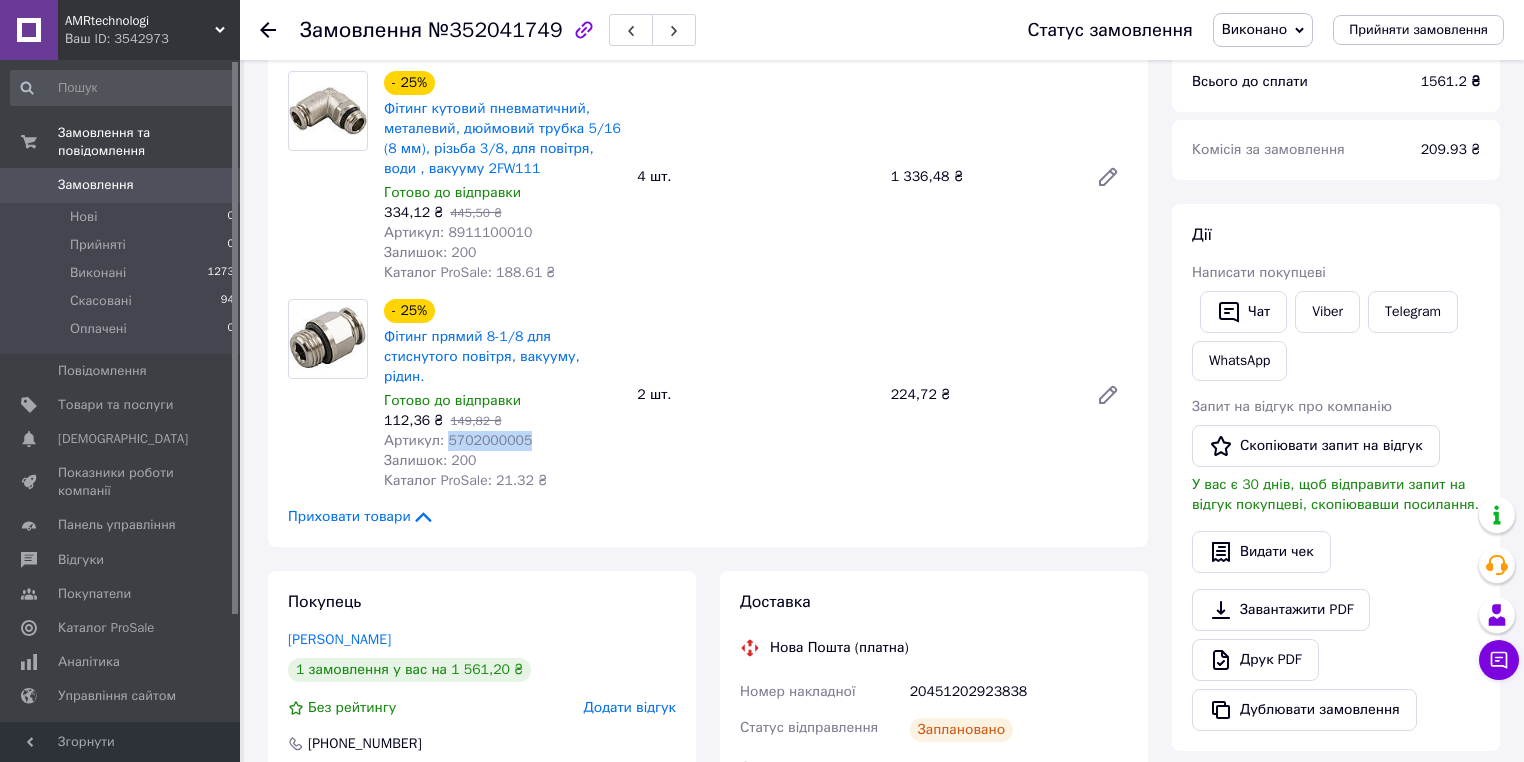 click on "Артикул: 5702000005" at bounding box center [458, 440] 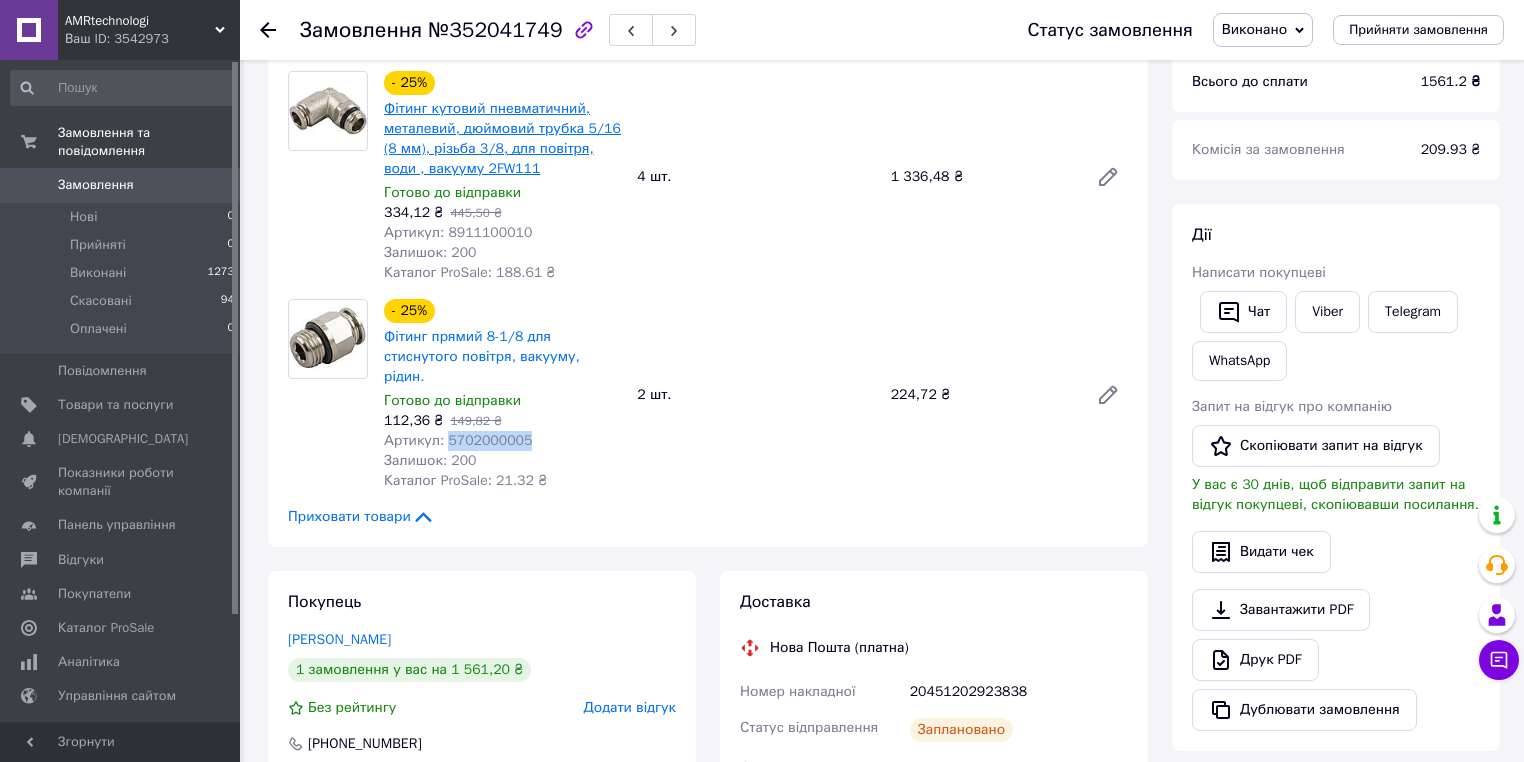 click on "Фітинг кутовий пневматичний, металевий, дюймовий     трубка 5/16 (8 мм), різьба 3/8,    для повітря, води , вакууму      2FW111" at bounding box center (502, 138) 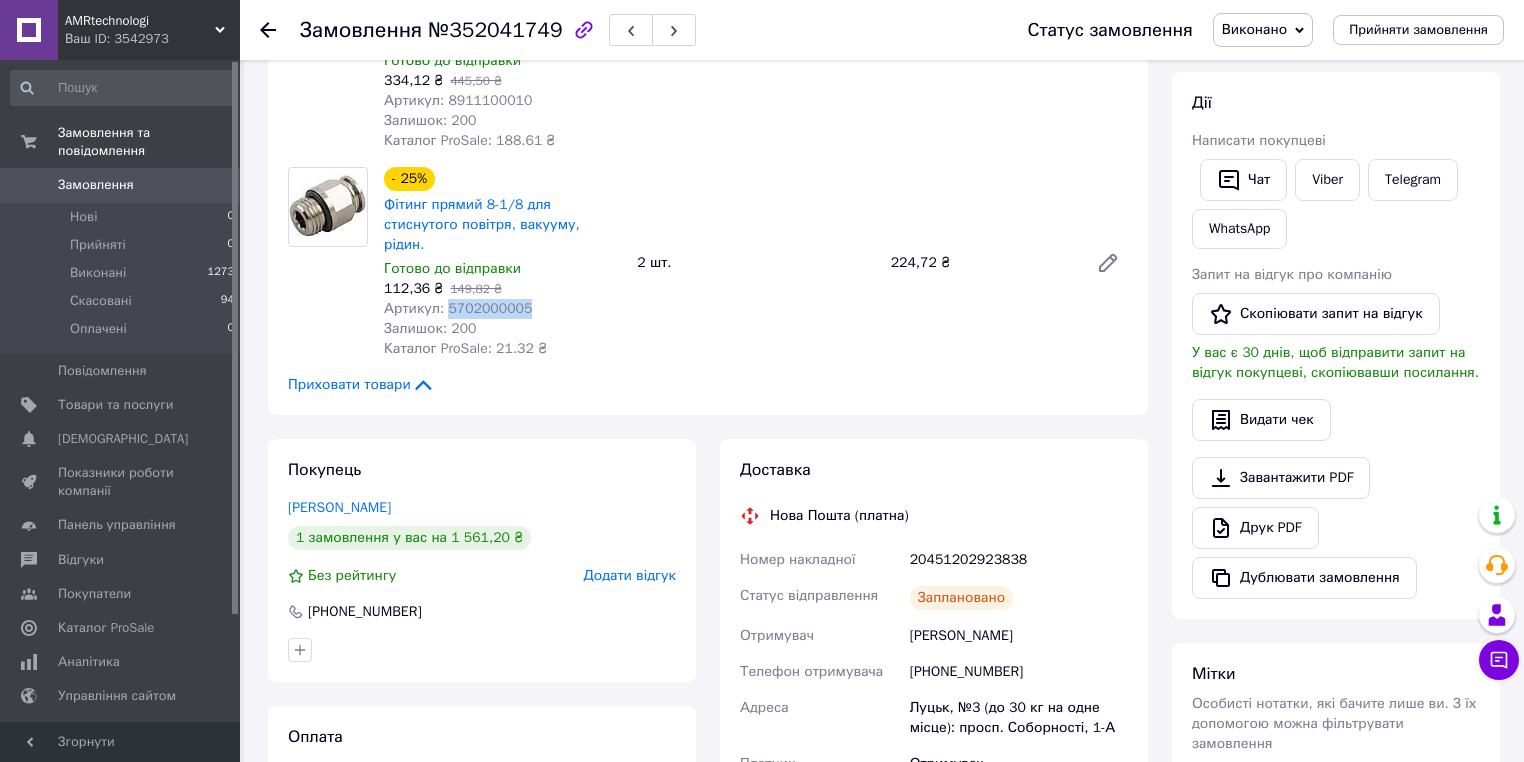 scroll, scrollTop: 80, scrollLeft: 0, axis: vertical 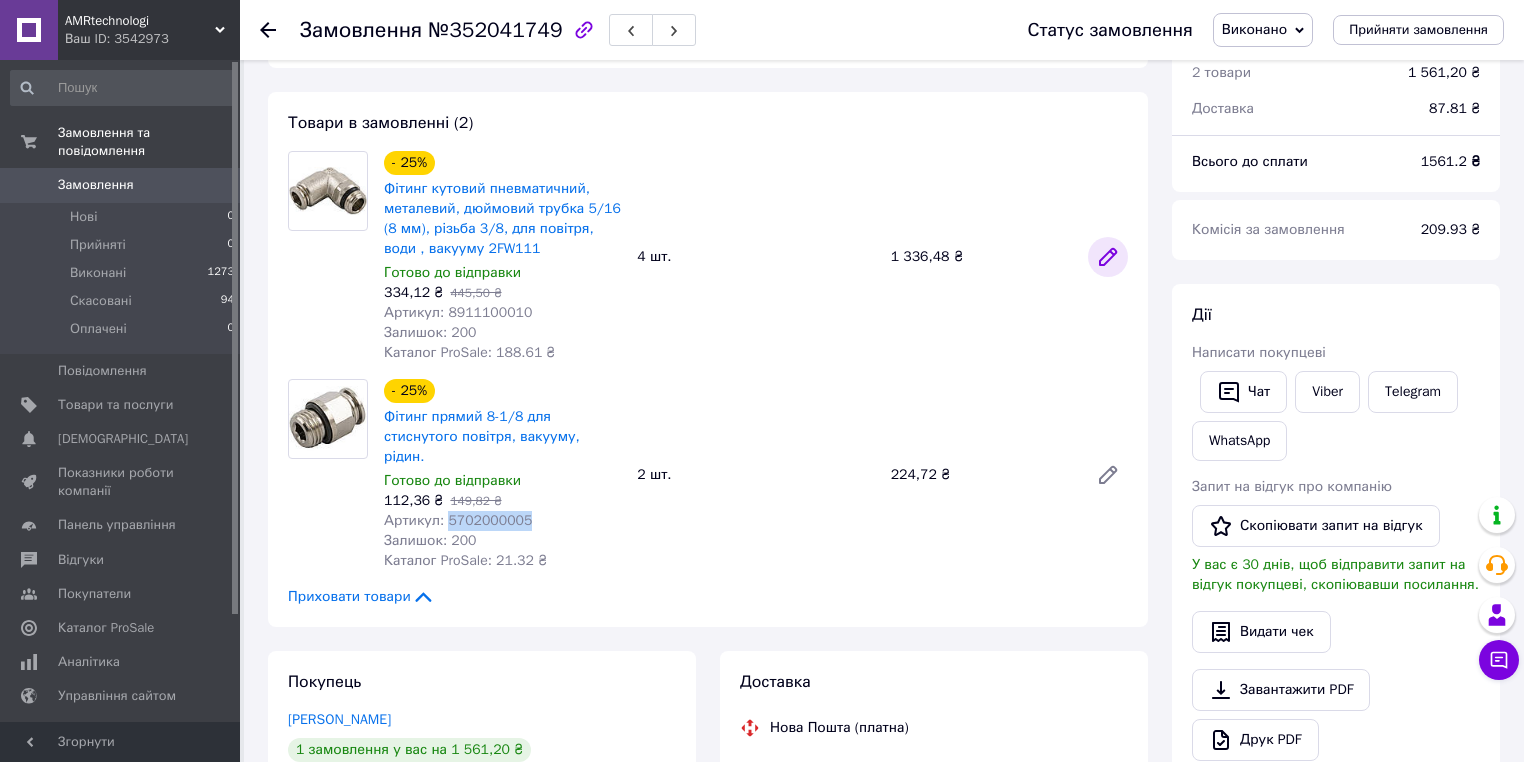 click at bounding box center (1108, 257) 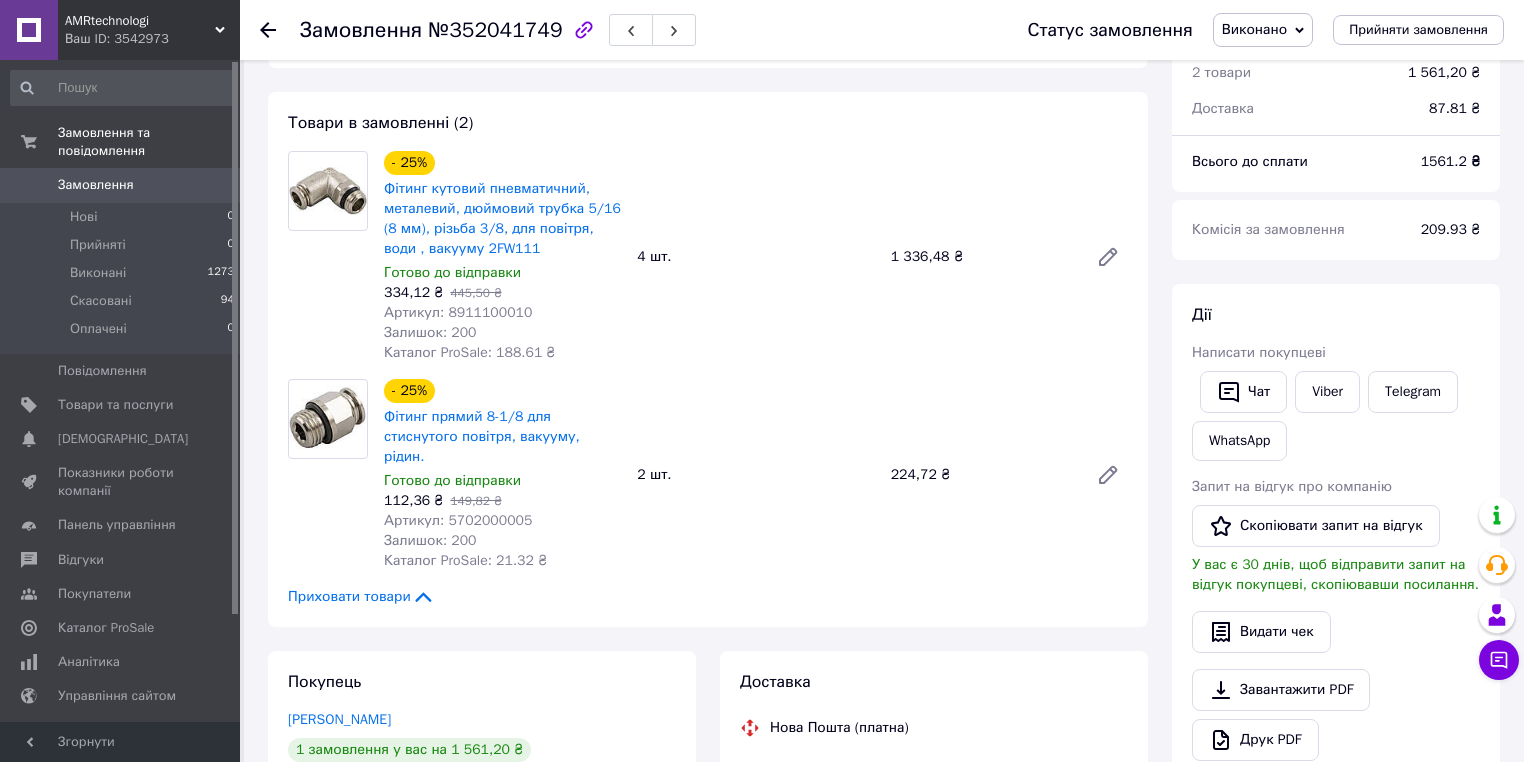 click on "Готово до відправки" at bounding box center [502, 273] 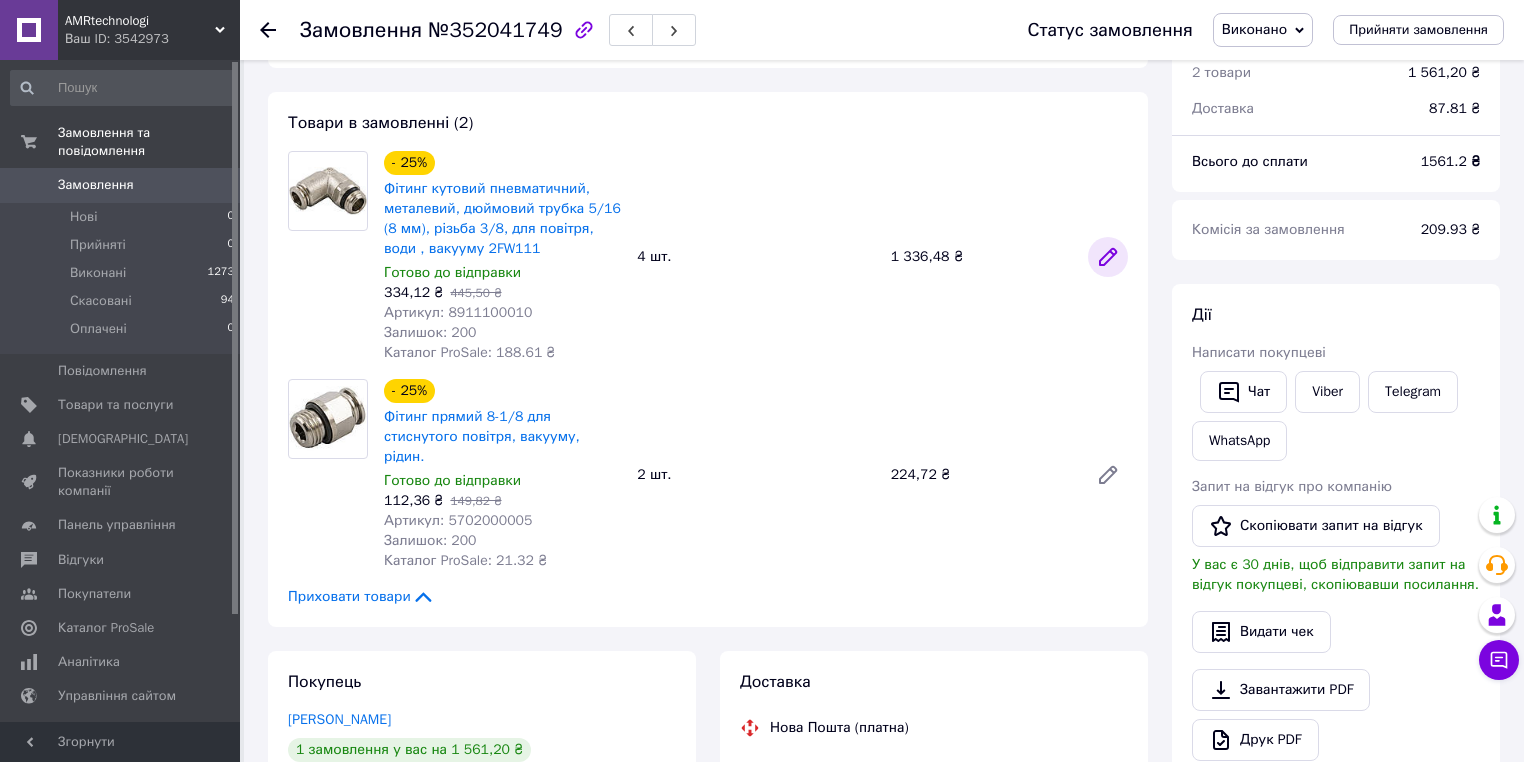 click 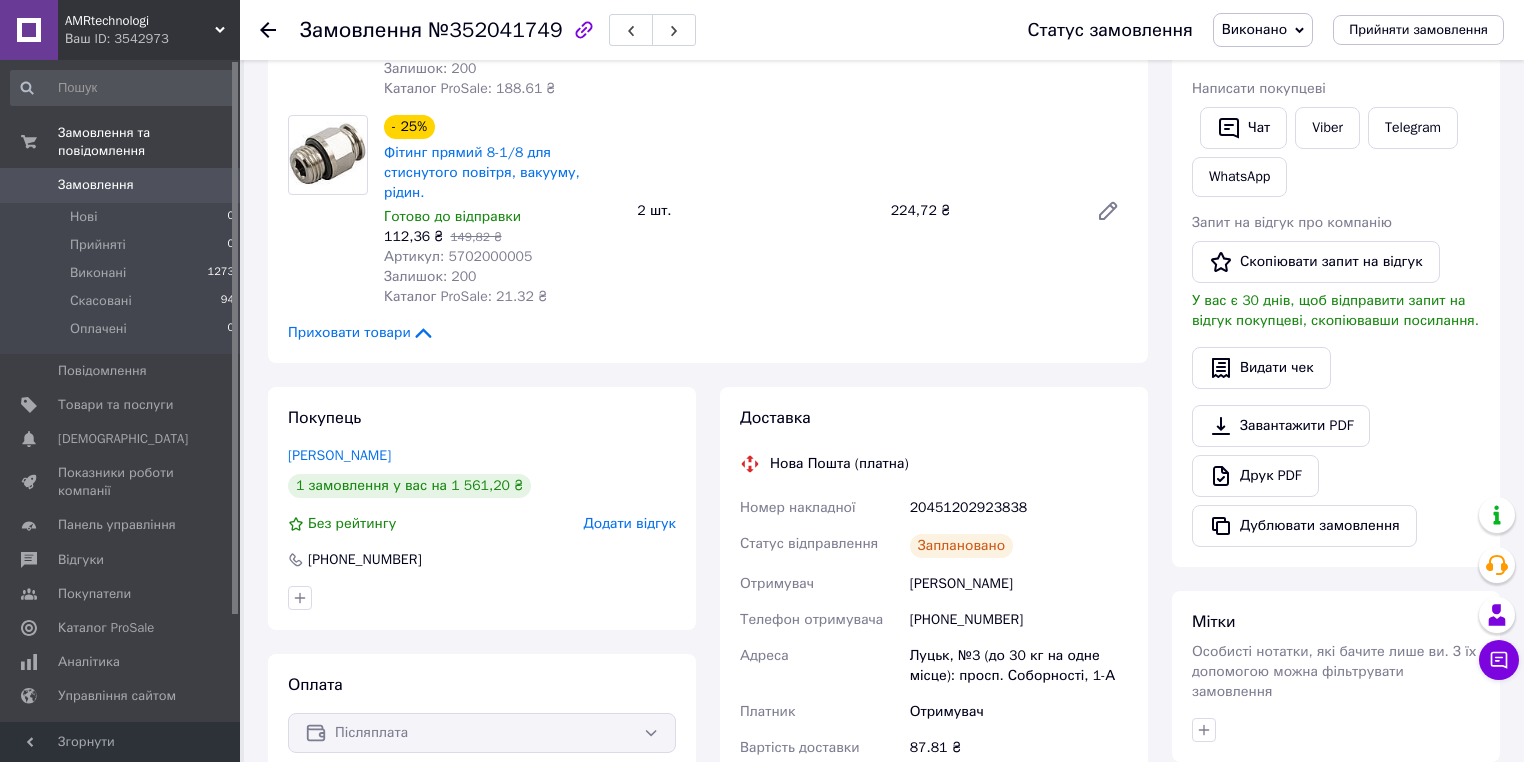 scroll, scrollTop: 312, scrollLeft: 0, axis: vertical 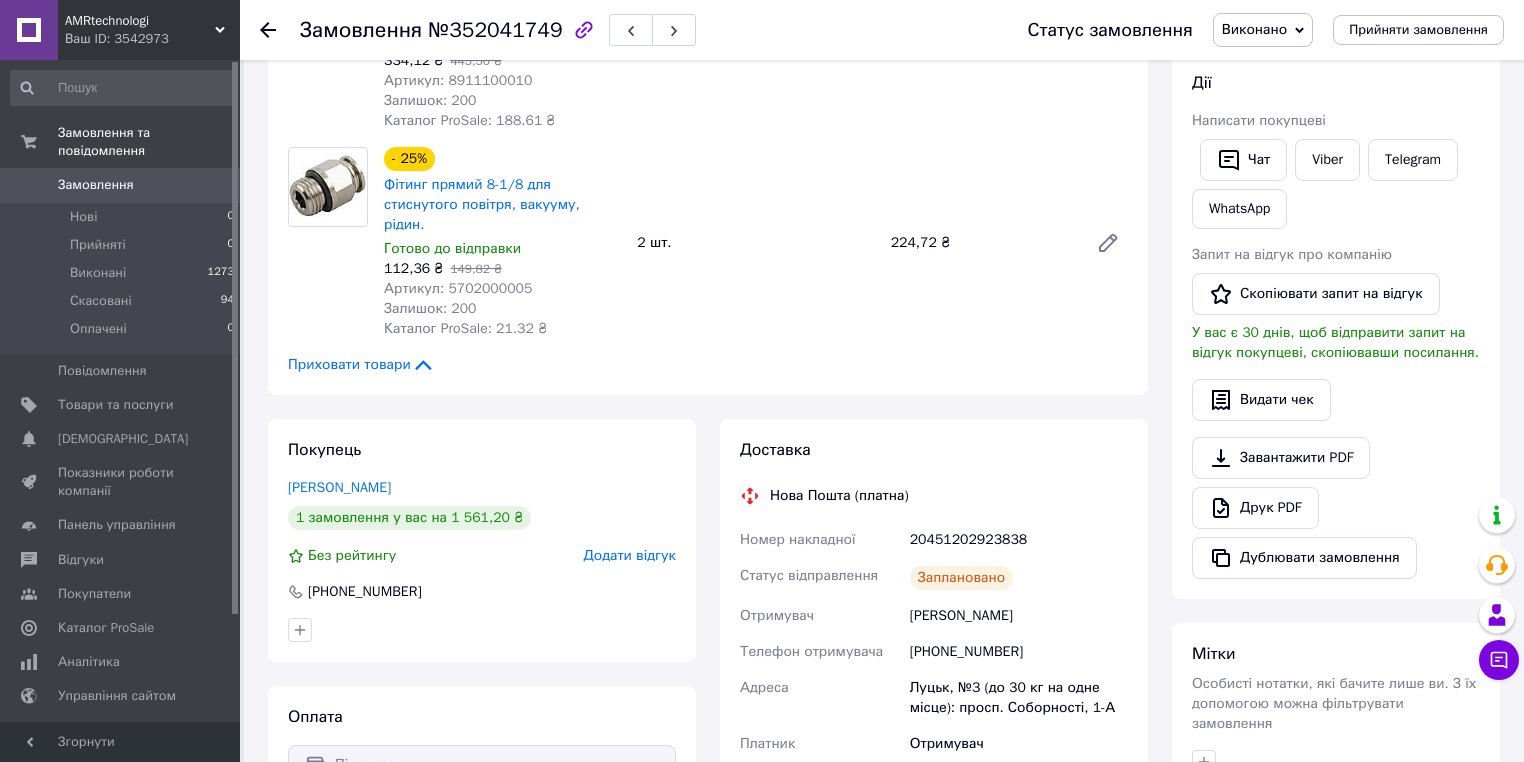 click on "Виконано" at bounding box center (1254, 29) 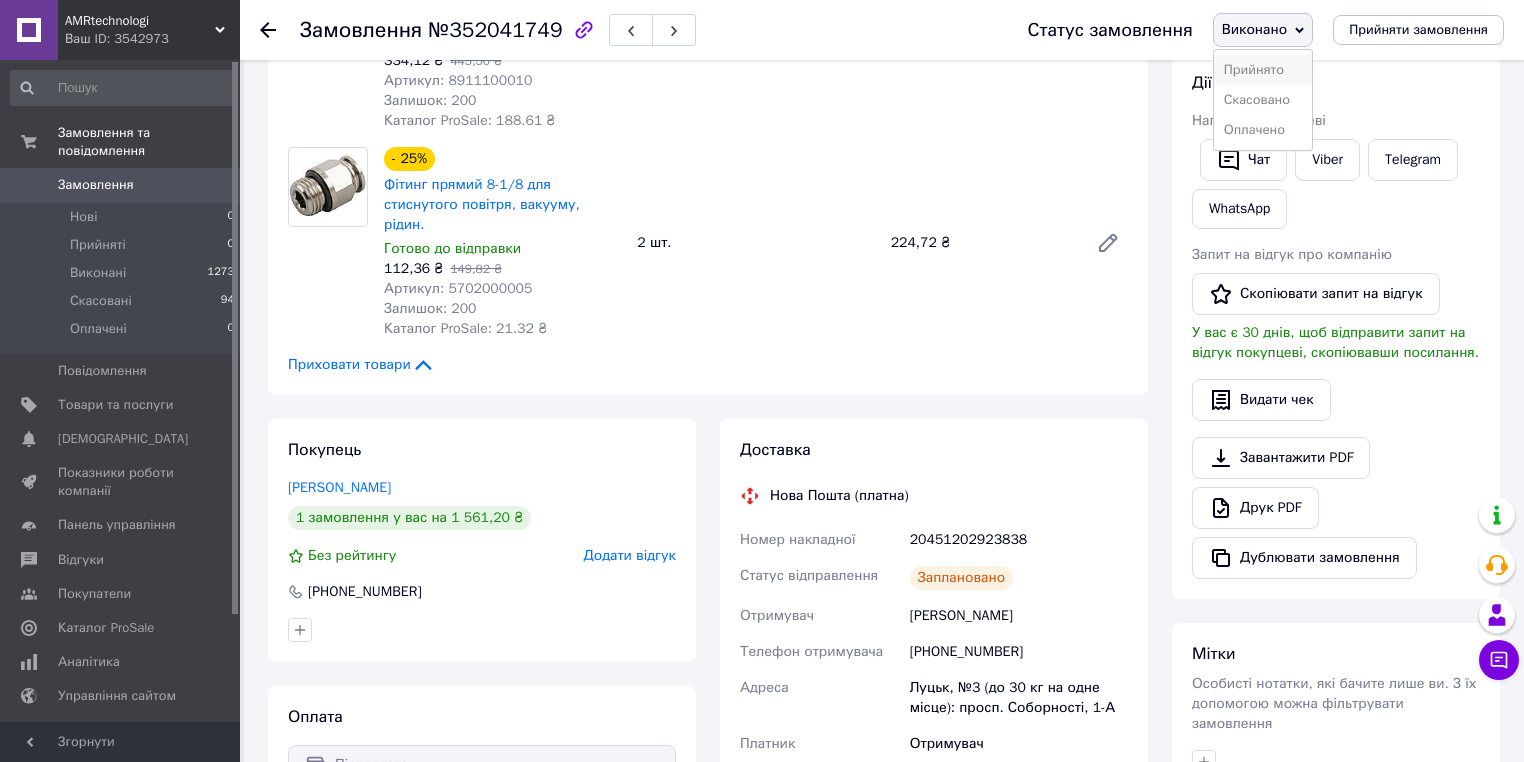 click on "Прийнято" at bounding box center (1263, 70) 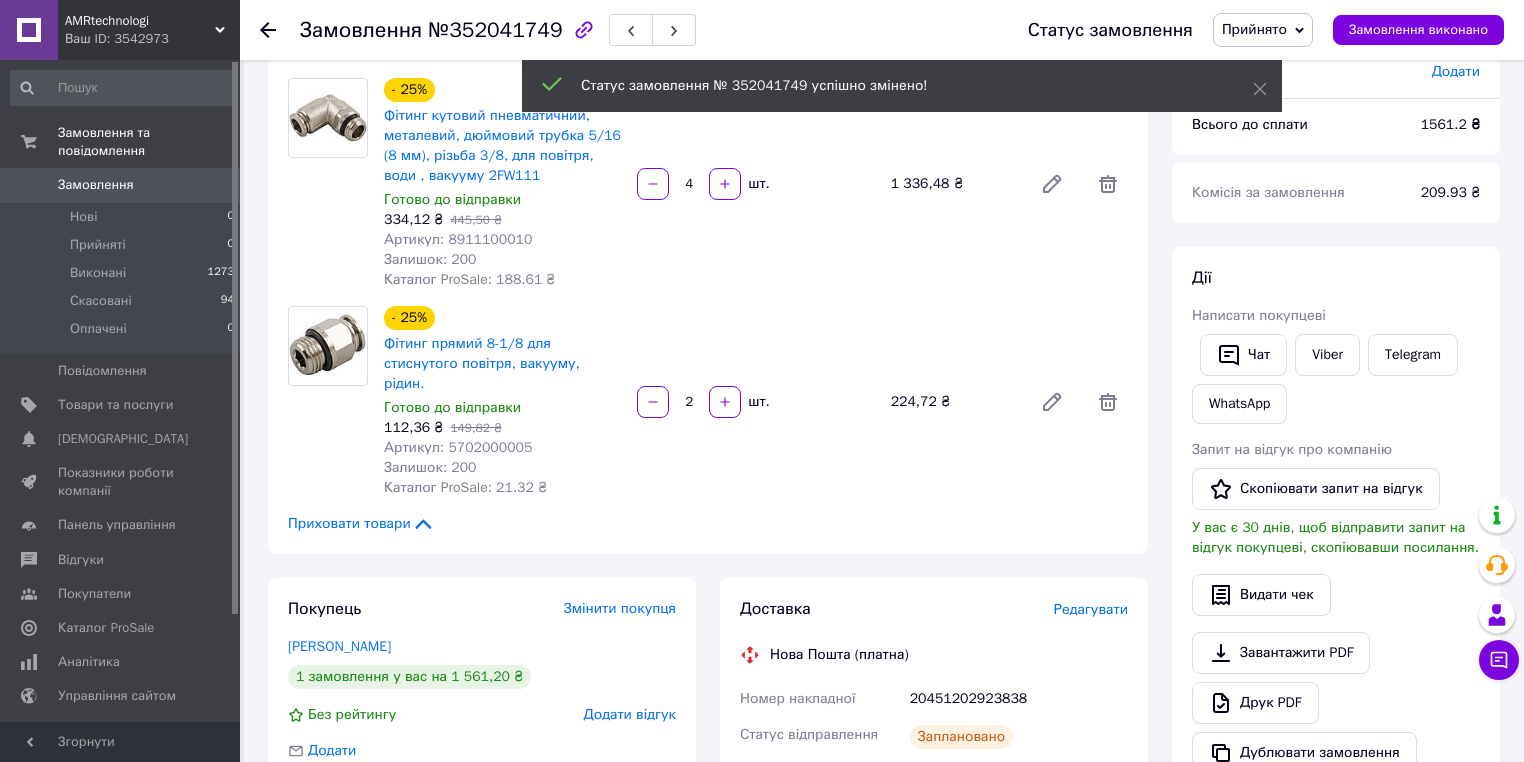 scroll, scrollTop: 152, scrollLeft: 0, axis: vertical 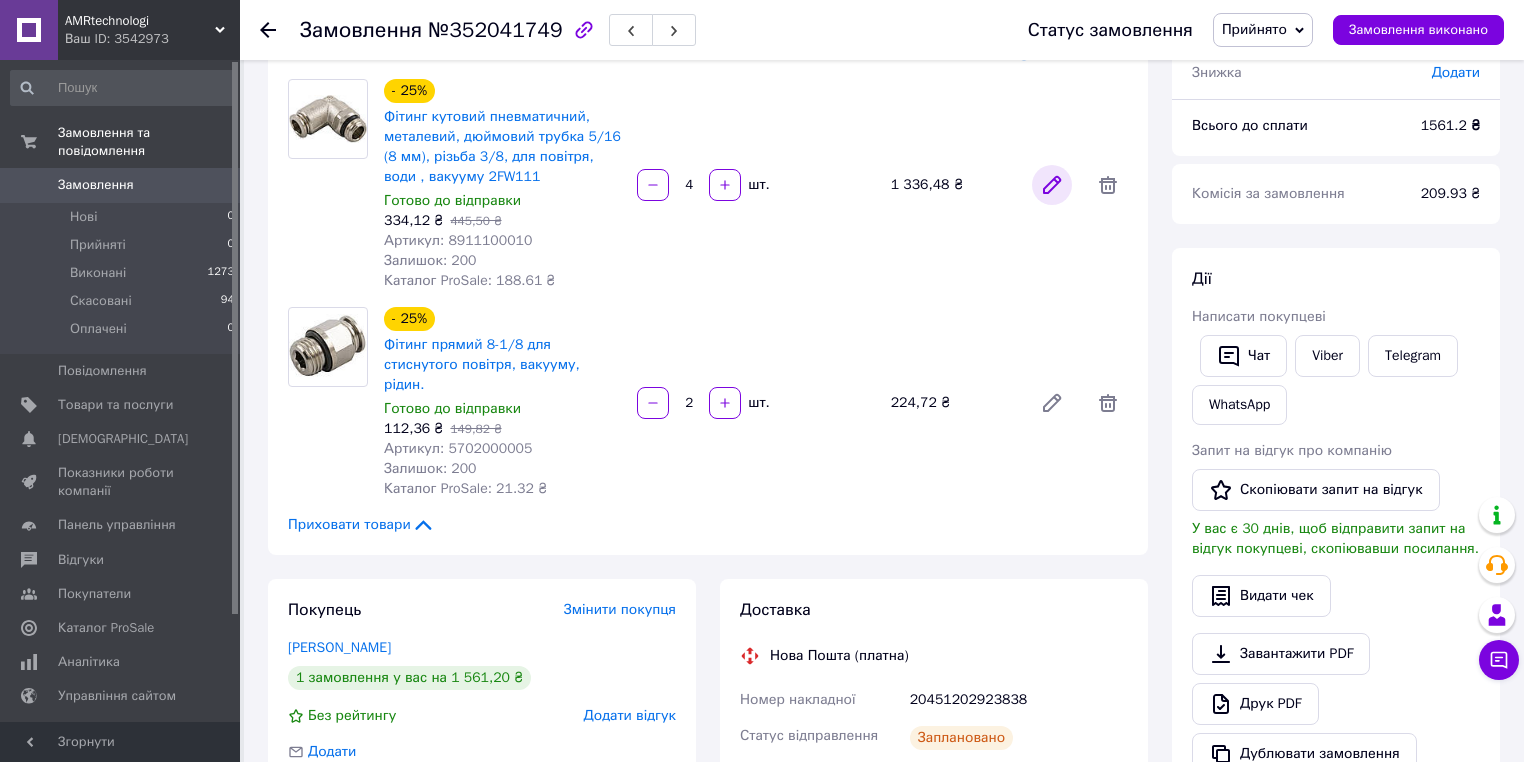 click 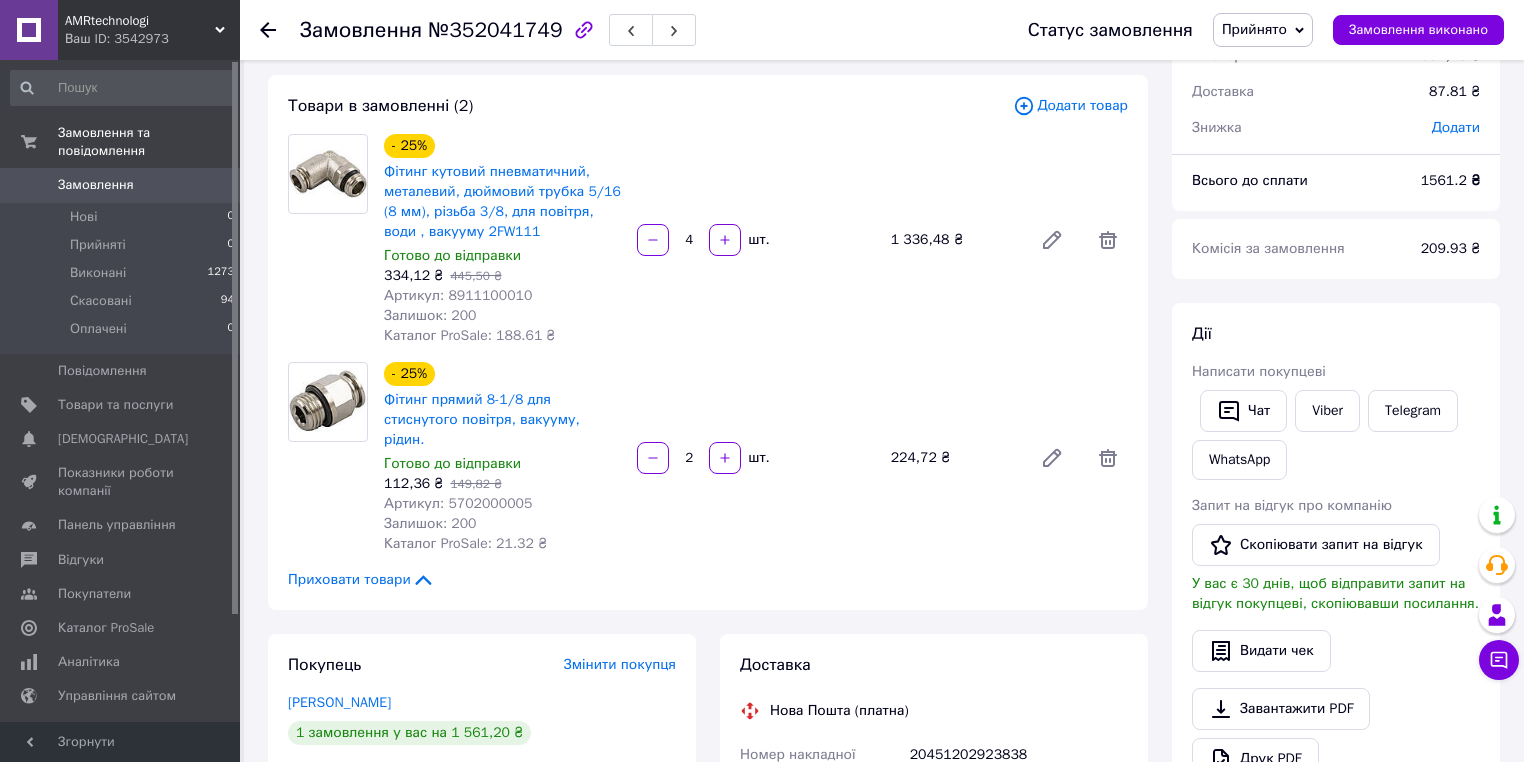 scroll, scrollTop: 0, scrollLeft: 0, axis: both 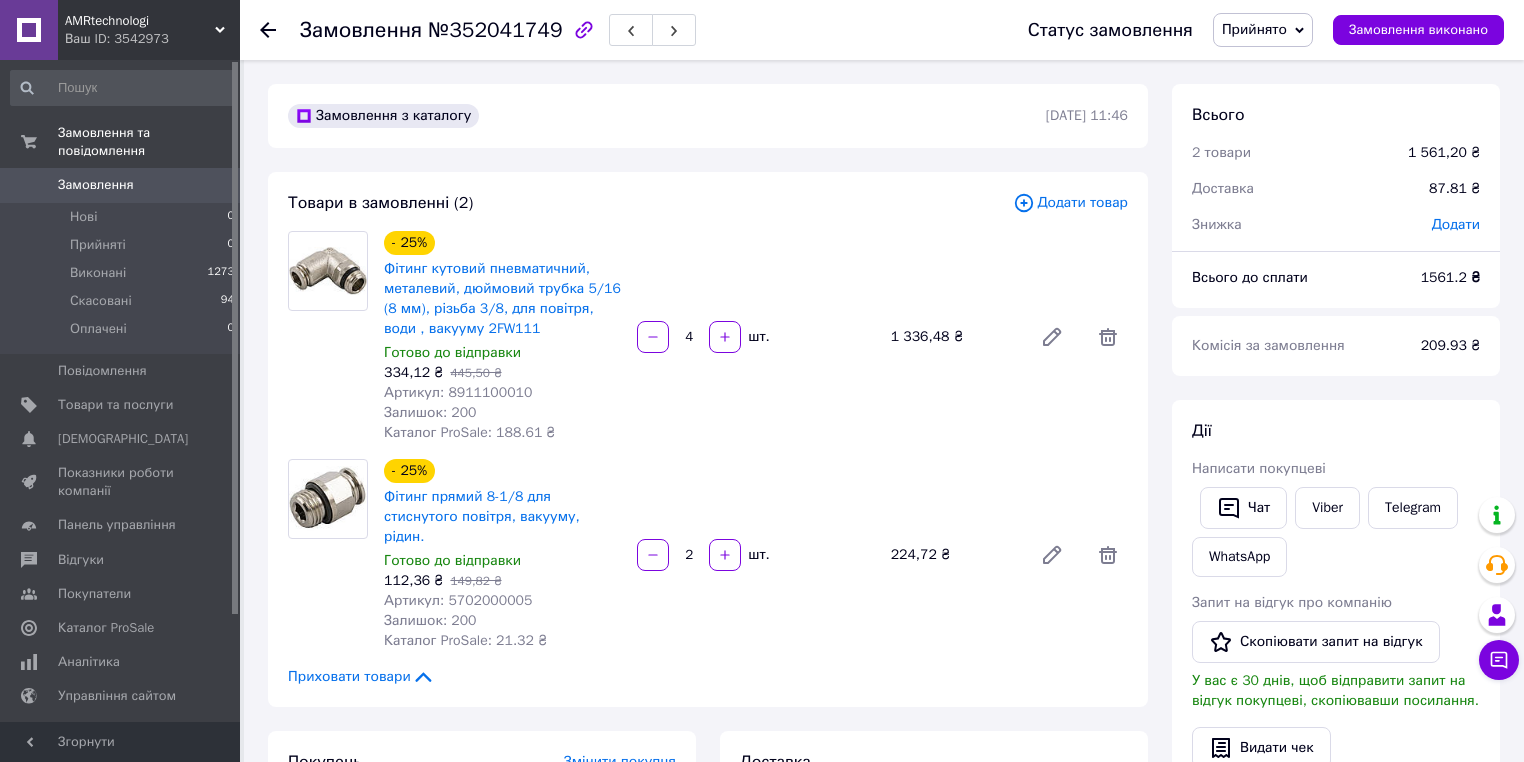 click 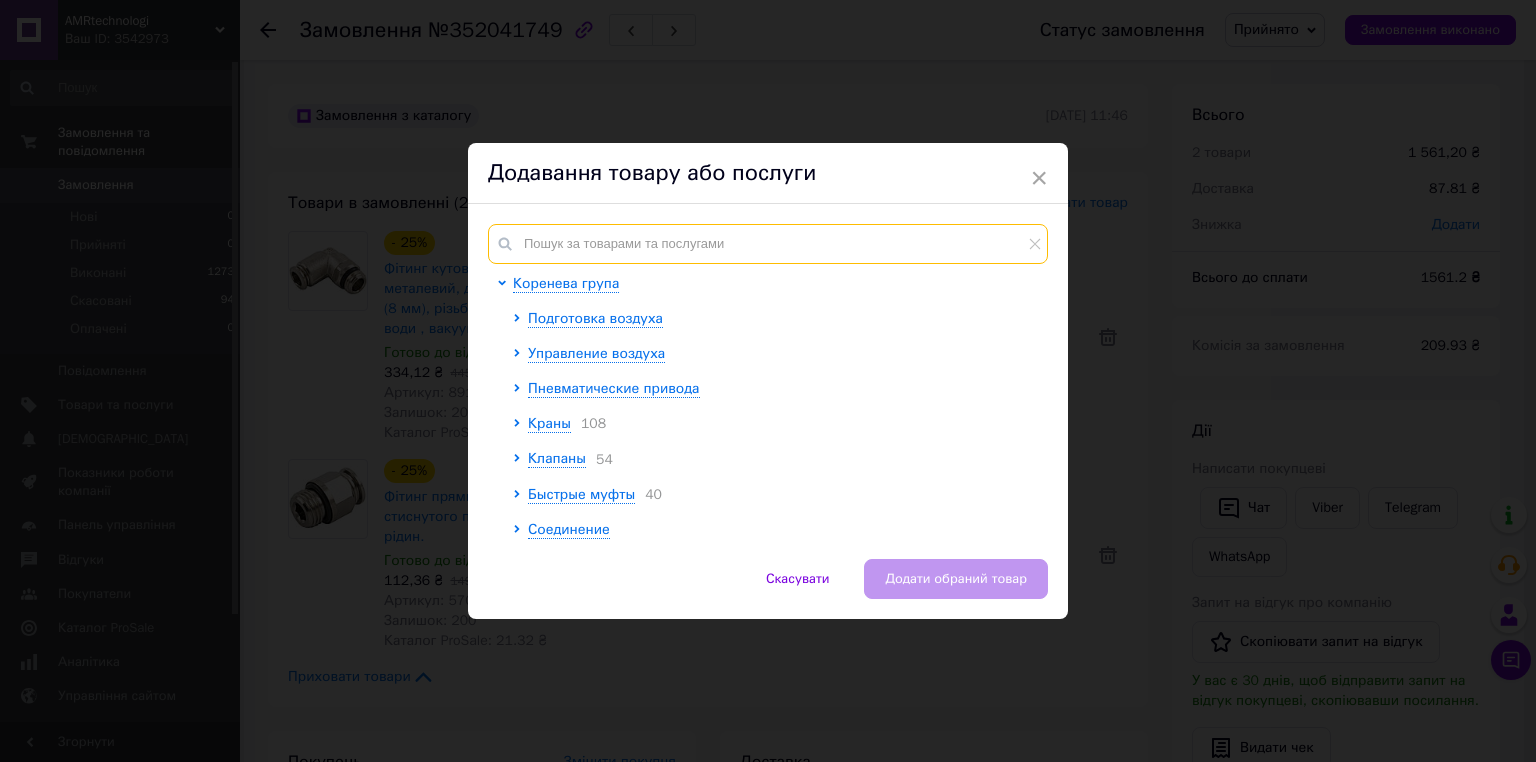 click at bounding box center (768, 244) 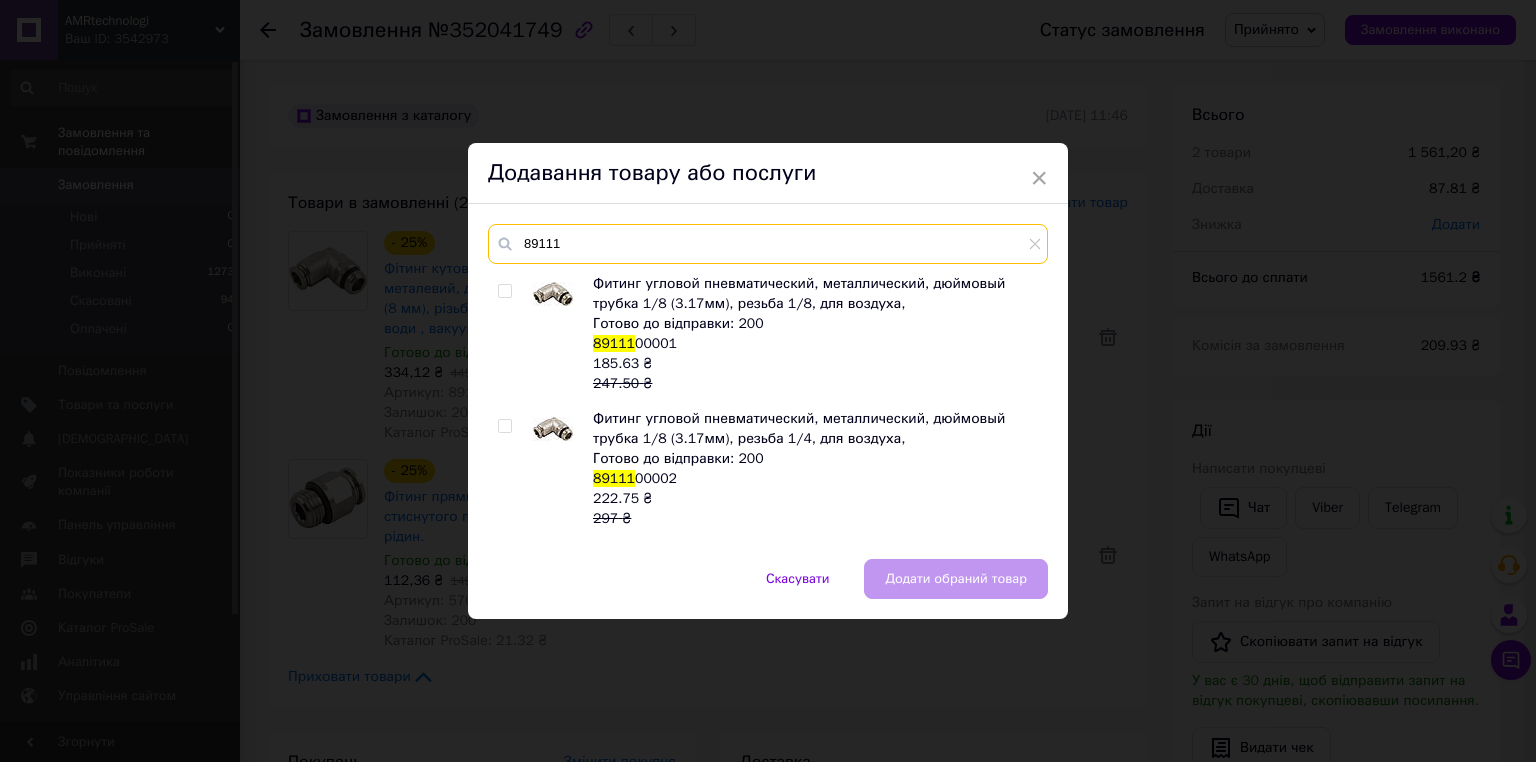 type on "89111" 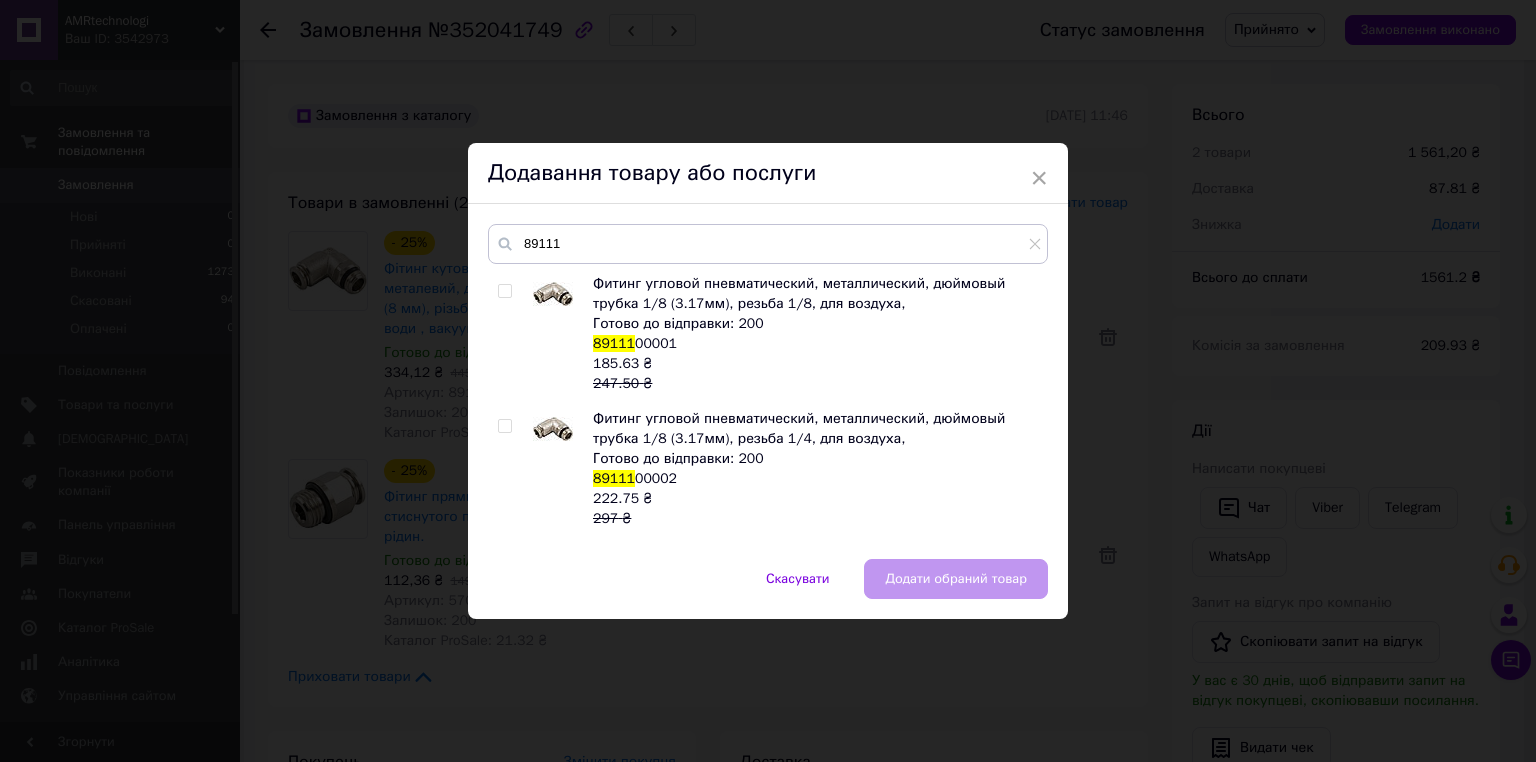click on "Фитинг угловой пневматический, металлический, дюймовый      трубка 1/8 (3.17мм), резьба 1/8,    для воздуха," at bounding box center (799, 293) 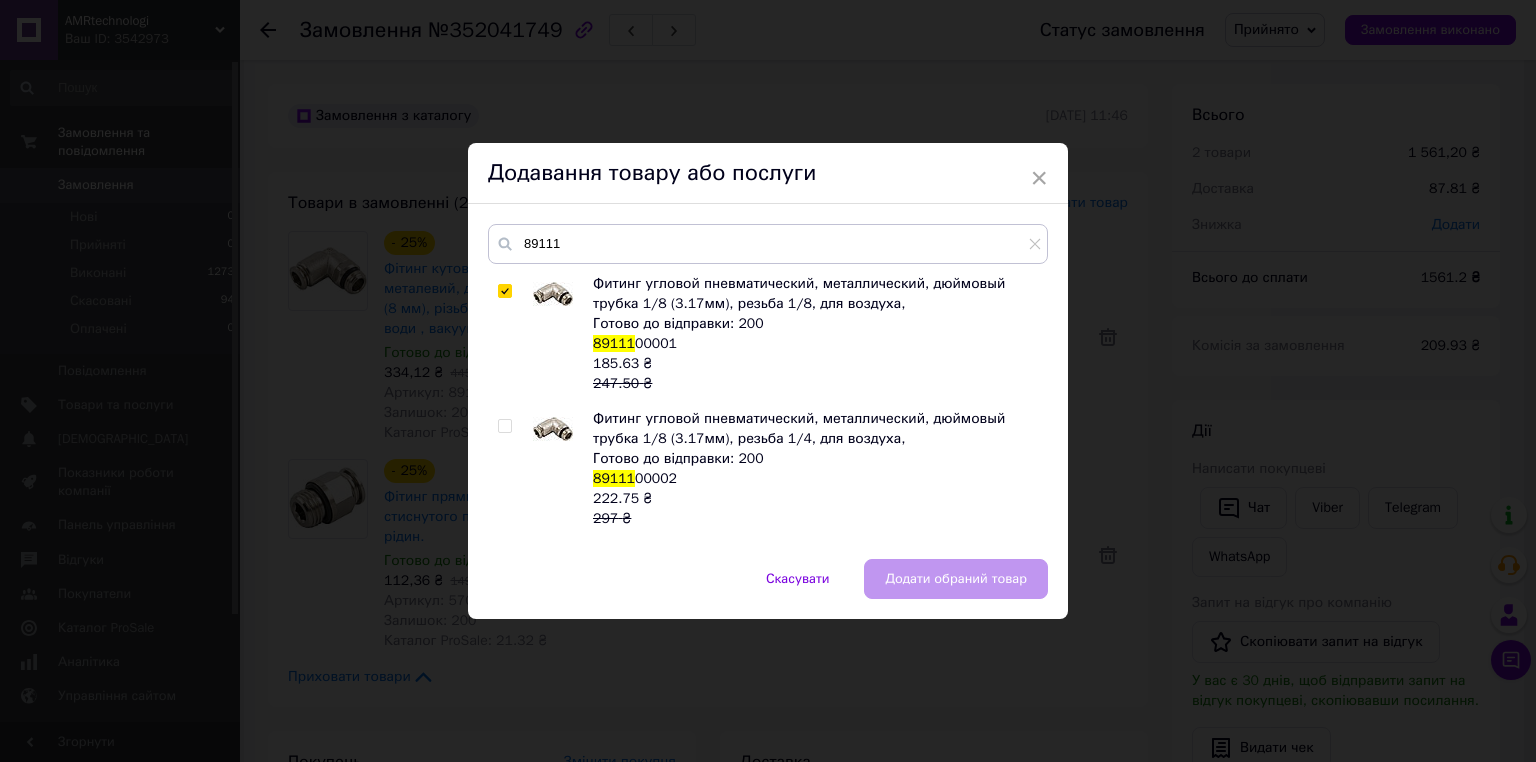 checkbox on "true" 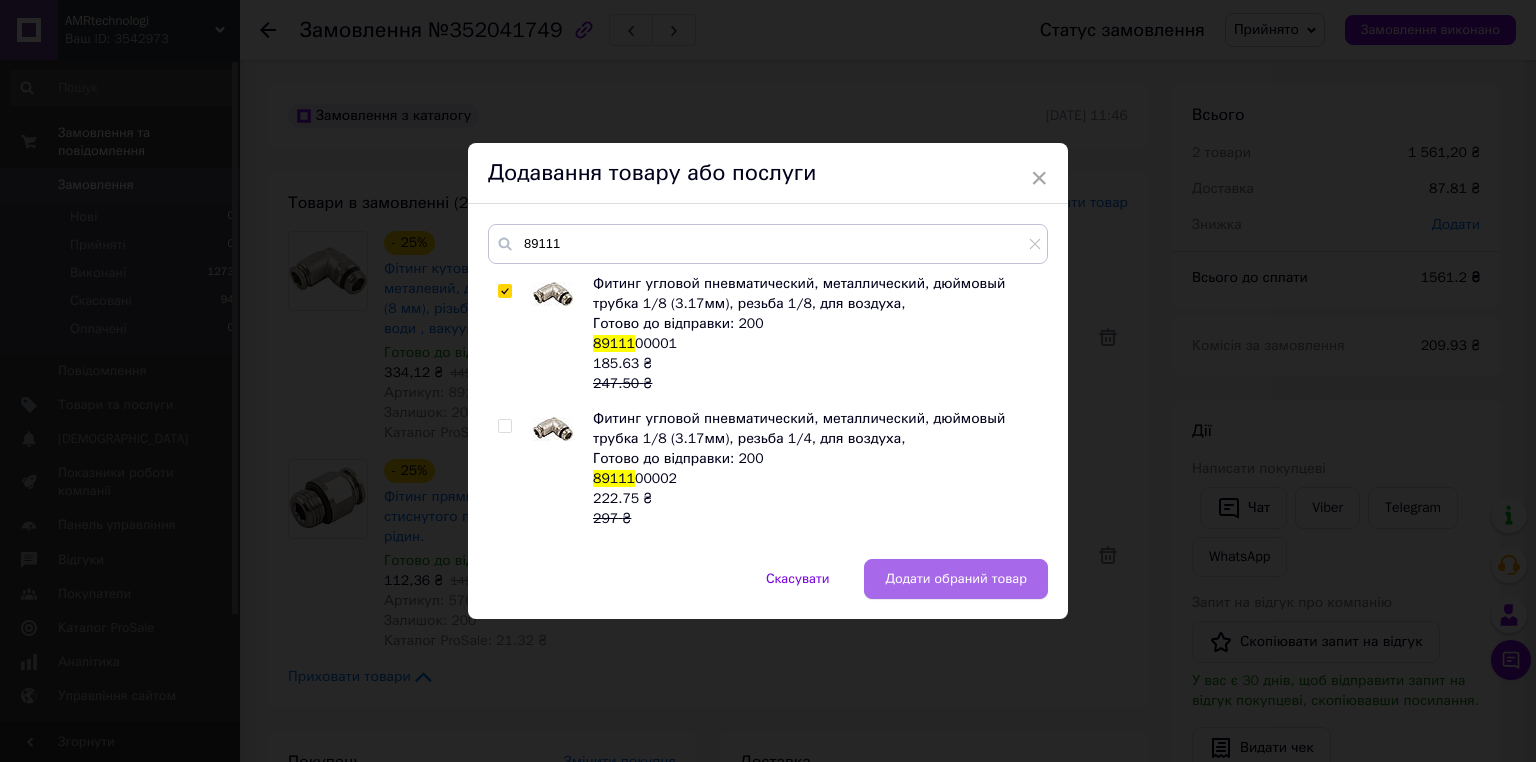 drag, startPoint x: 964, startPoint y: 573, endPoint x: 950, endPoint y: 582, distance: 16.643316 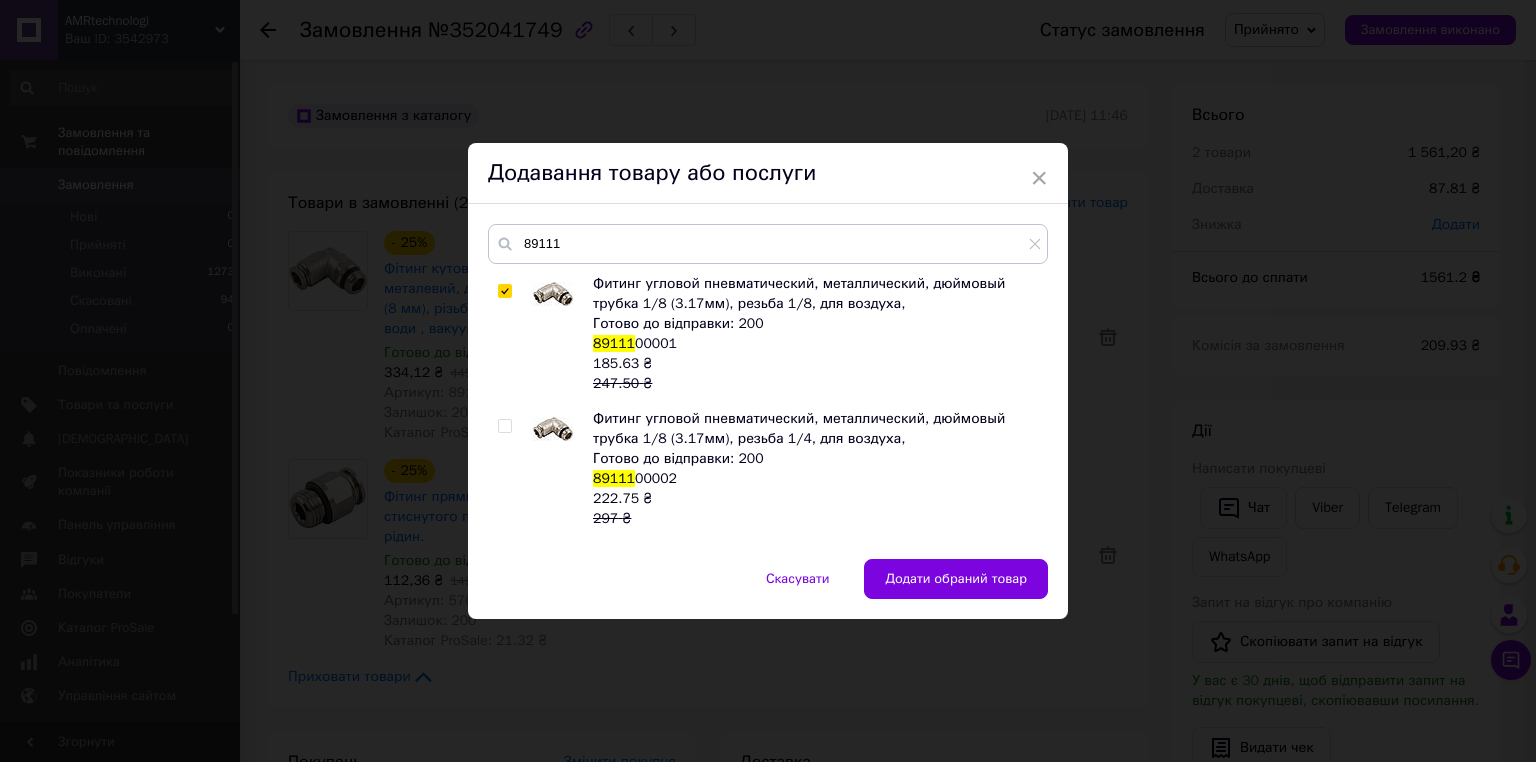 click on "Додати обраний товар" at bounding box center [956, 579] 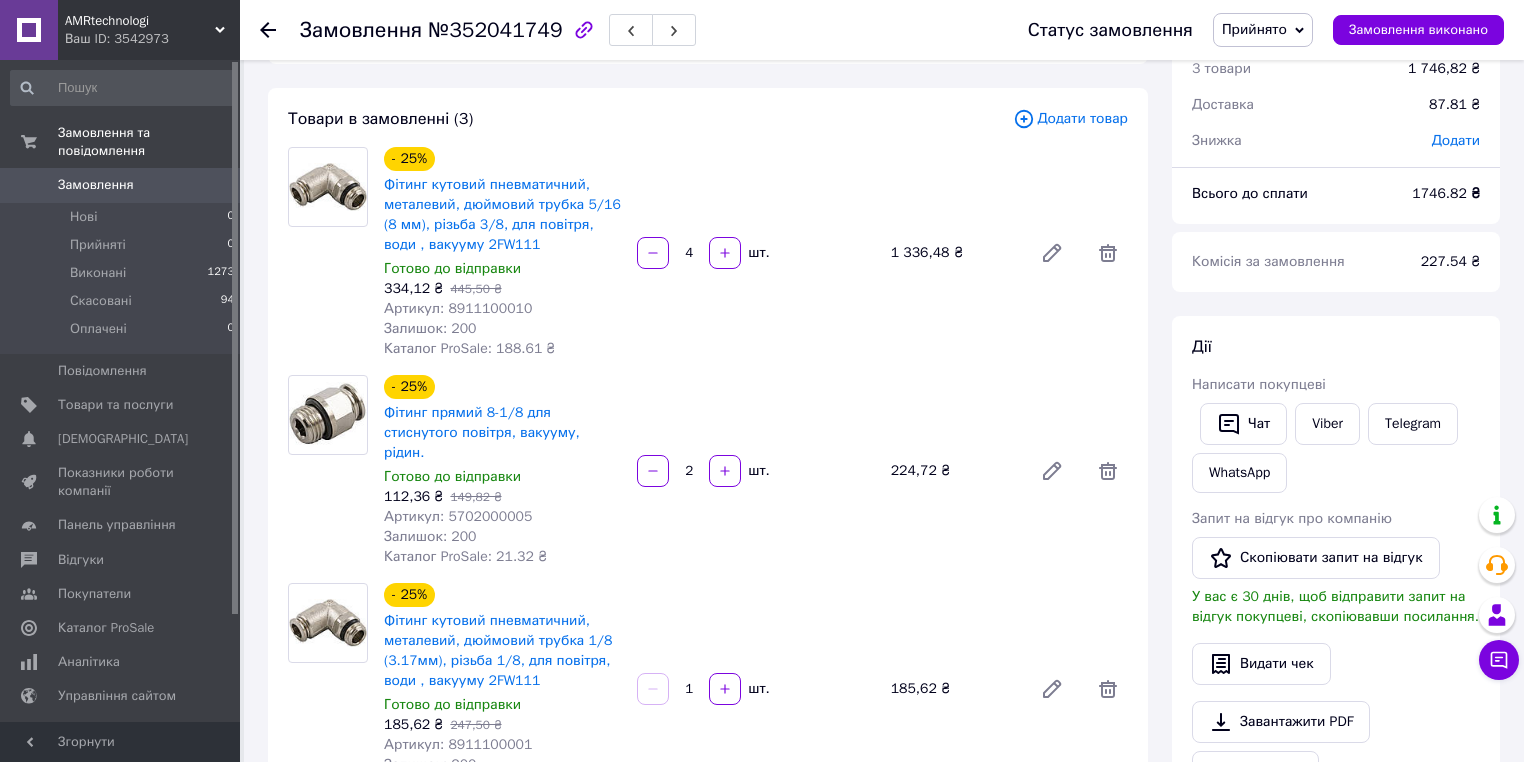 scroll, scrollTop: 240, scrollLeft: 0, axis: vertical 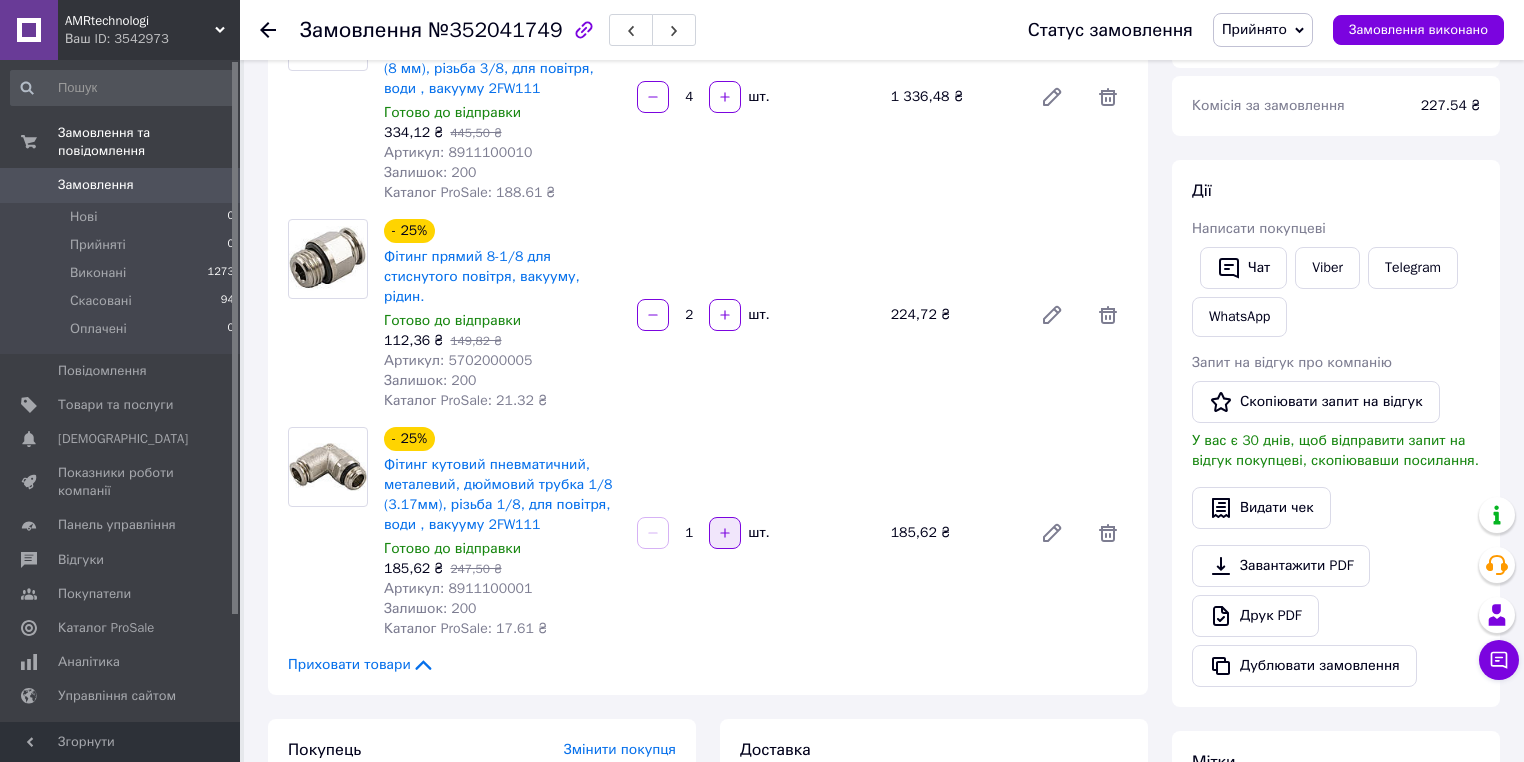 click 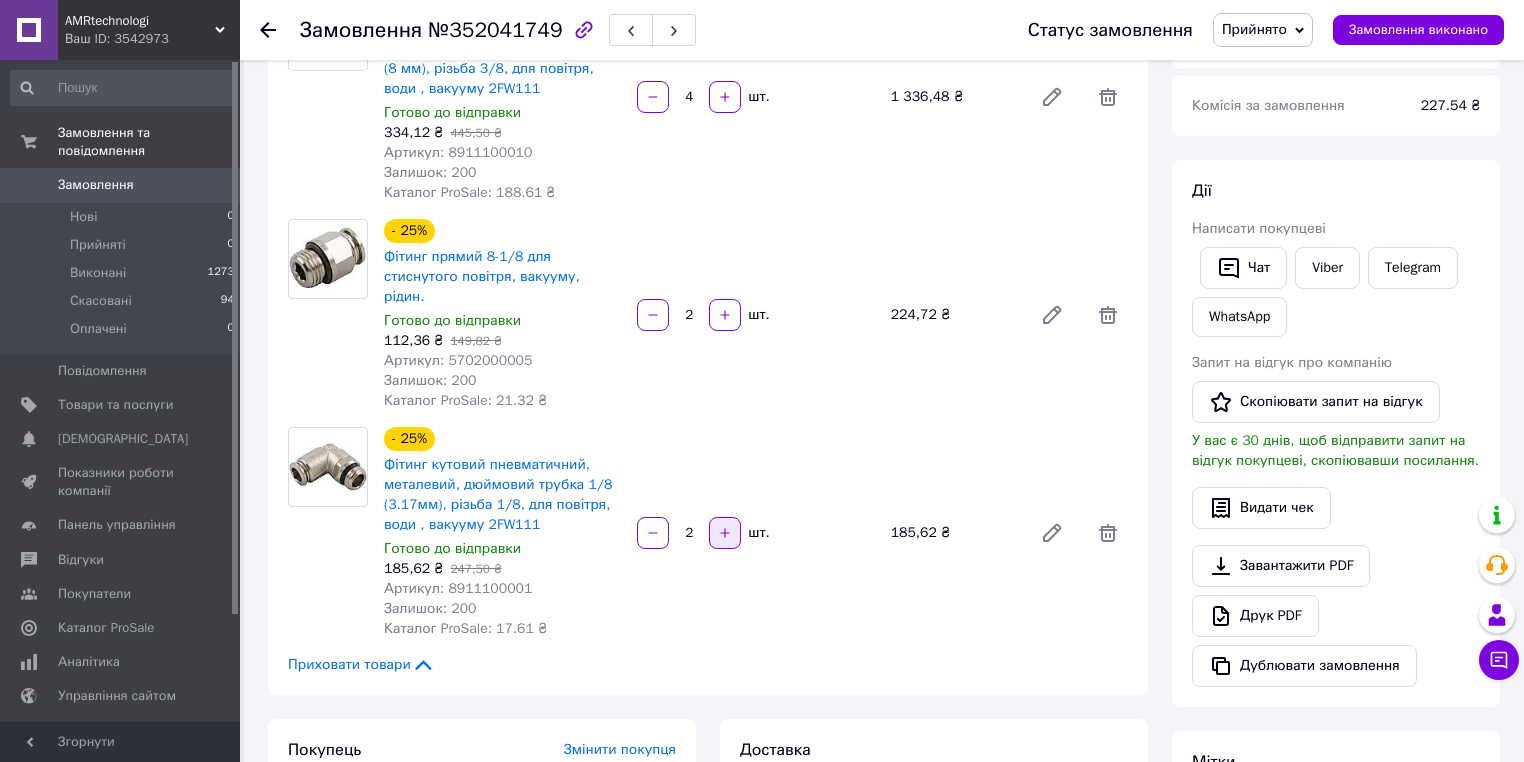 click 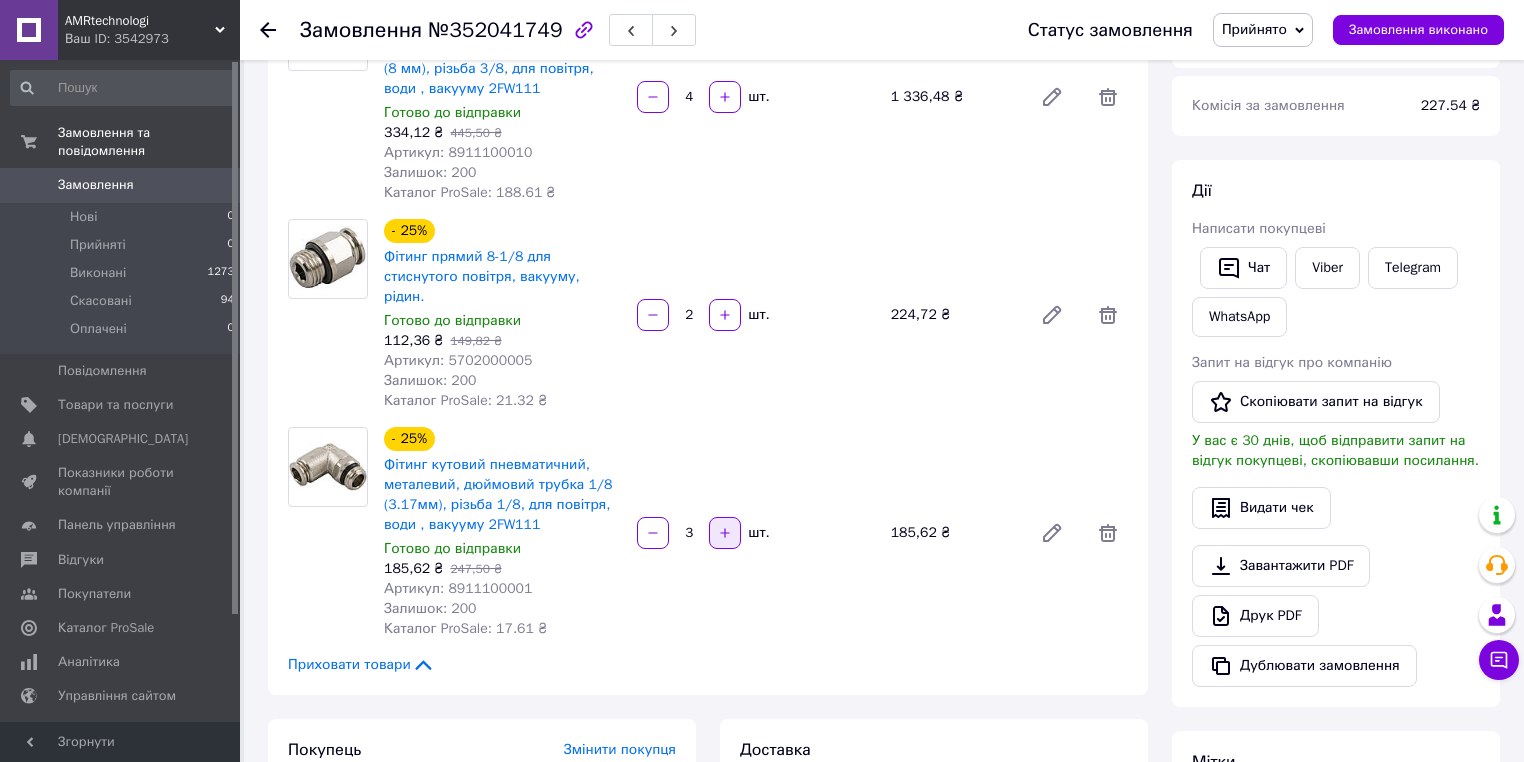 click 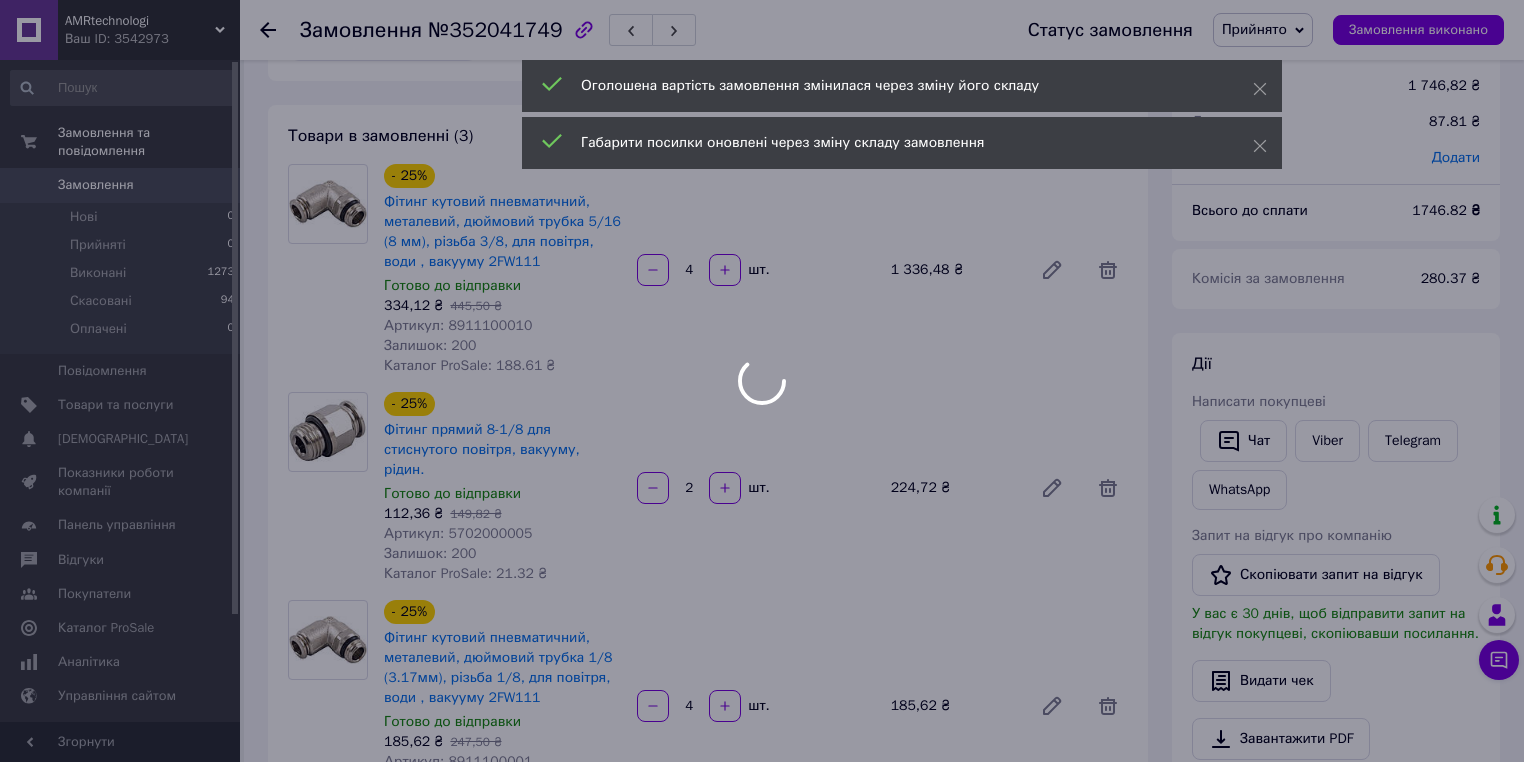 scroll, scrollTop: 160, scrollLeft: 0, axis: vertical 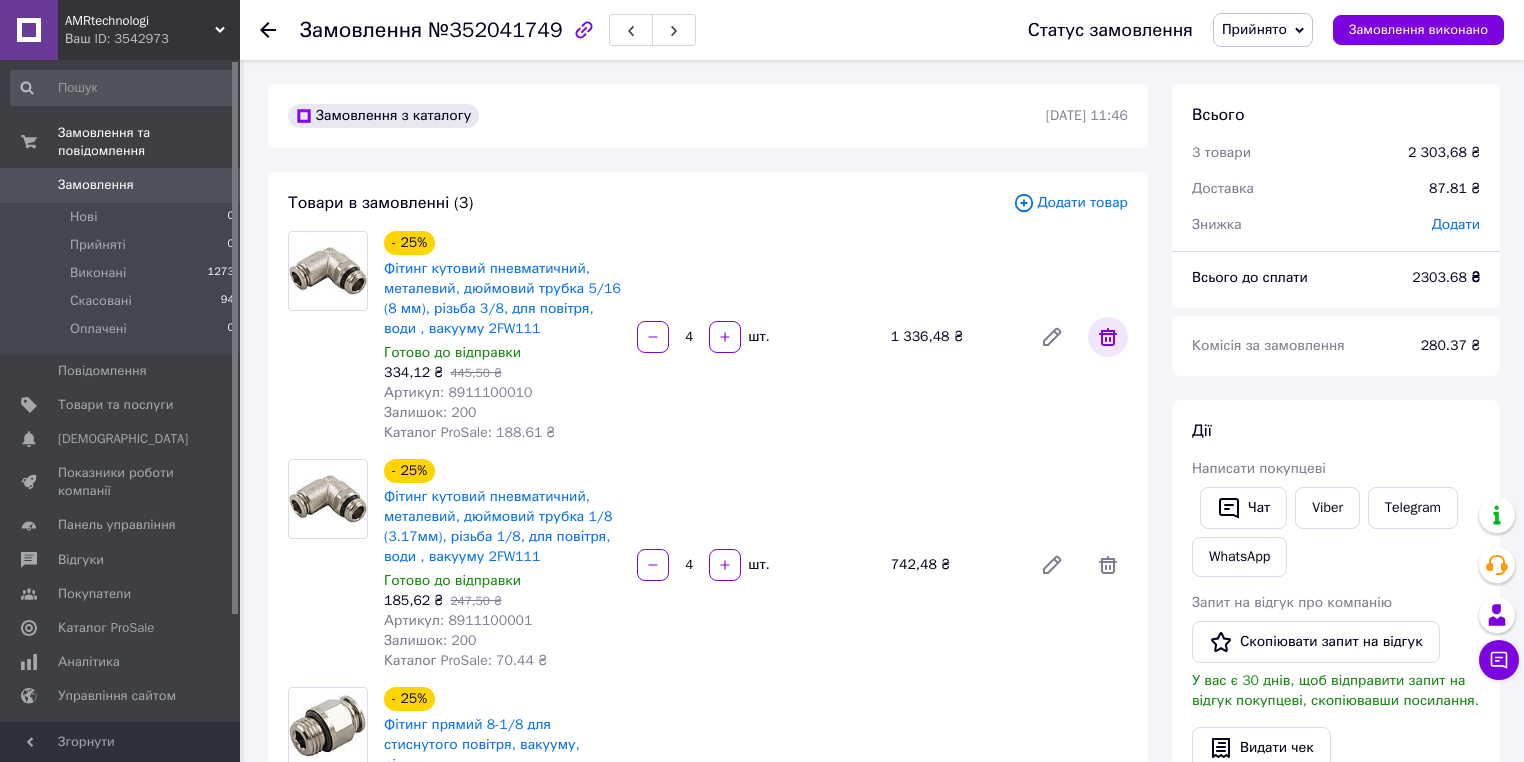 click 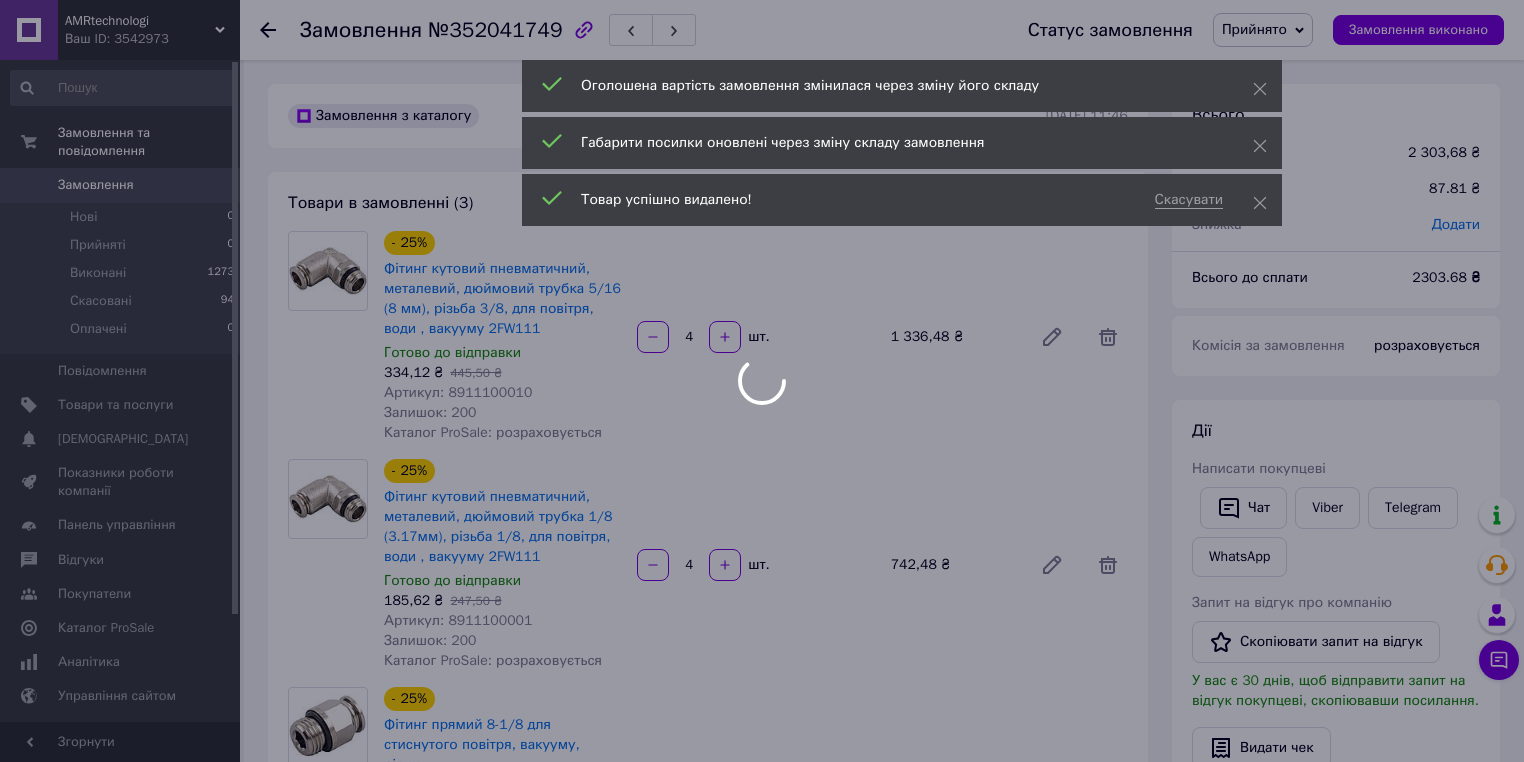 scroll, scrollTop: 225, scrollLeft: 0, axis: vertical 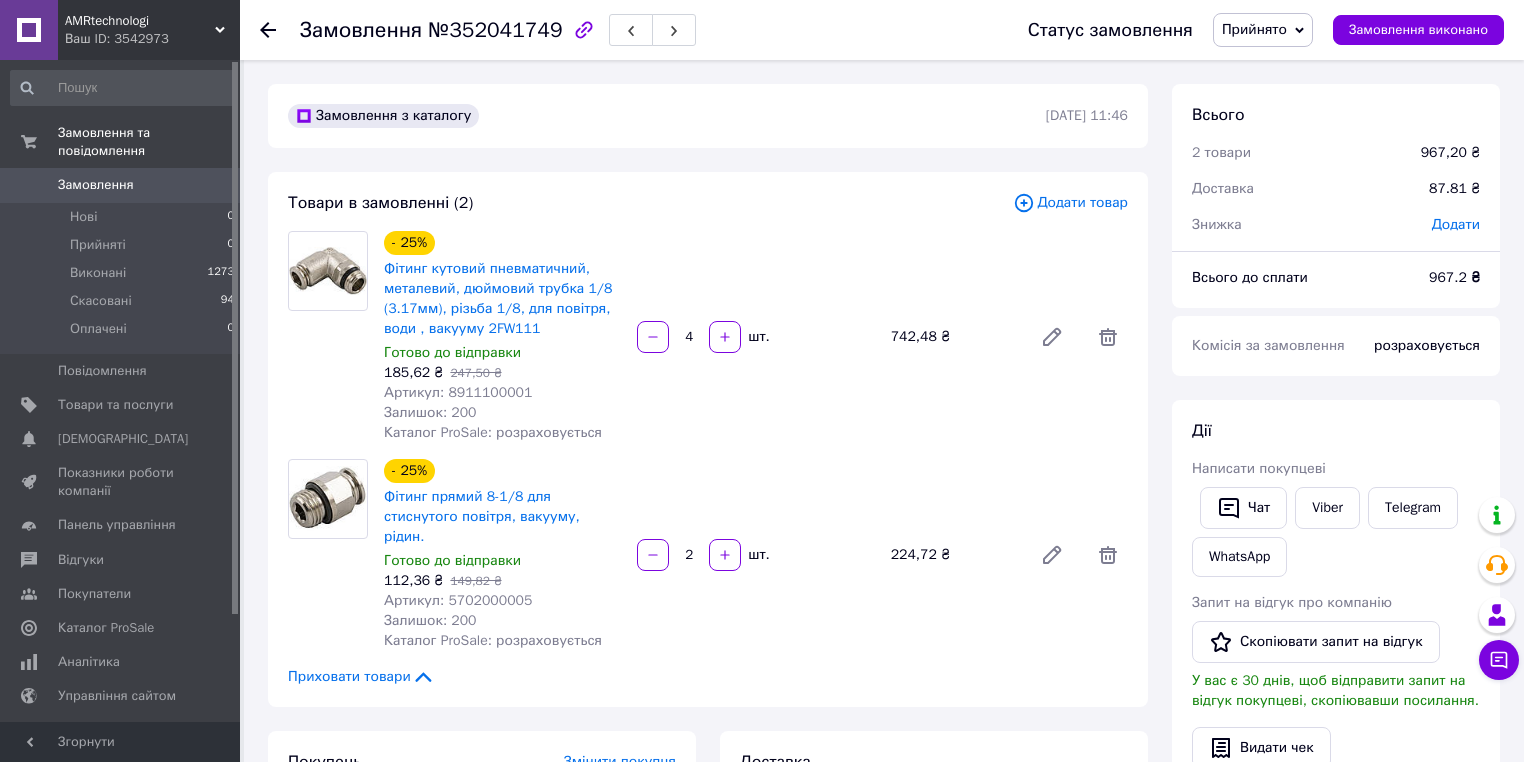 click on "Прийнято" at bounding box center [1254, 29] 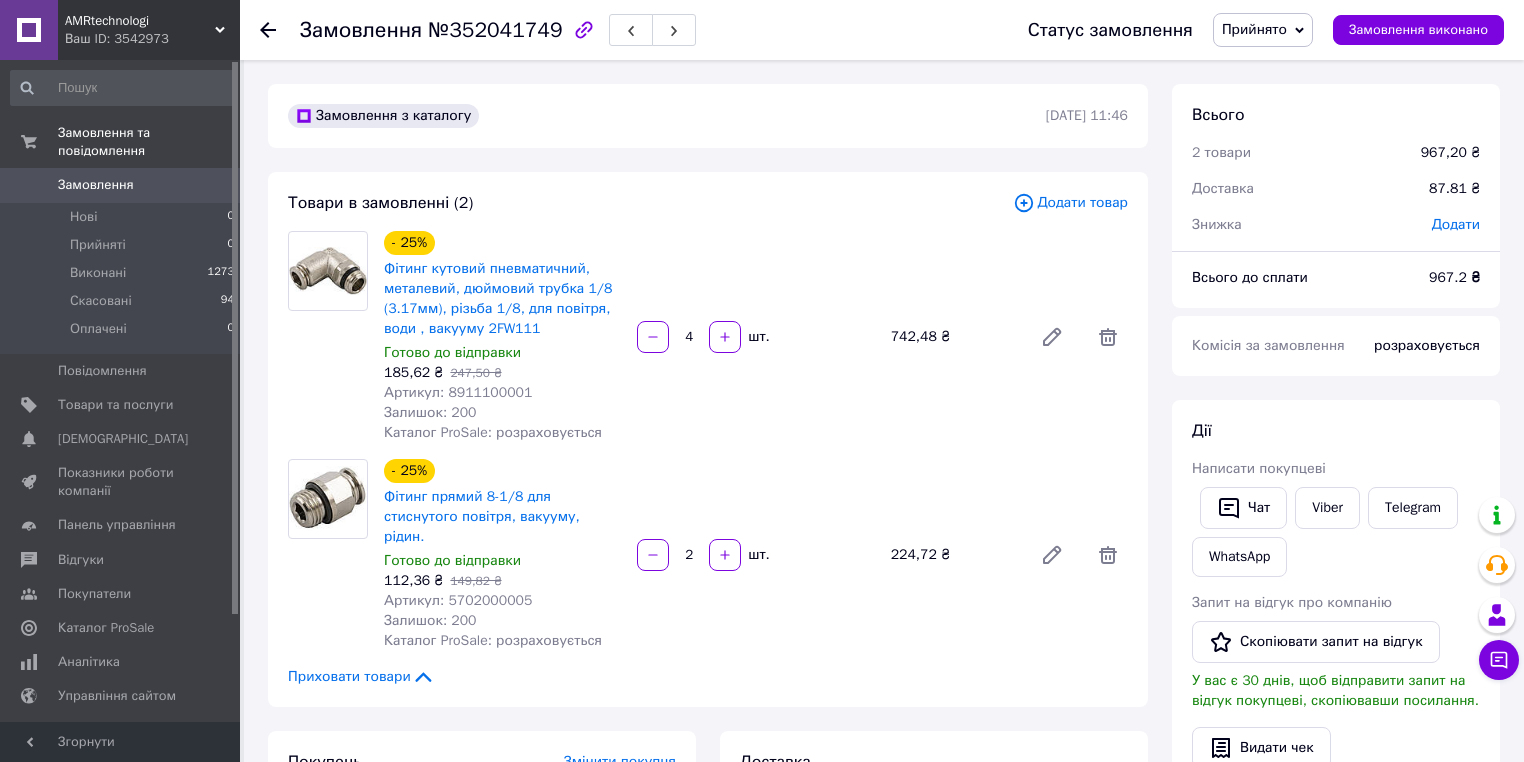 click on "Замовлення з каталогу 10.07.2025 | 11:46" at bounding box center [708, 116] 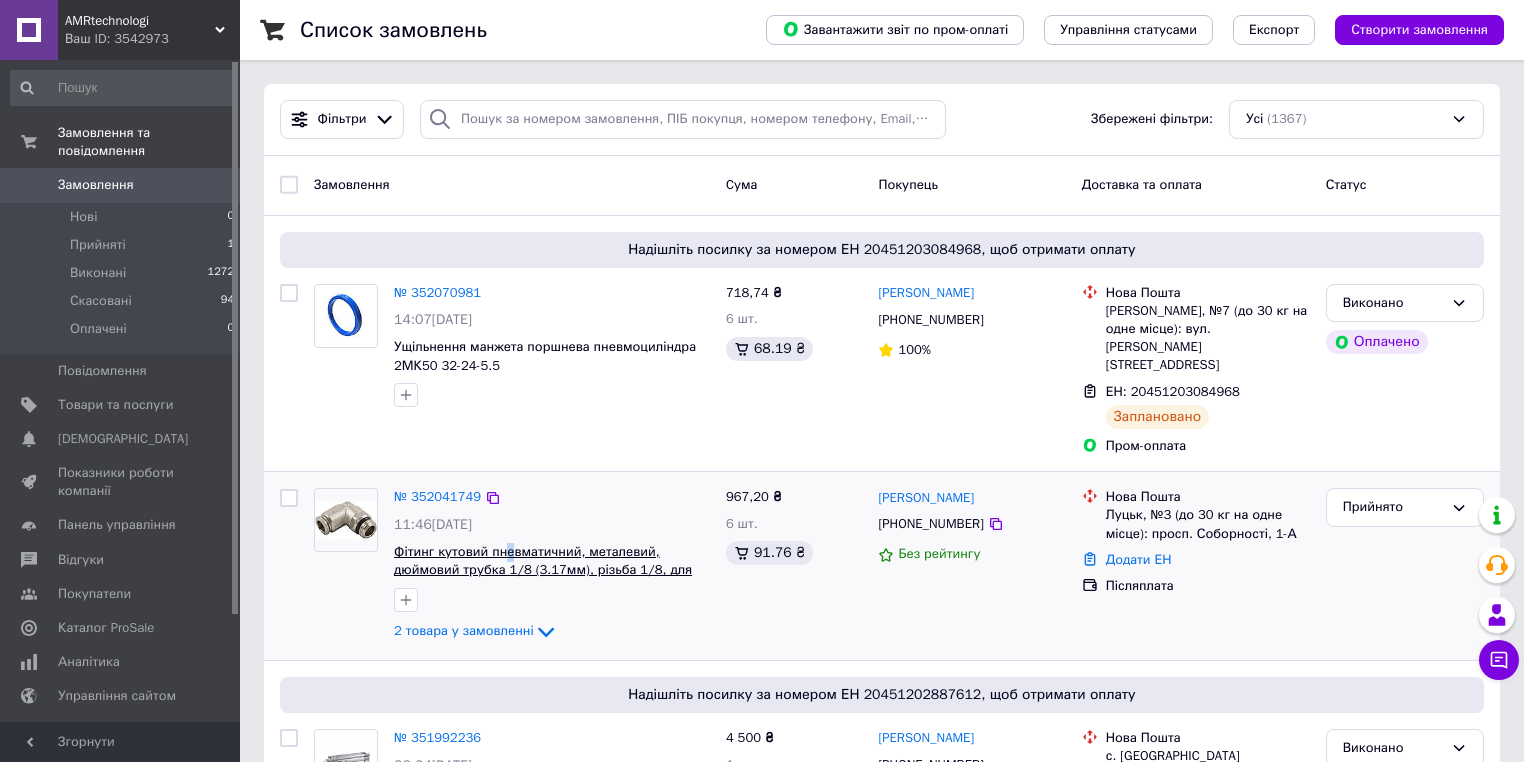 click on "Фітинг кутовий пневматичний, металевий, дюймовий     трубка 1/8 (3.17мм), різьба 1/8,    для повітря, води , вакууму      2FW111" at bounding box center (552, 561) 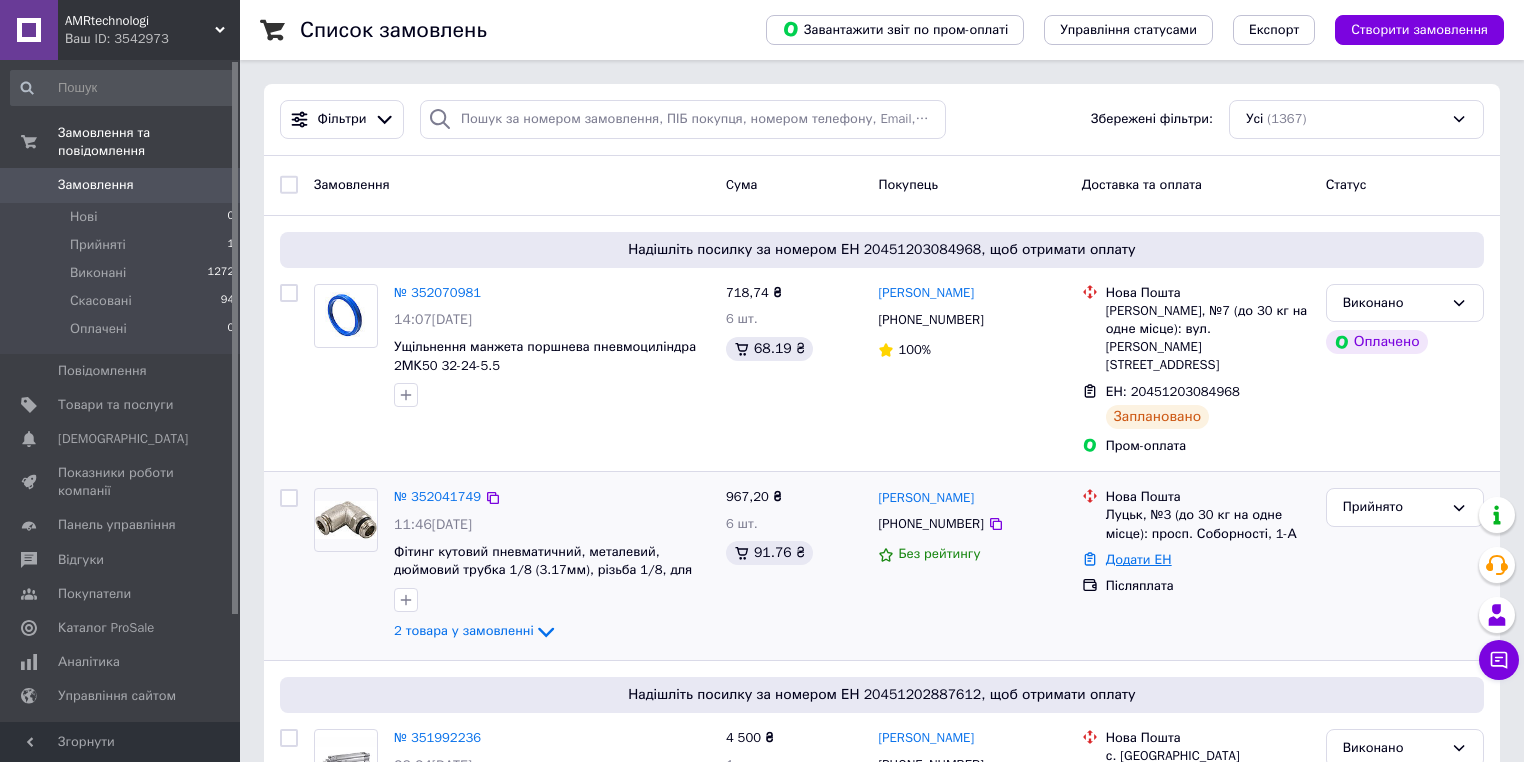 click on "Додати ЕН" at bounding box center (1139, 559) 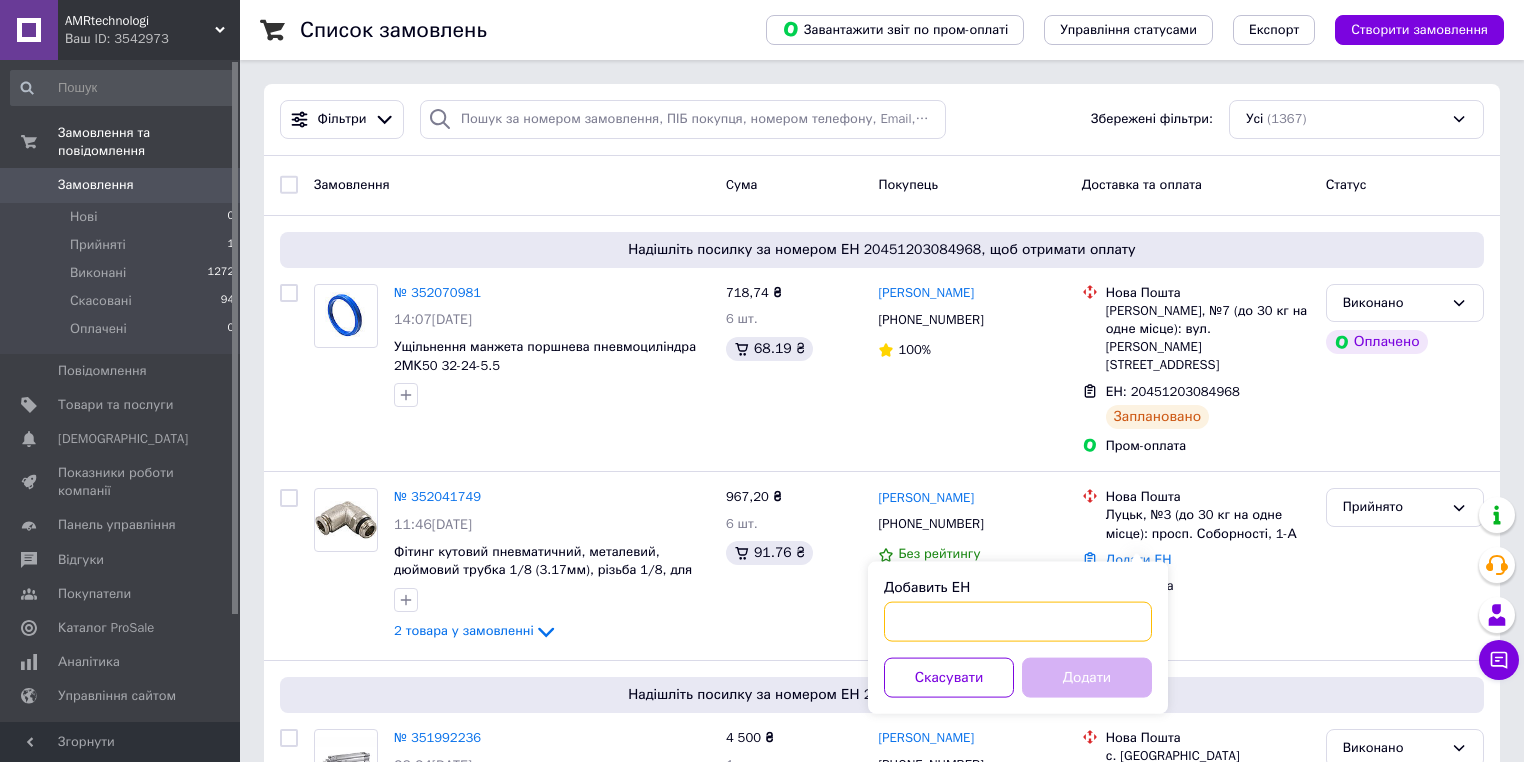 click on "Добавить ЕН" at bounding box center (1018, 622) 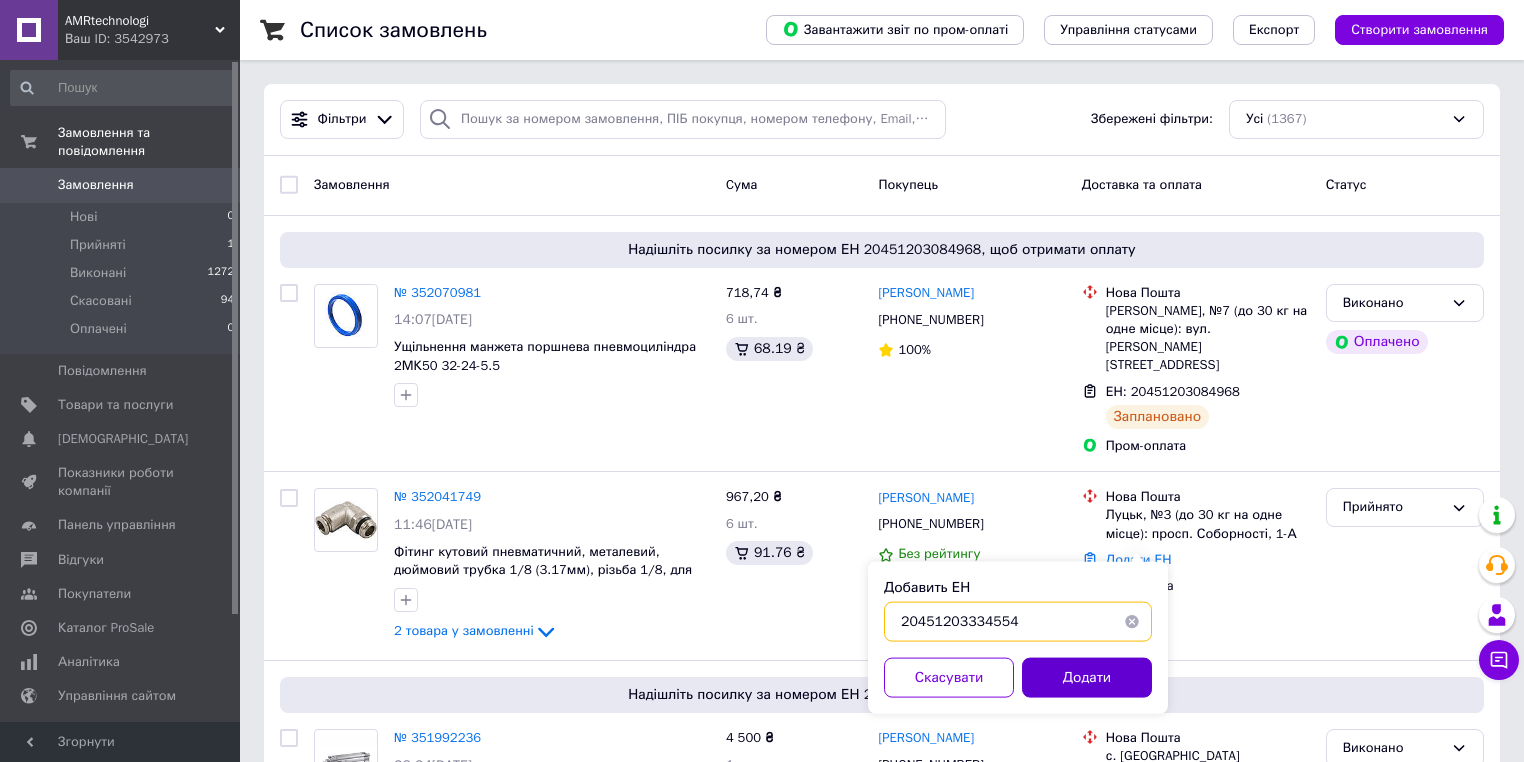 type on "20451203334554" 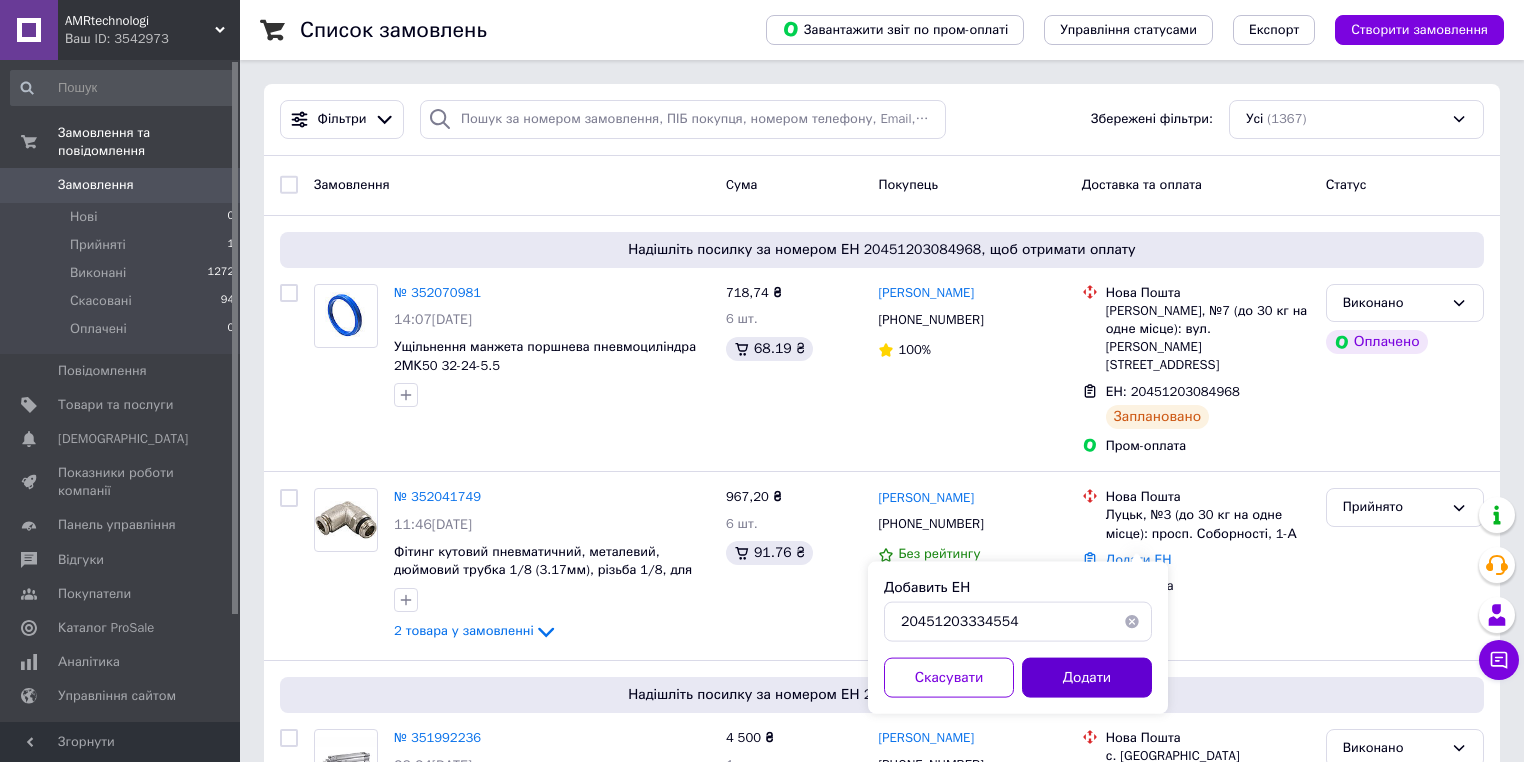 click on "Додати" at bounding box center [1087, 678] 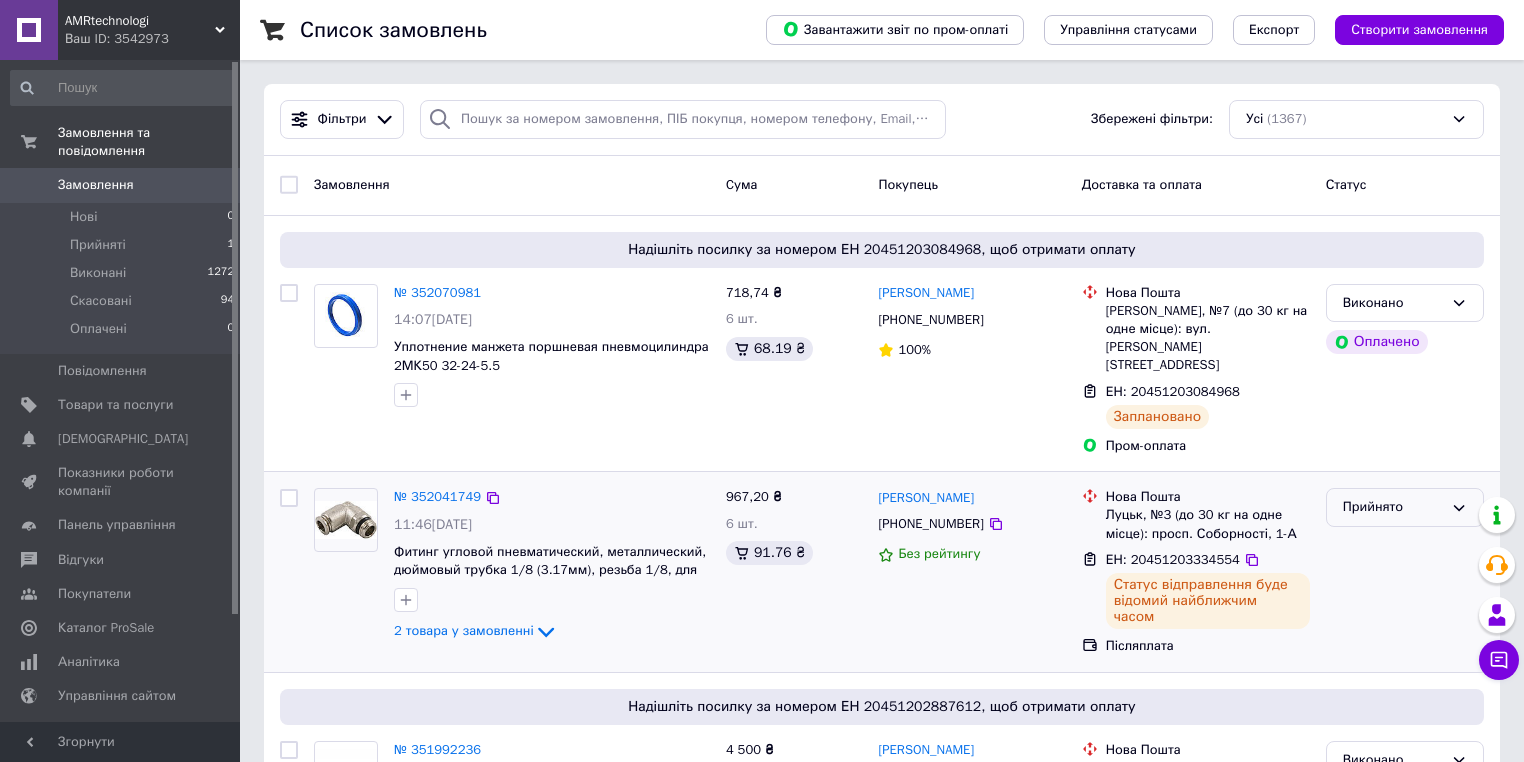 click on "Прийнято" at bounding box center [1393, 507] 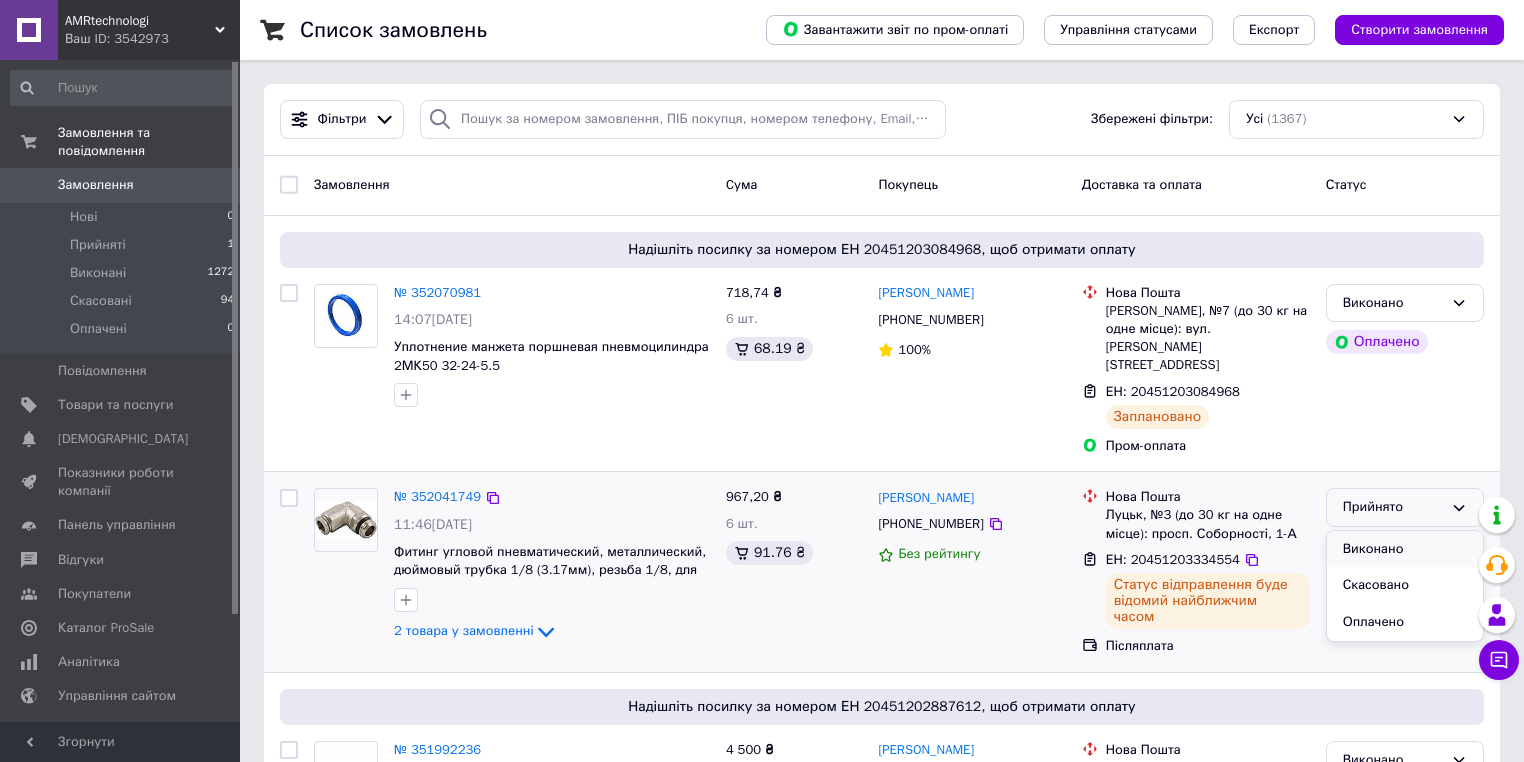 click on "Виконано" at bounding box center (1405, 549) 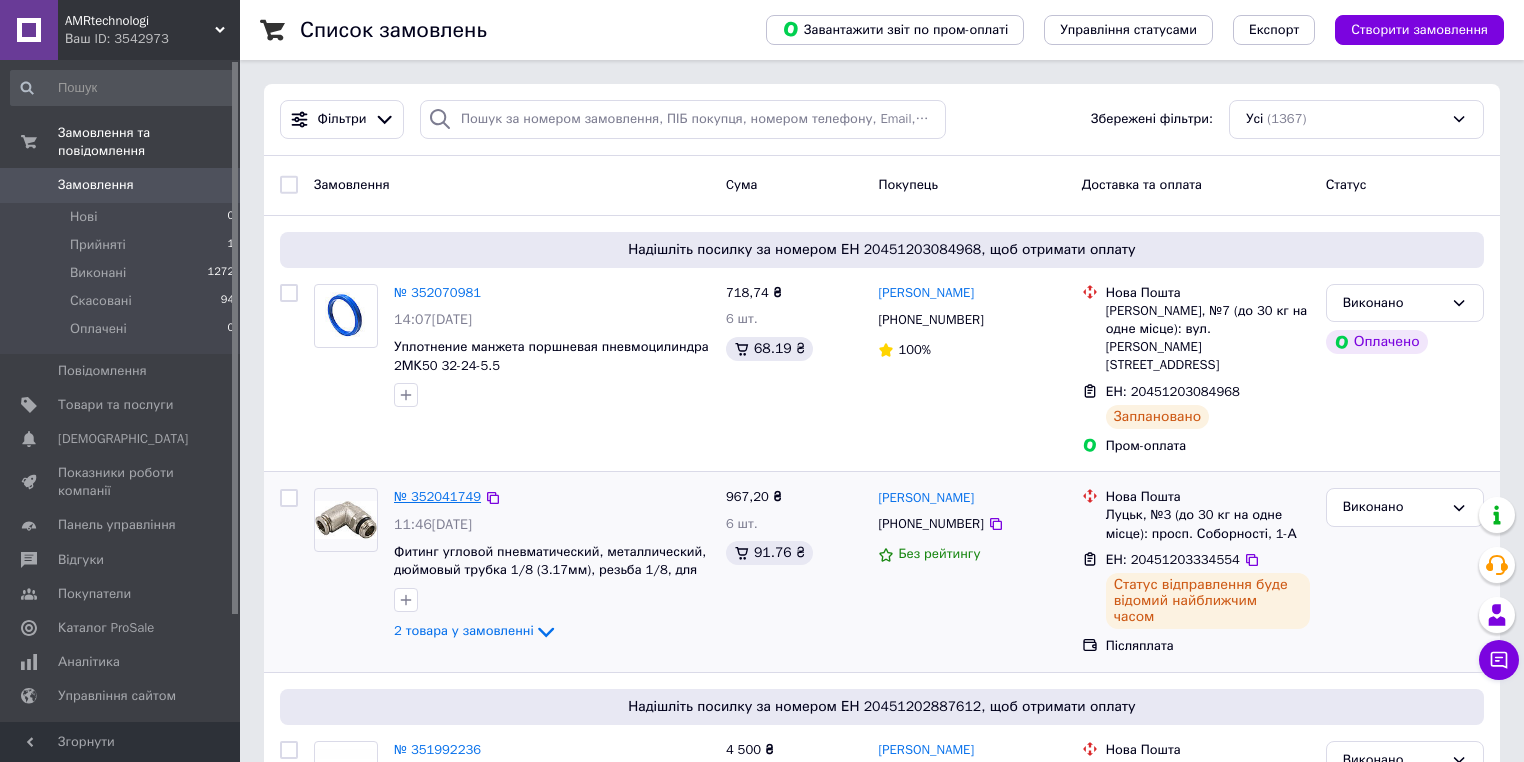 click on "№ 352041749" at bounding box center [437, 496] 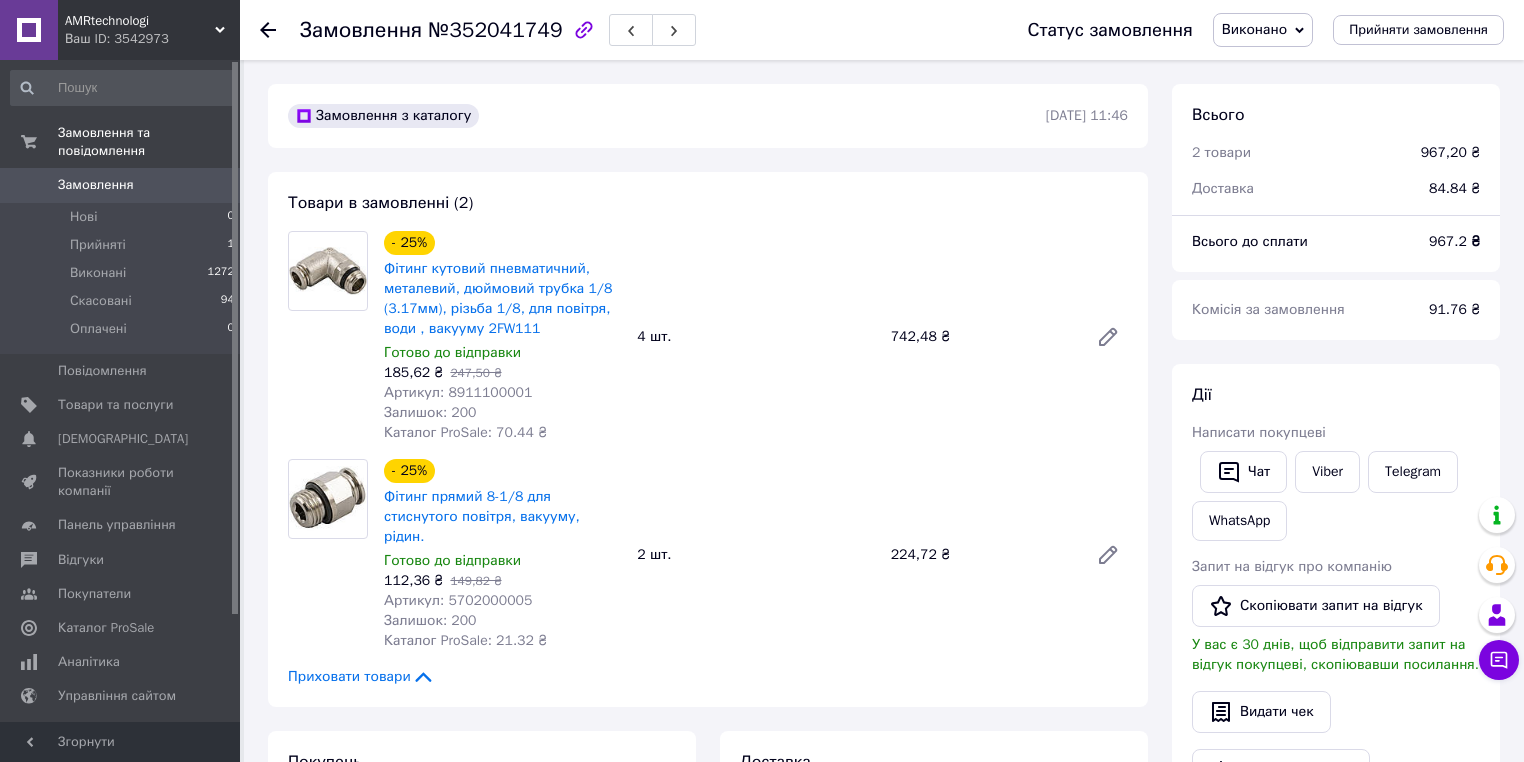 scroll, scrollTop: 322, scrollLeft: 0, axis: vertical 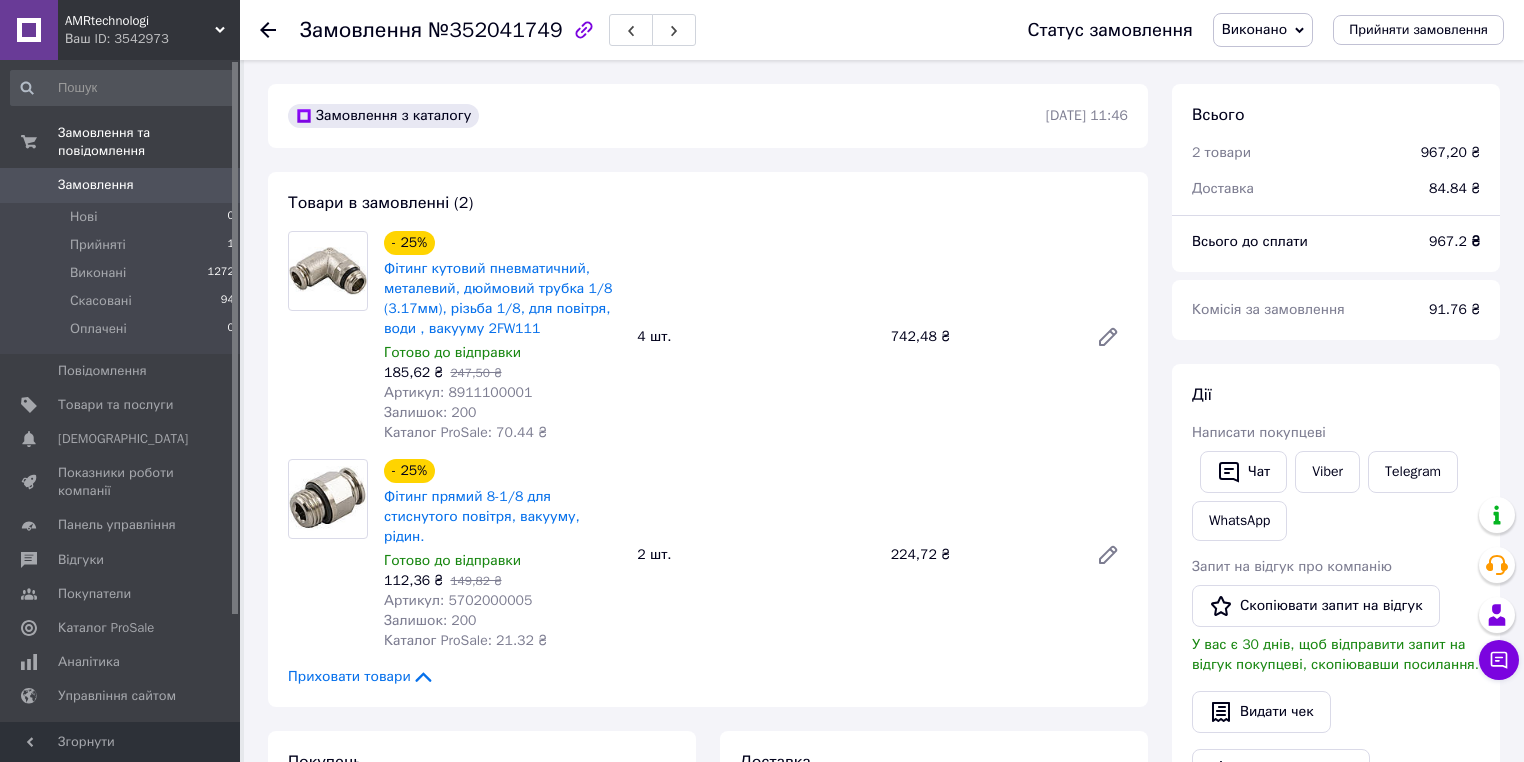 click 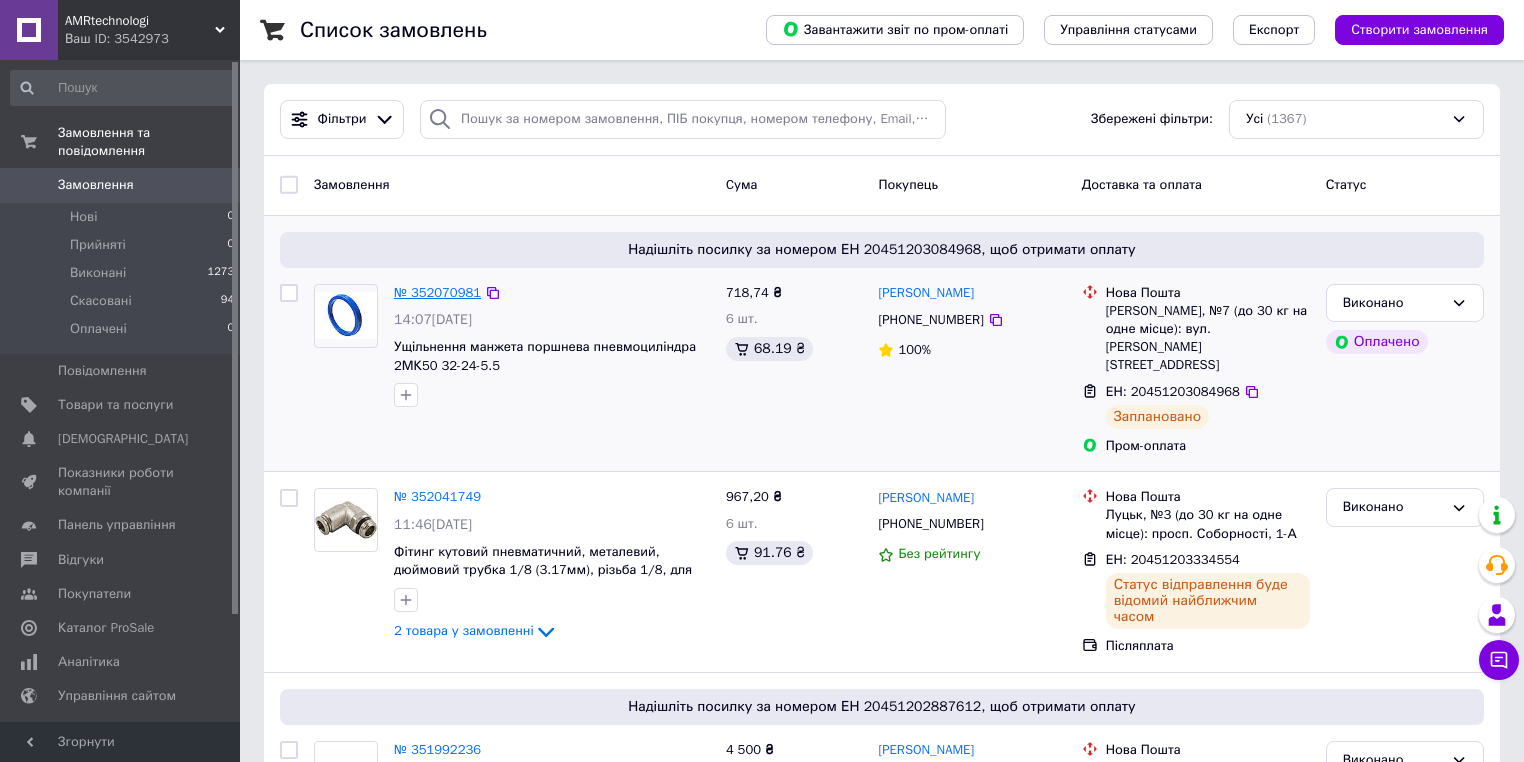 click on "№ 352070981" at bounding box center [437, 292] 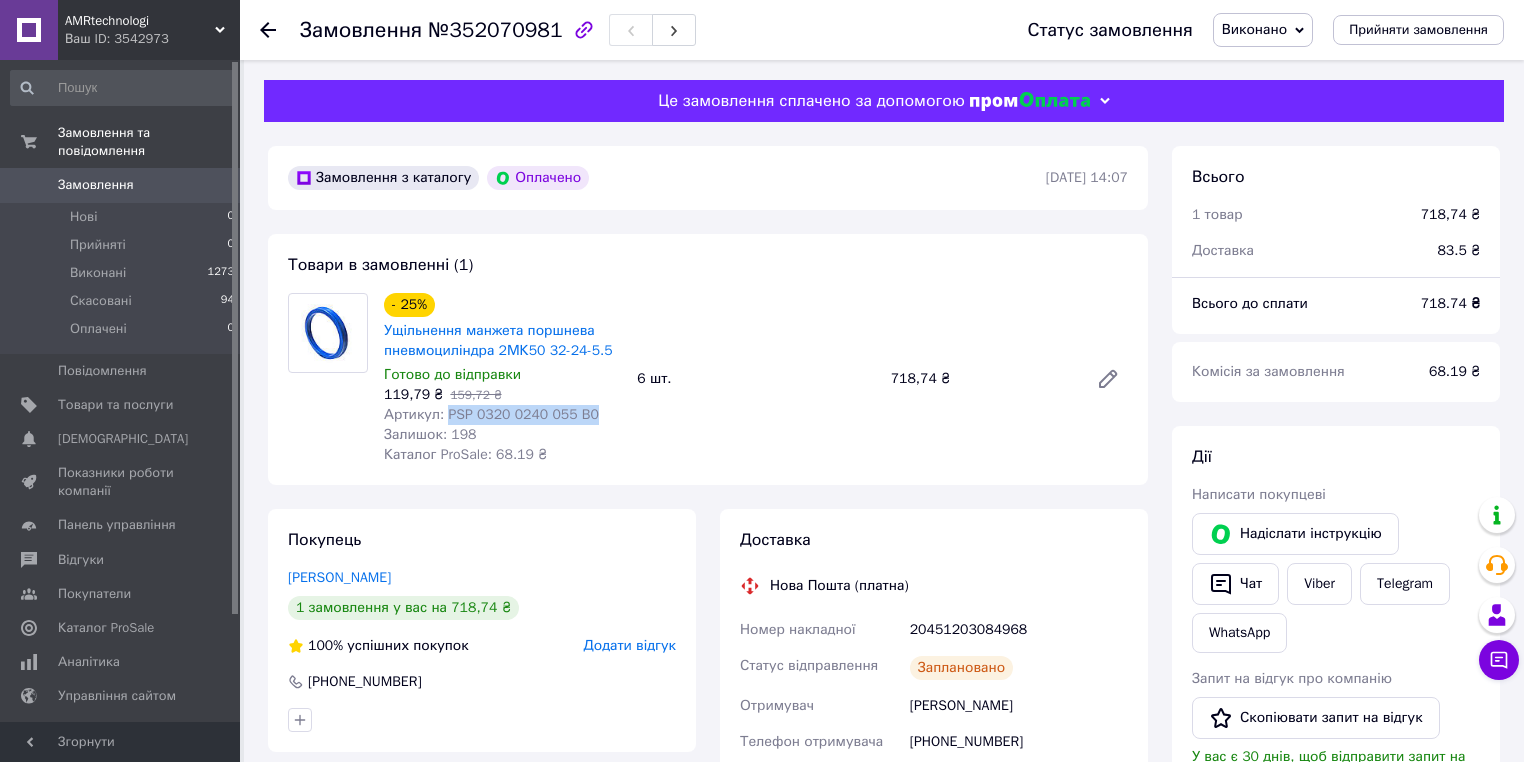 drag, startPoint x: 588, startPoint y: 417, endPoint x: 446, endPoint y: 424, distance: 142.17242 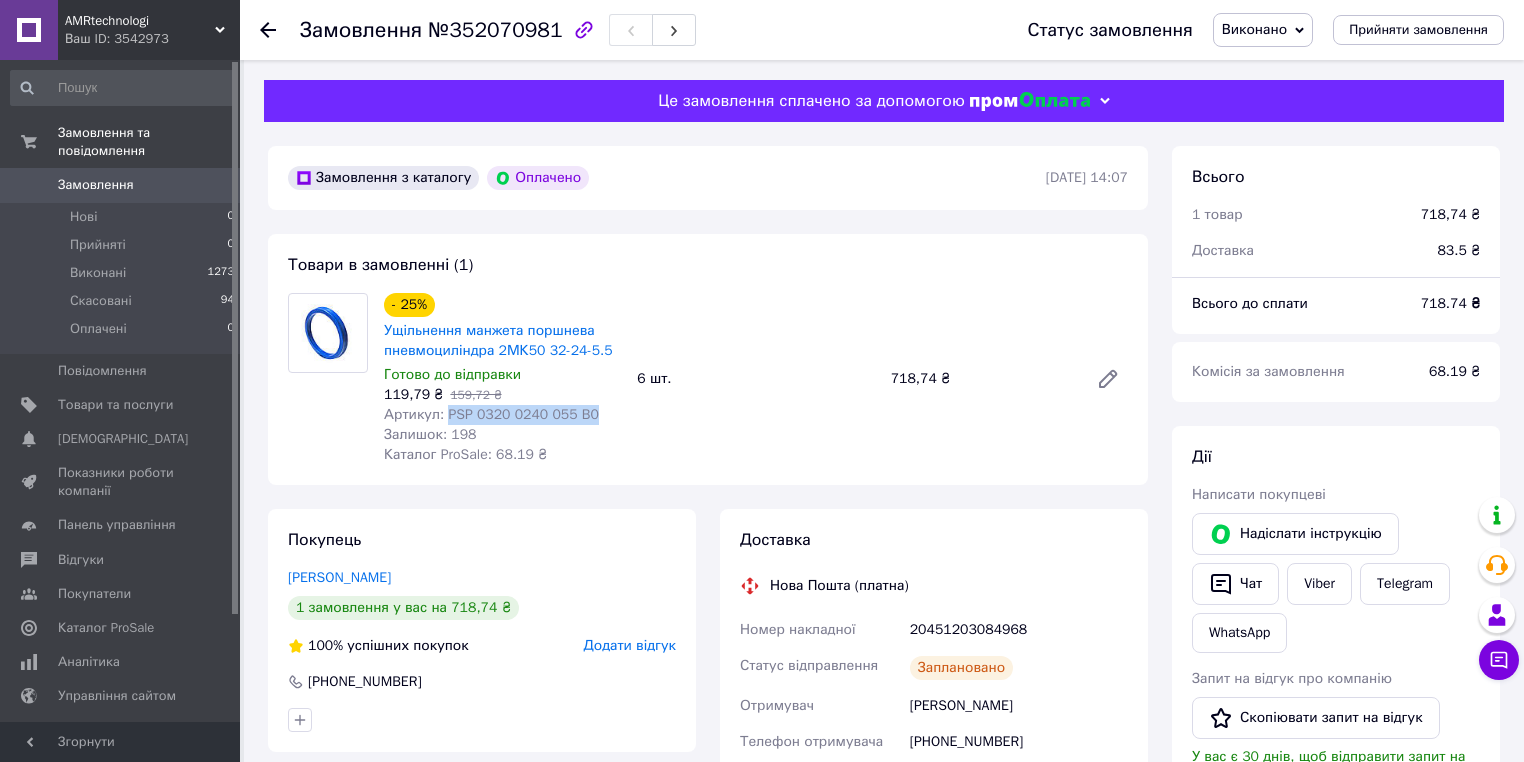 copy on "PSP 0320 0240 055 B0" 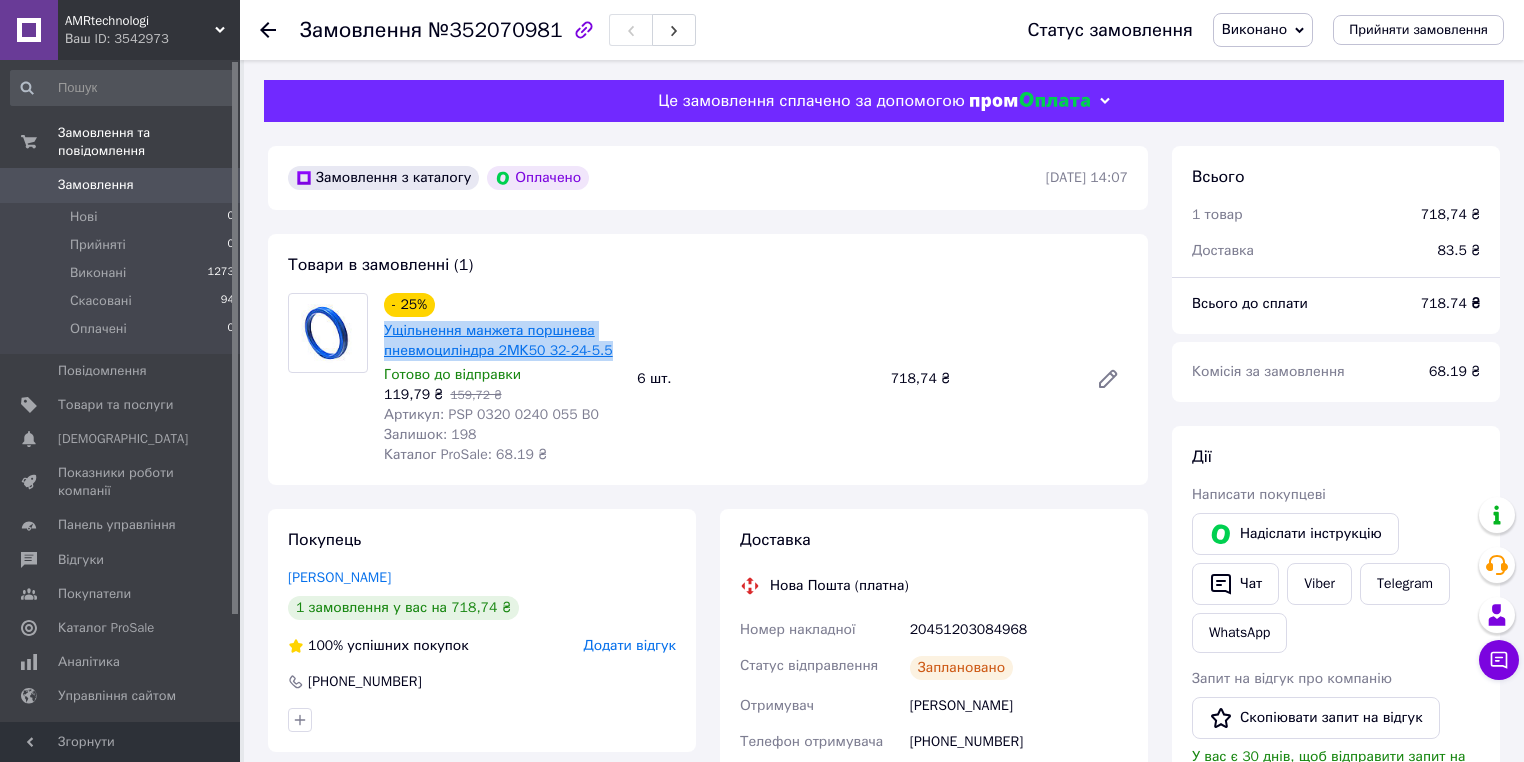 drag, startPoint x: 616, startPoint y: 356, endPoint x: 384, endPoint y: 336, distance: 232.86047 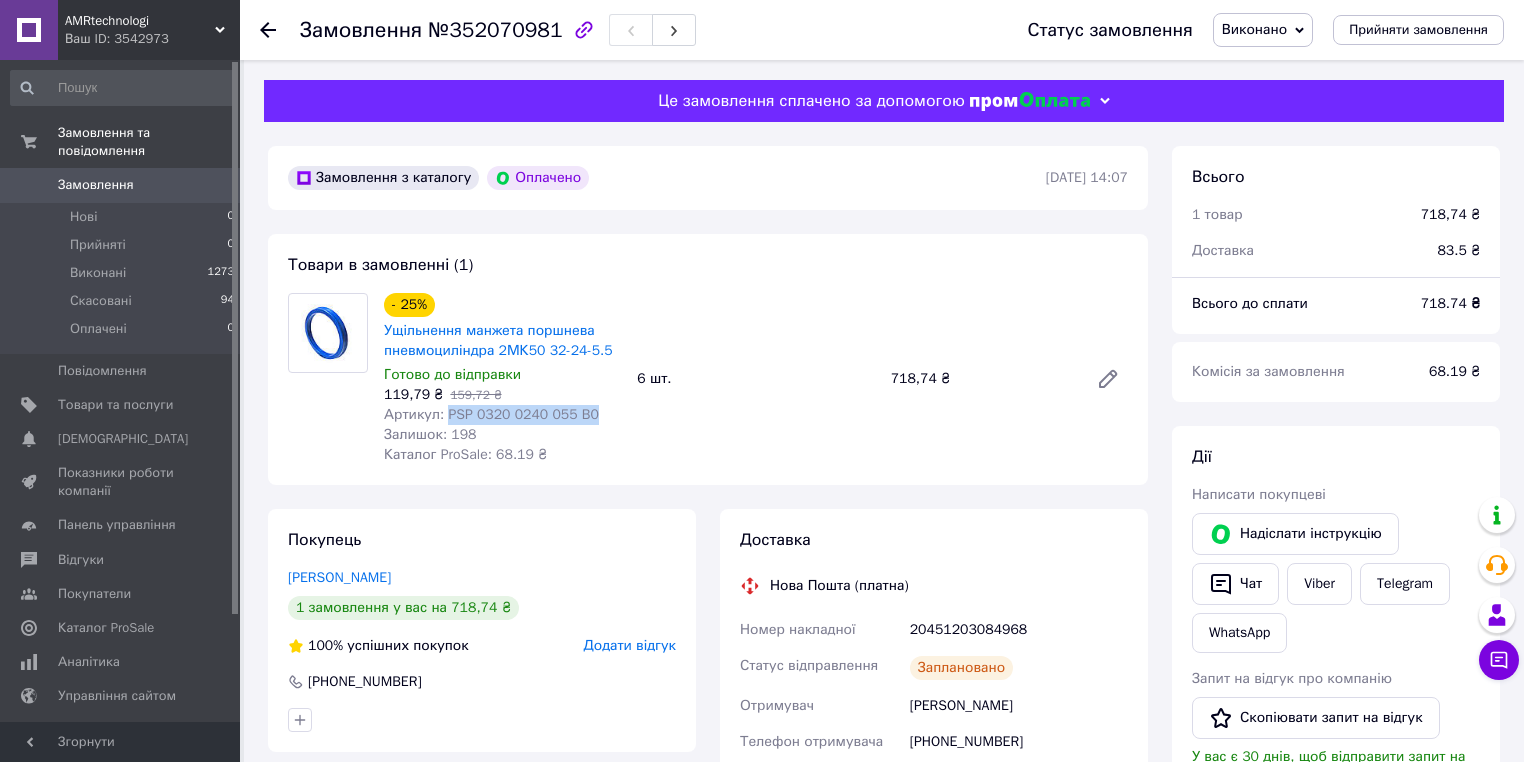 drag, startPoint x: 595, startPoint y: 424, endPoint x: 443, endPoint y: 425, distance: 152.0033 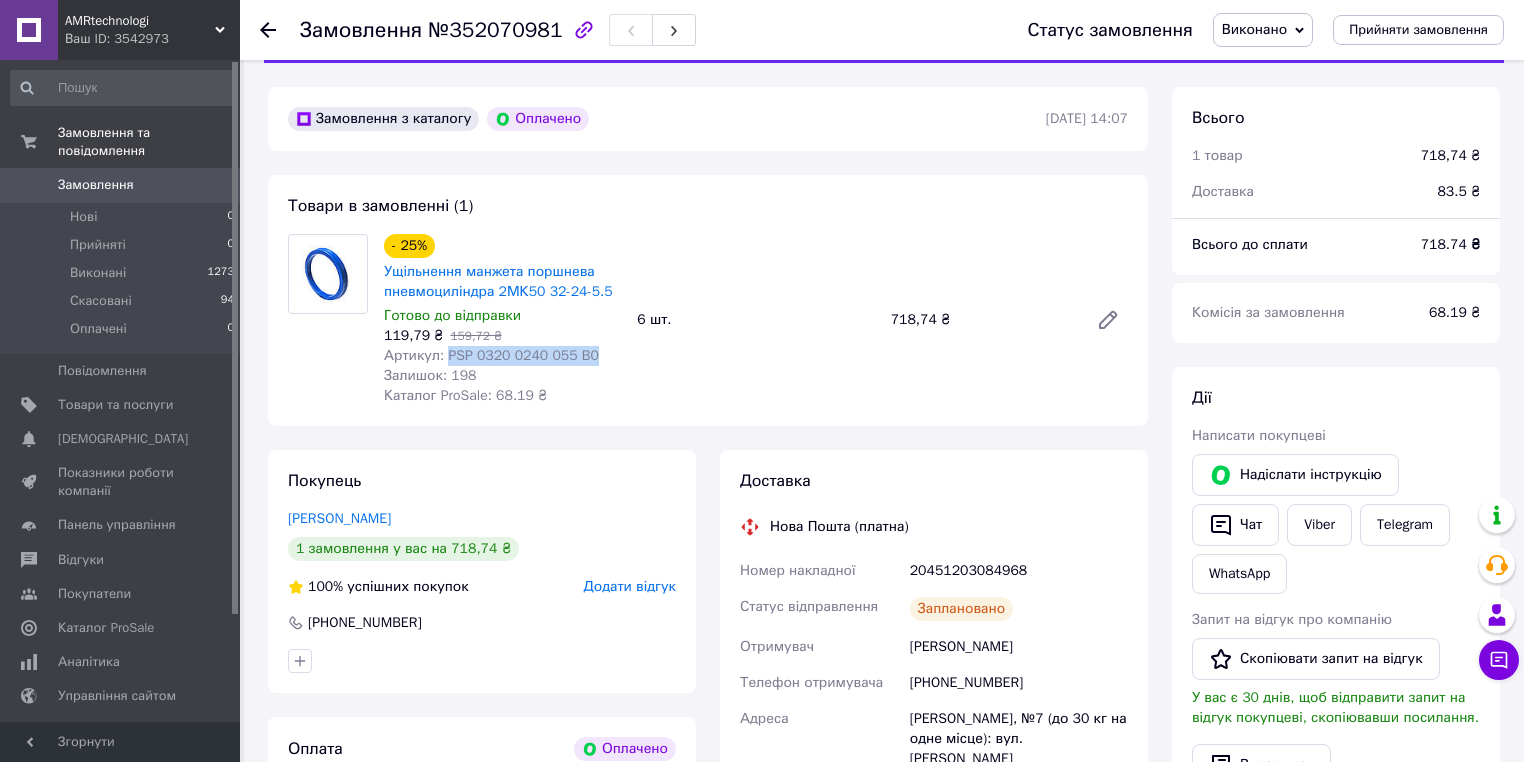 scroll, scrollTop: 240, scrollLeft: 0, axis: vertical 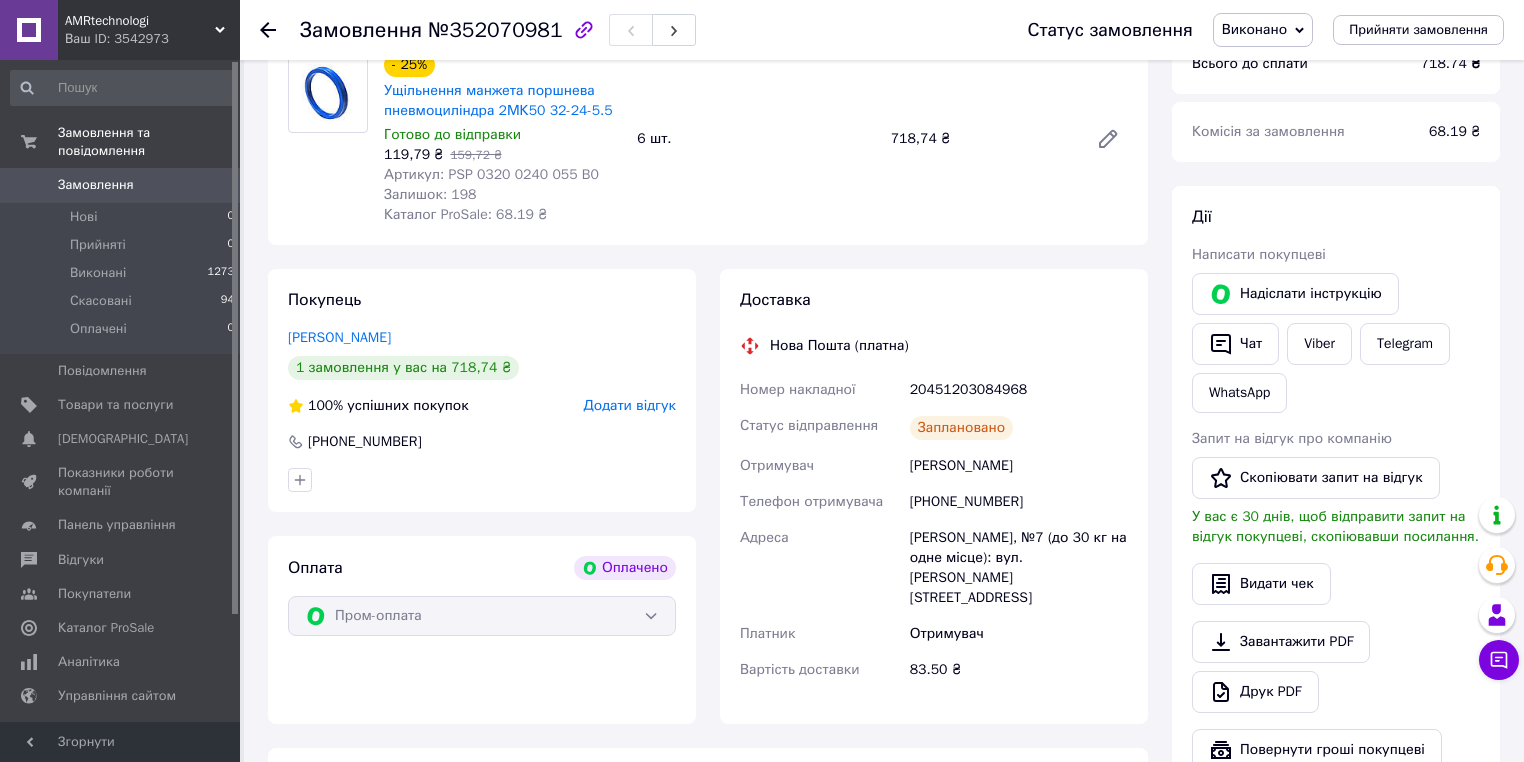 click 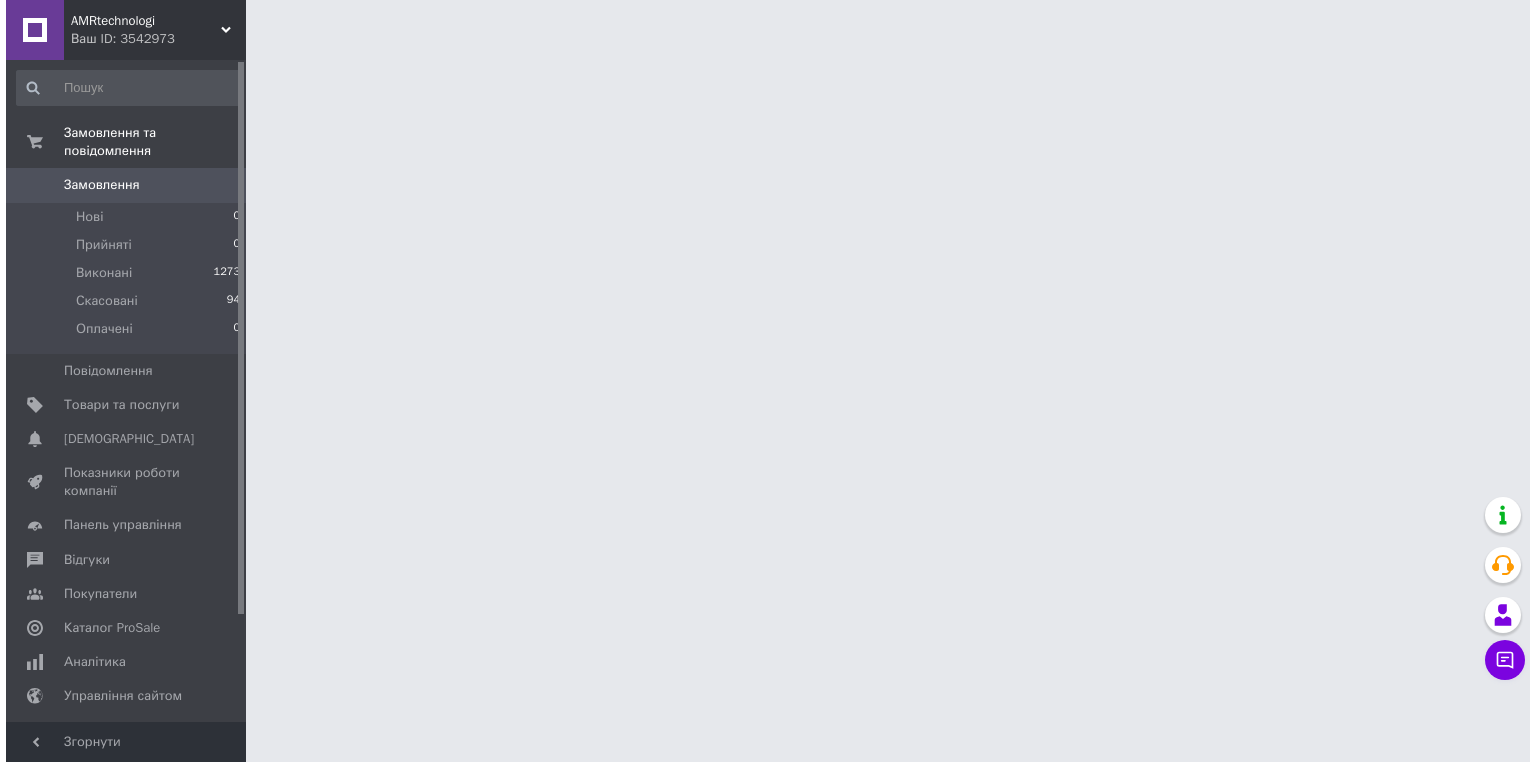 scroll, scrollTop: 0, scrollLeft: 0, axis: both 